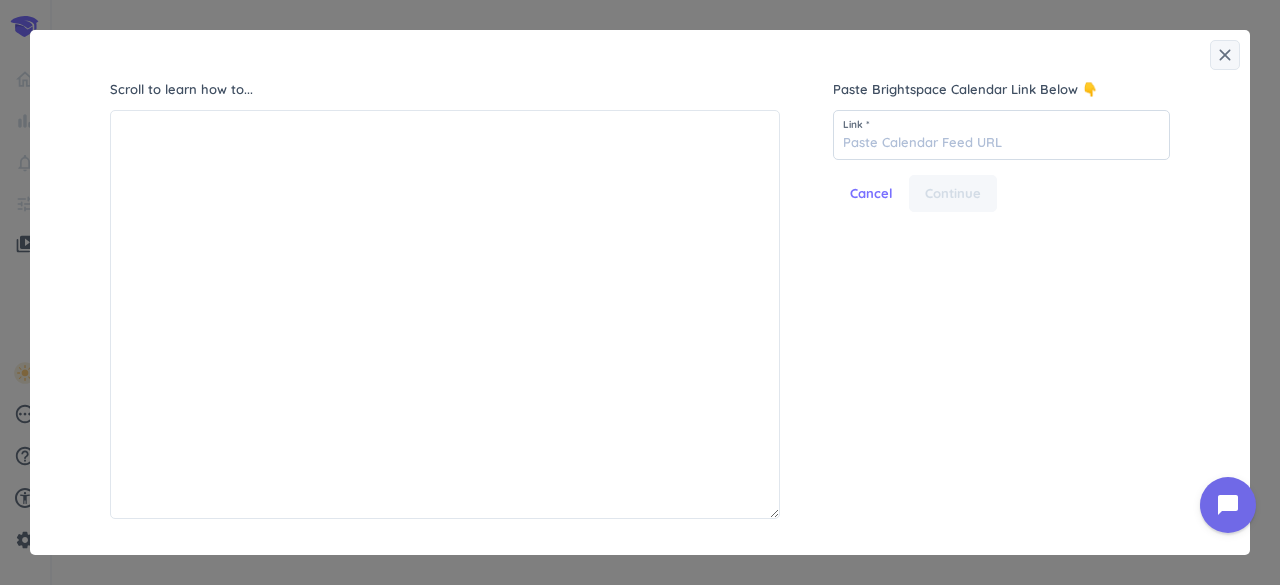 scroll, scrollTop: 0, scrollLeft: 0, axis: both 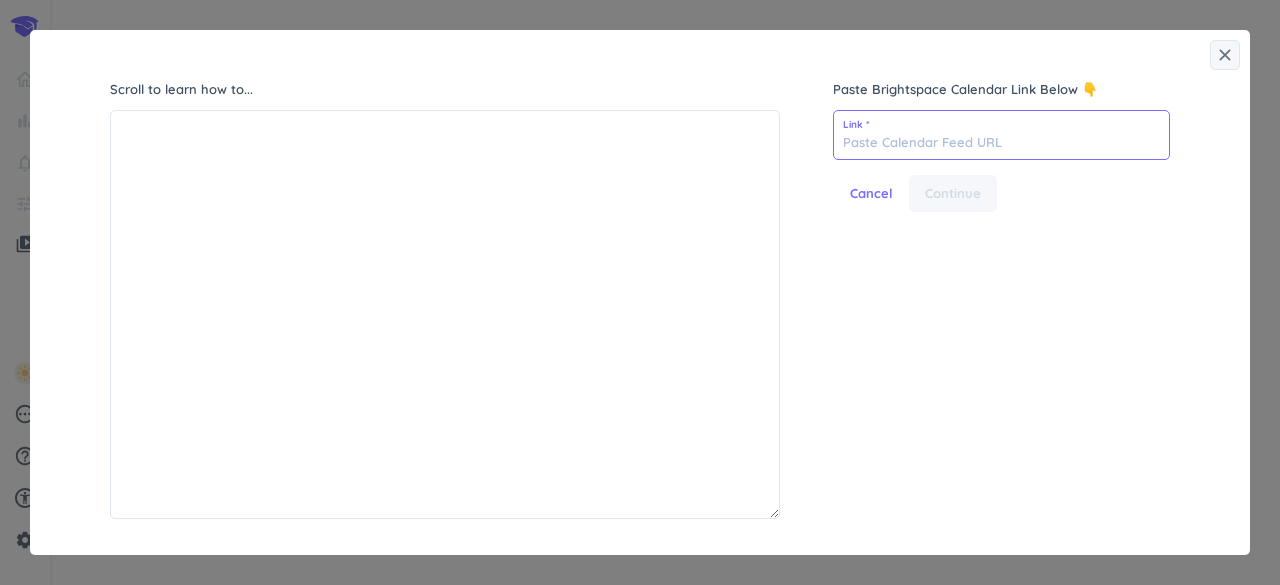 click at bounding box center [1001, 135] 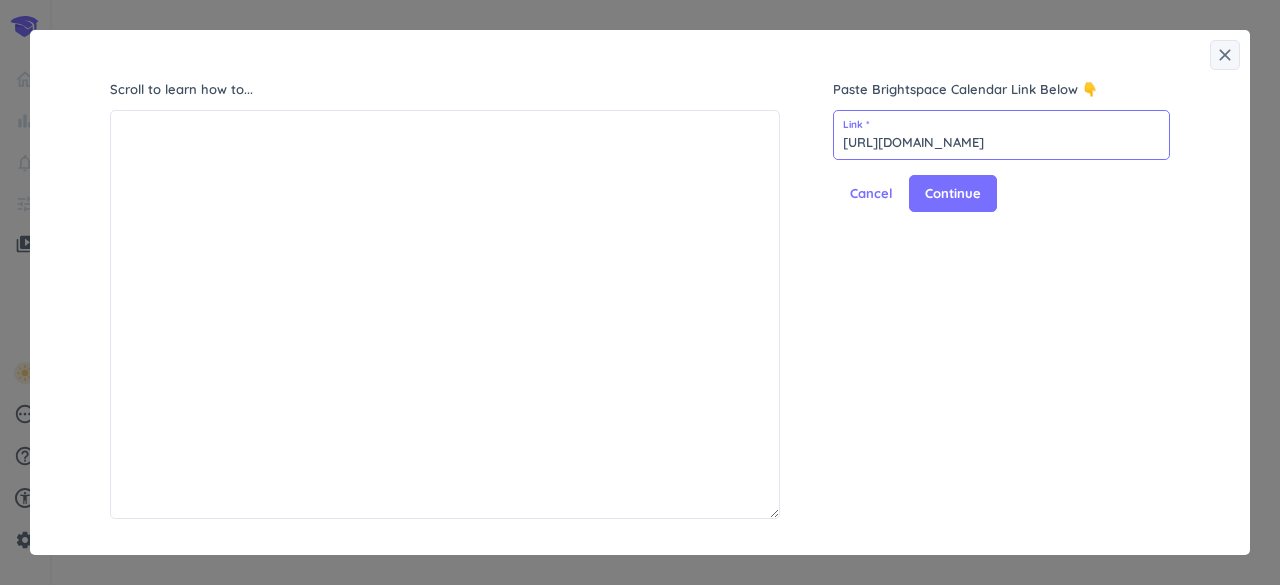 scroll, scrollTop: 0, scrollLeft: 308, axis: horizontal 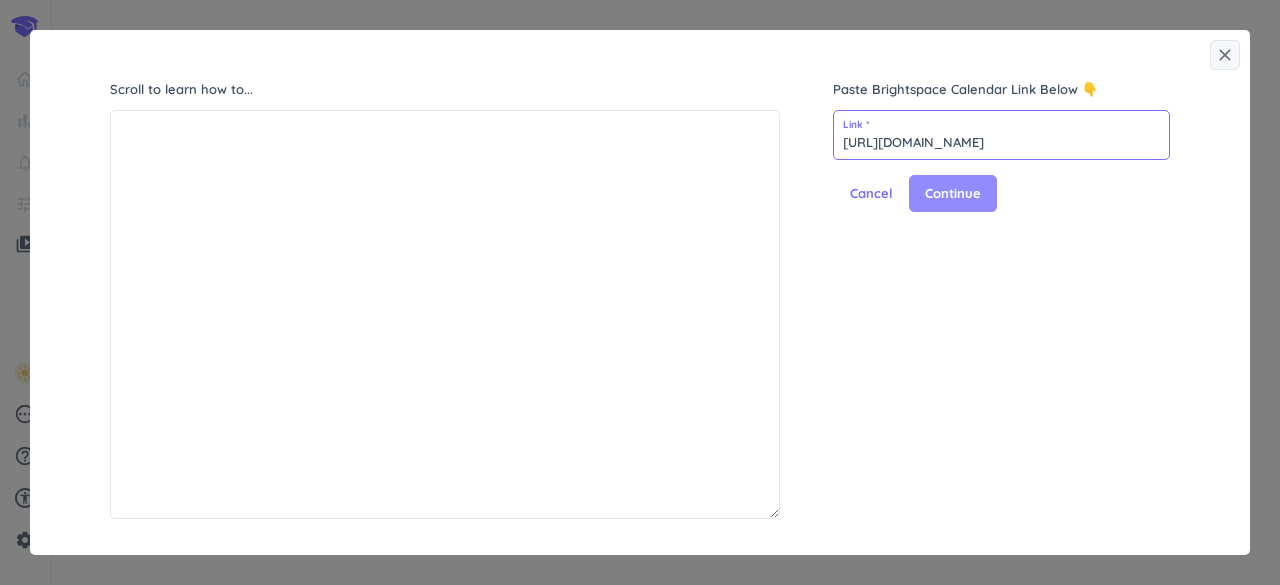 type on "[URL][DOMAIN_NAME]" 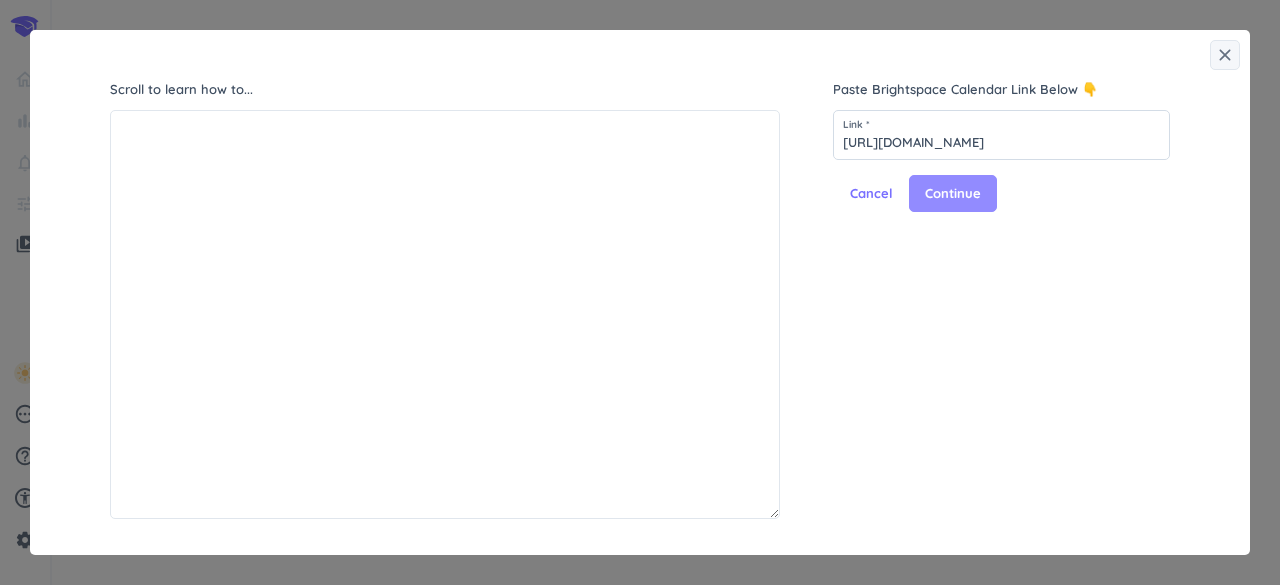 scroll, scrollTop: 0, scrollLeft: 0, axis: both 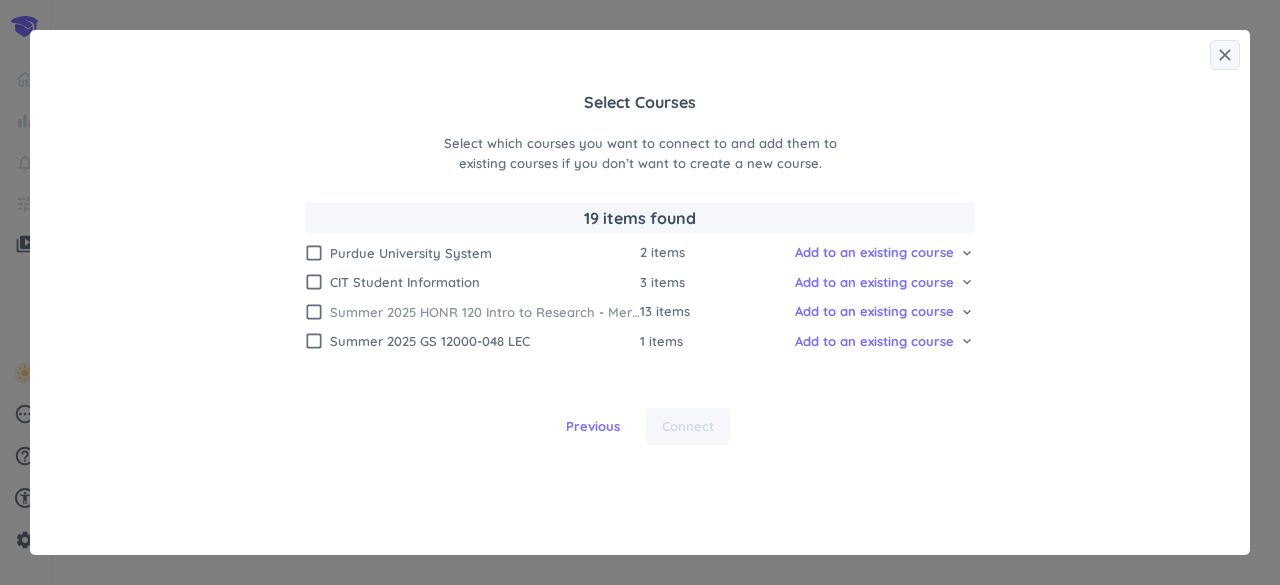 click on "check_box_outline_blank" at bounding box center [314, 312] 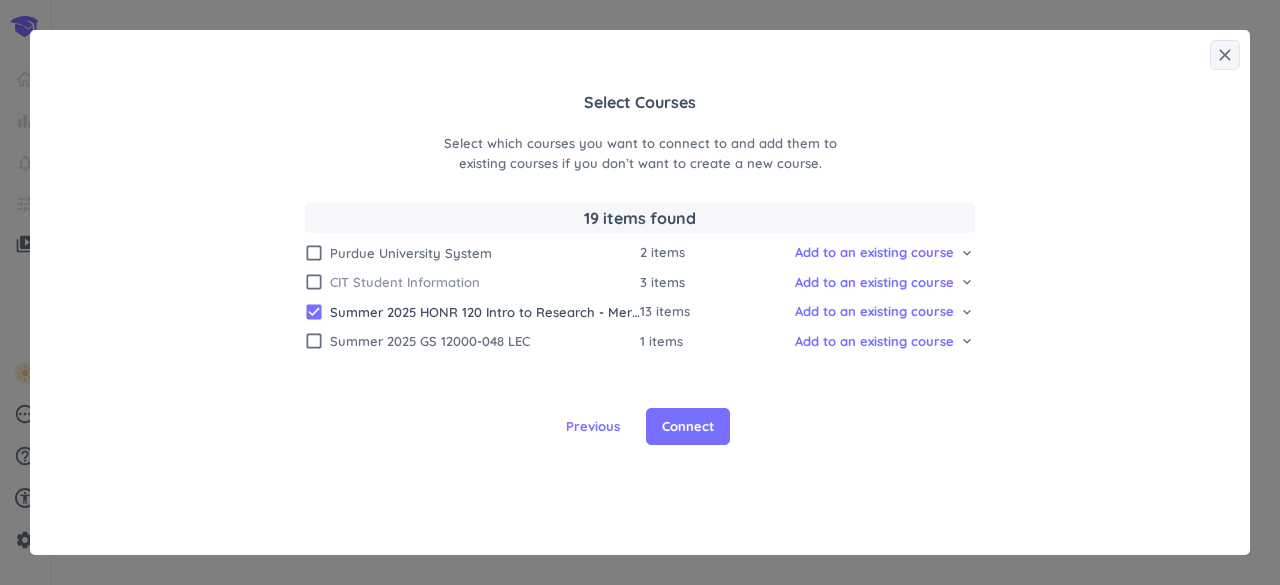 click on "check_box_outline_blank" at bounding box center (314, 282) 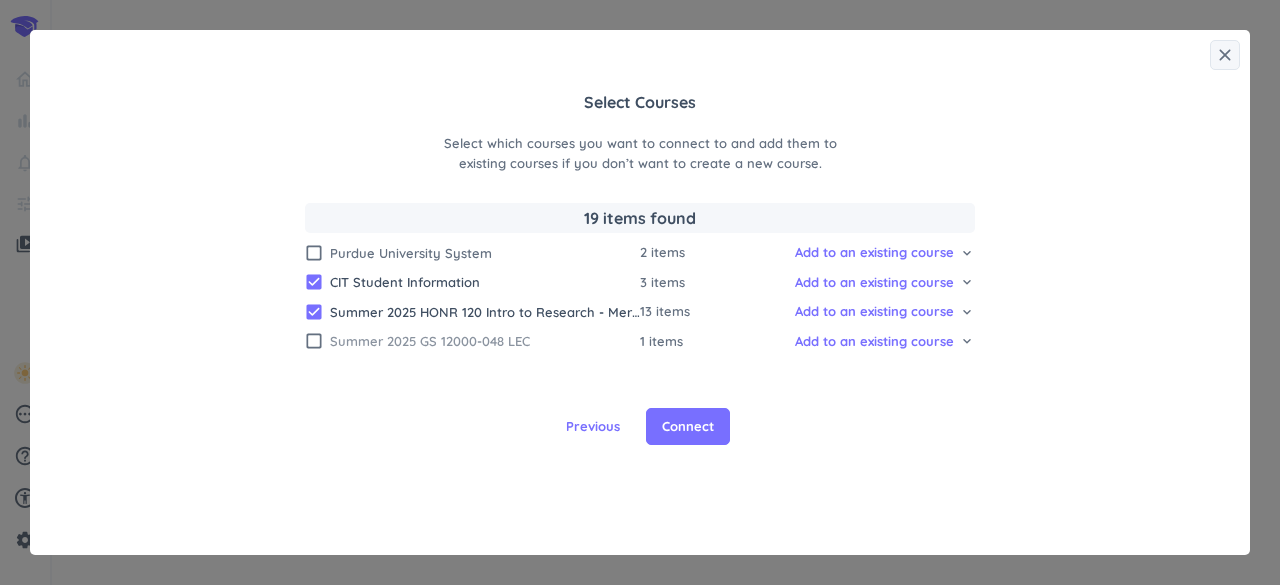 click on "check_box_outline_blank" at bounding box center (314, 341) 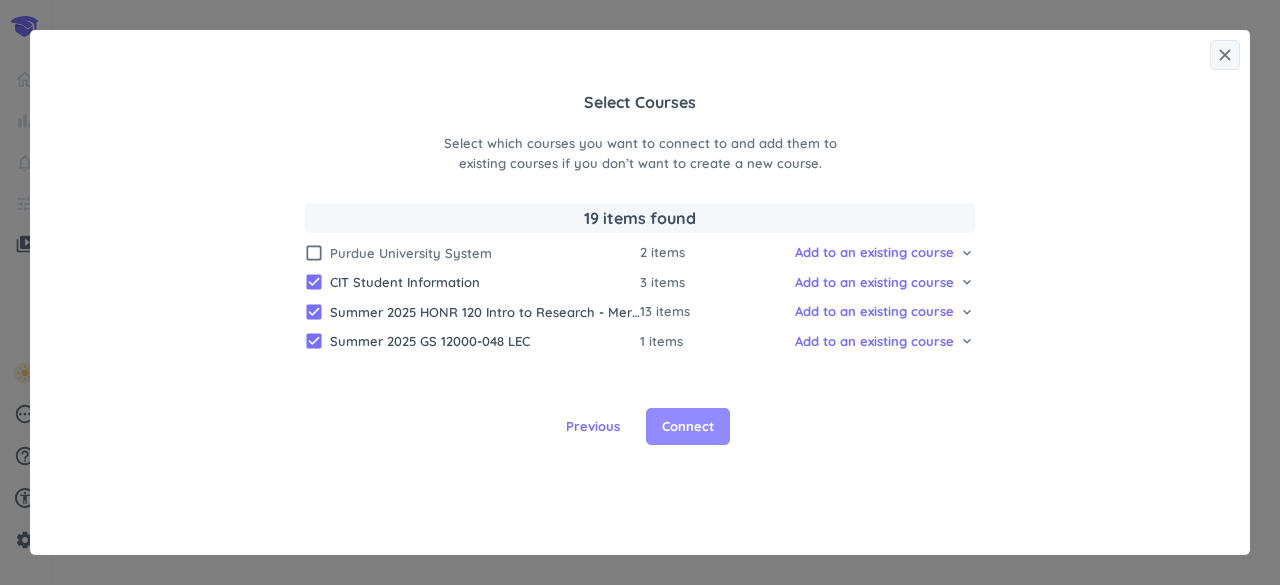 click on "Connect" at bounding box center [688, 427] 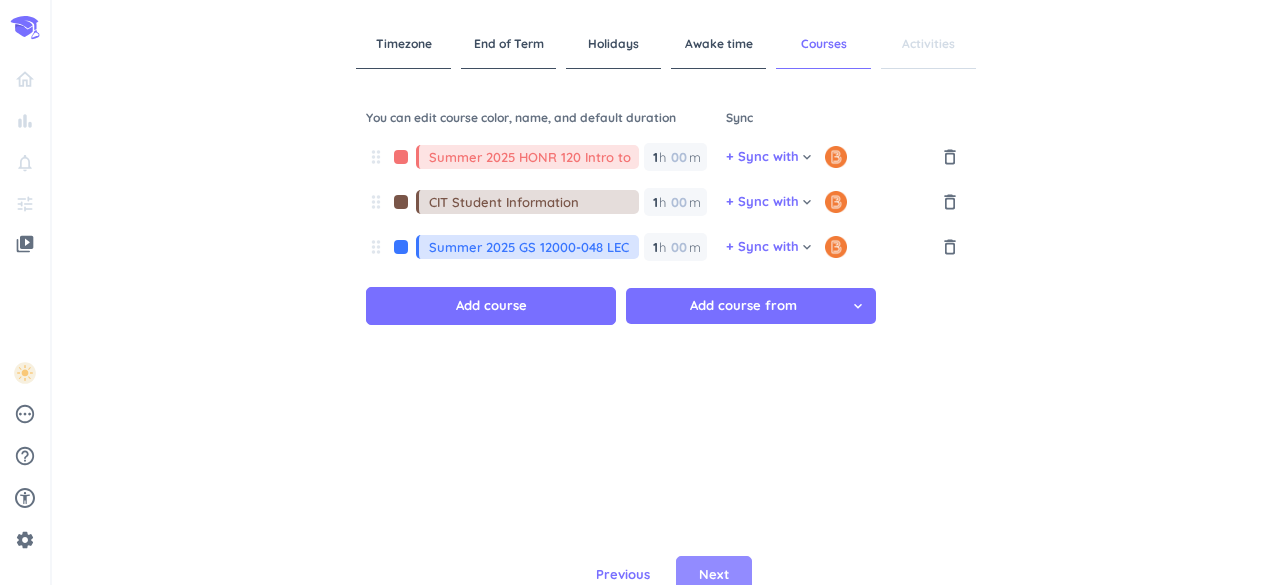 click on "Next" at bounding box center (714, 575) 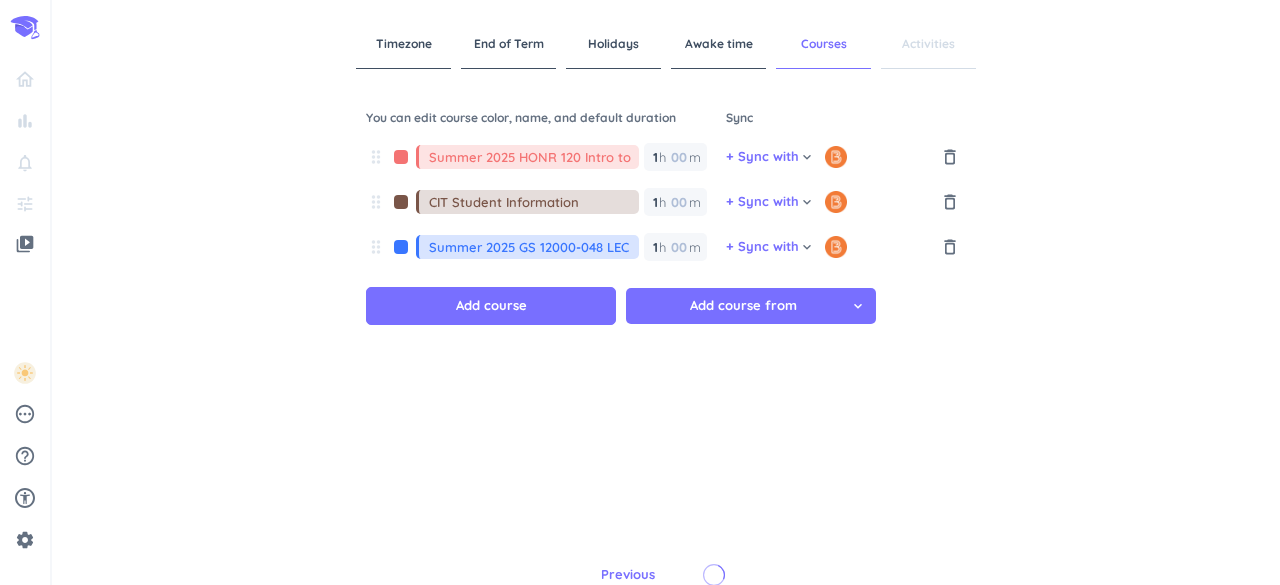 scroll, scrollTop: 8, scrollLeft: 0, axis: vertical 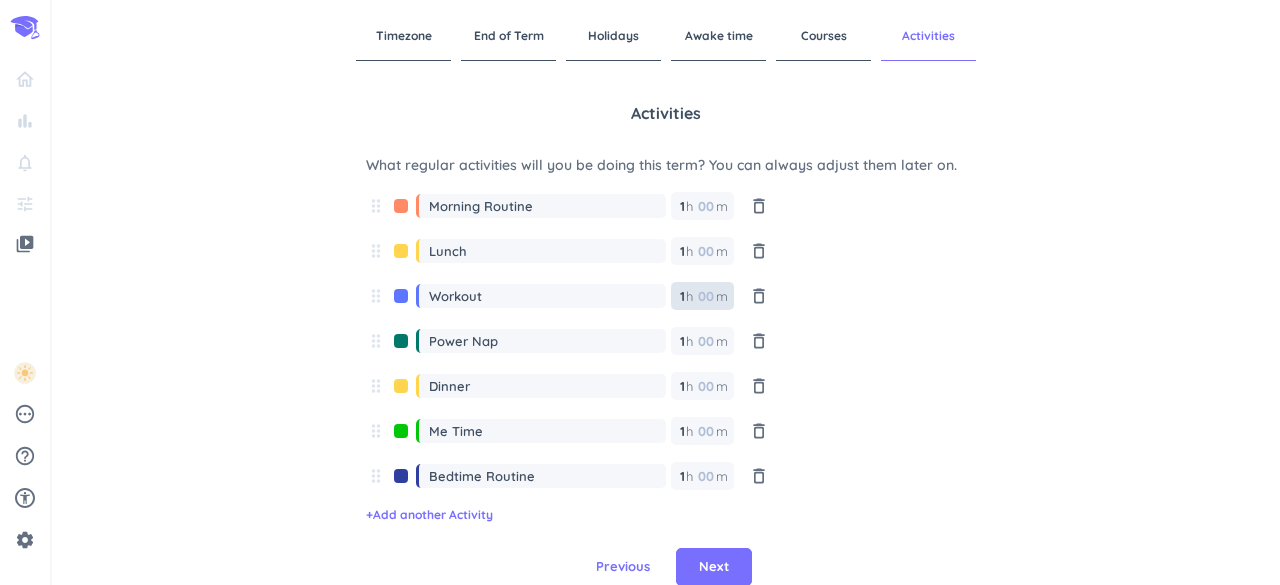 click at bounding box center (705, 296) 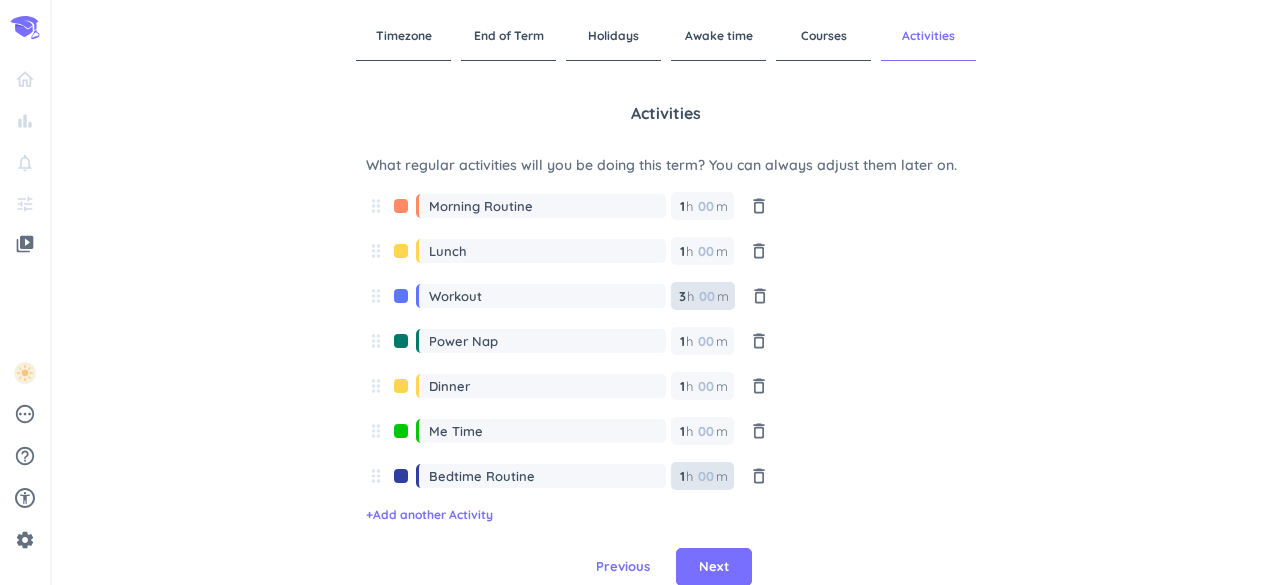 type on "3" 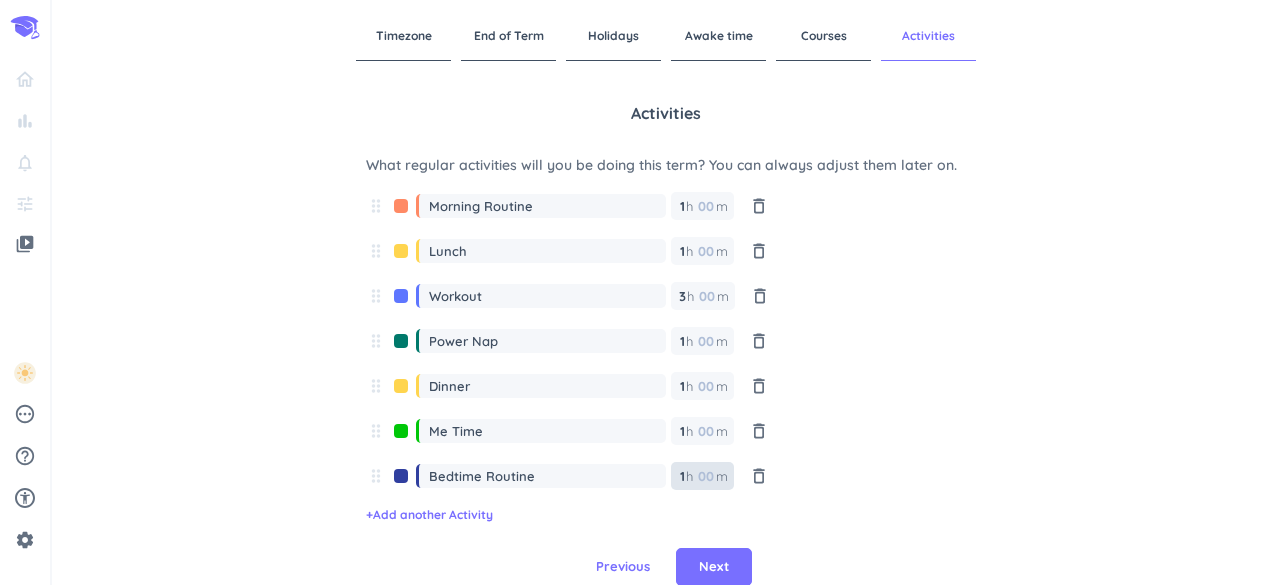 click at bounding box center [705, 476] 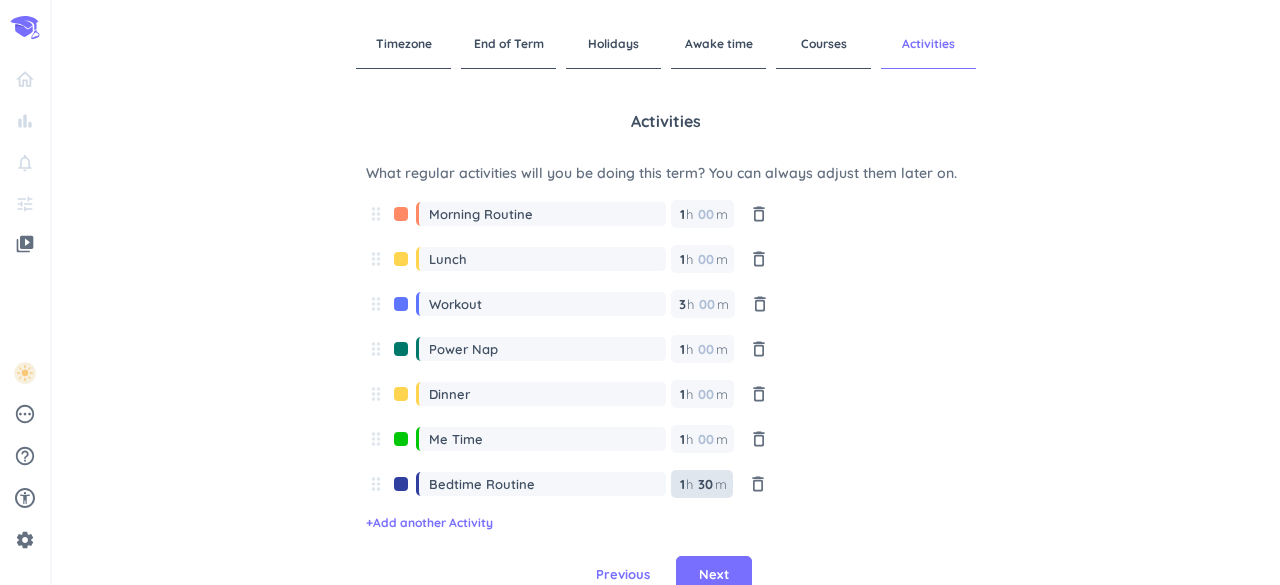 scroll, scrollTop: 8, scrollLeft: 0, axis: vertical 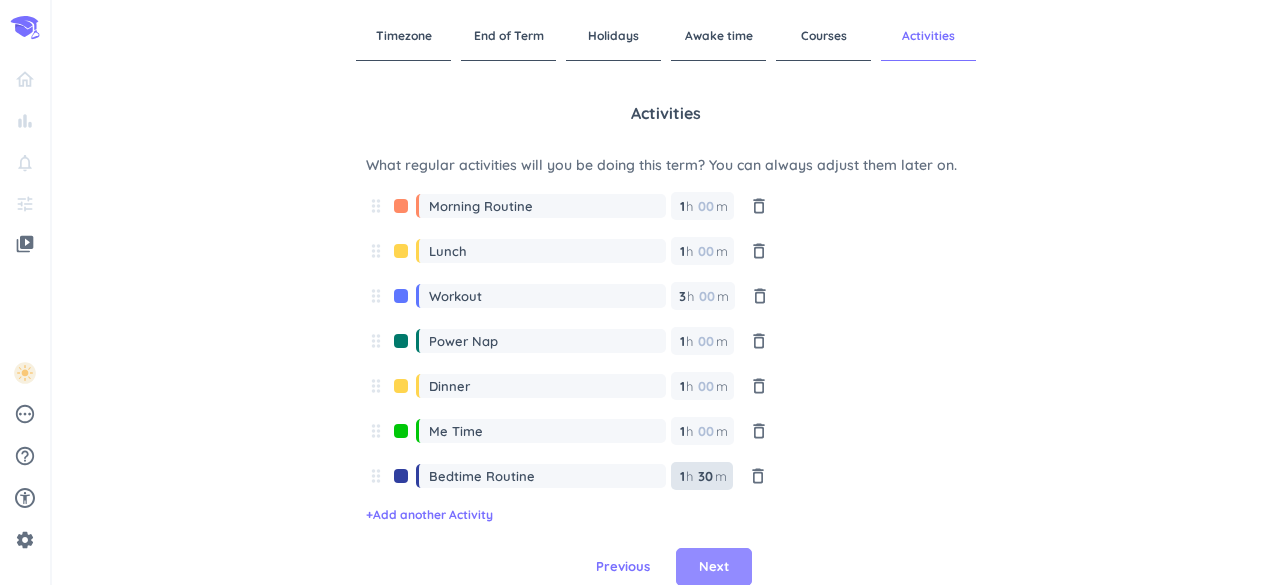 type on "30" 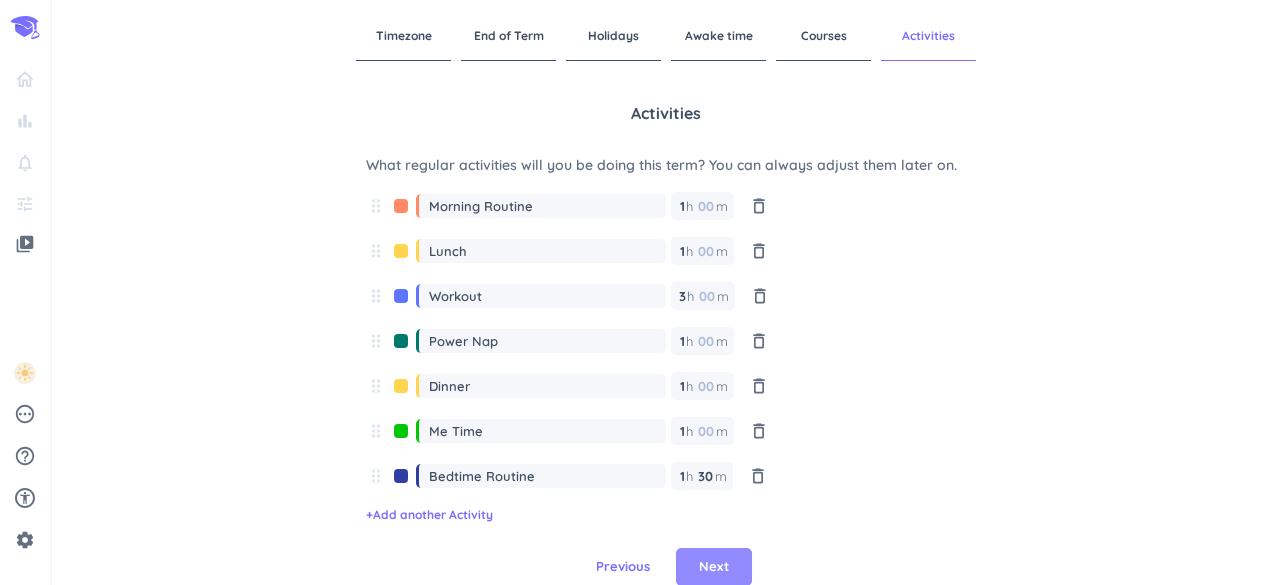 click on "Next" at bounding box center (714, 567) 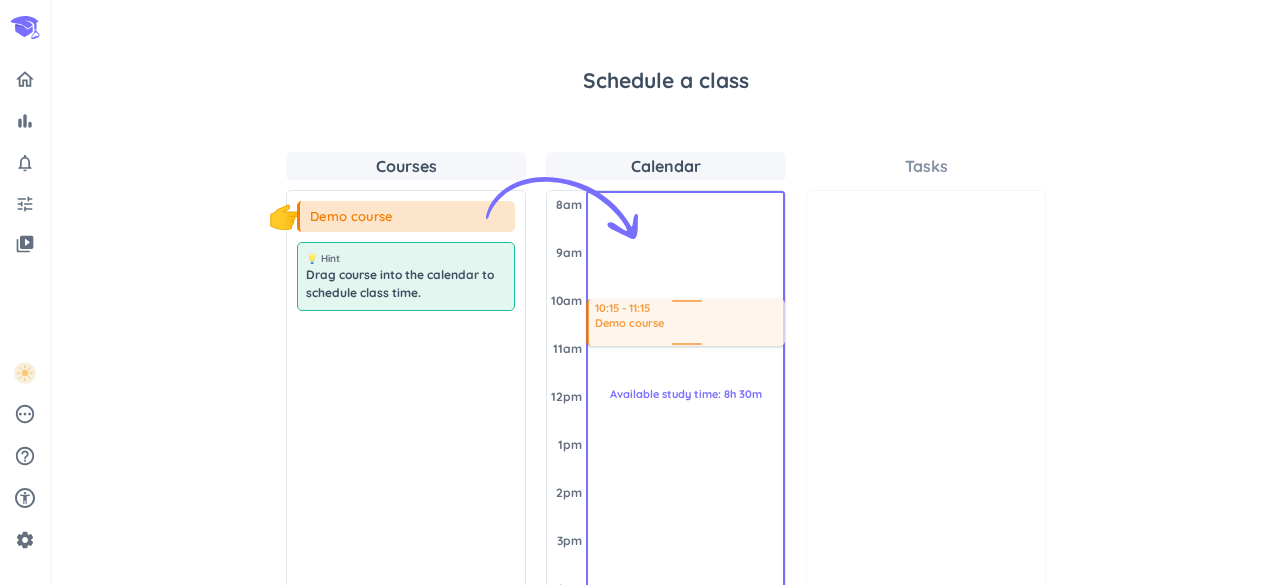 drag, startPoint x: 359, startPoint y: 217, endPoint x: 662, endPoint y: 301, distance: 314.42804 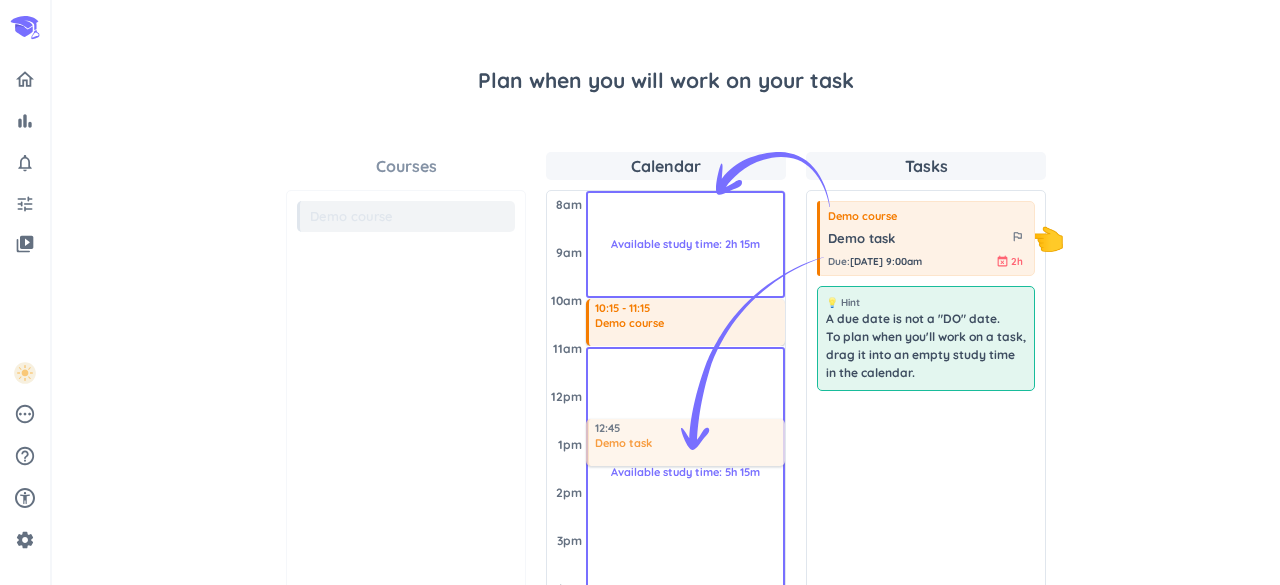 drag, startPoint x: 841, startPoint y: 225, endPoint x: 686, endPoint y: 419, distance: 248.31633 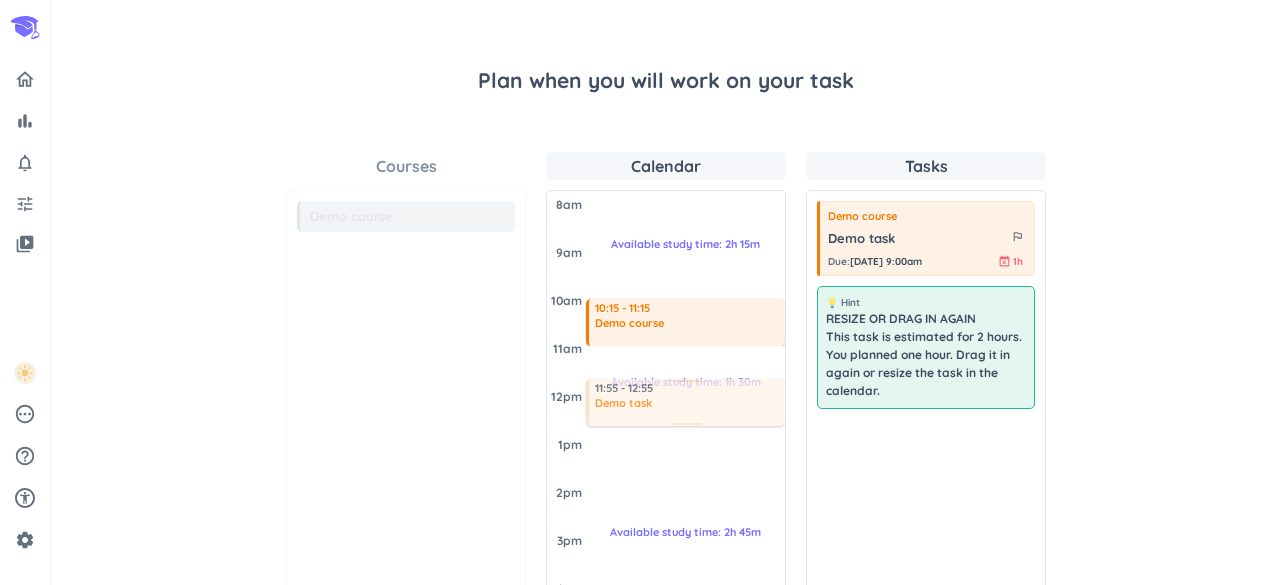 drag, startPoint x: 722, startPoint y: 445, endPoint x: 723, endPoint y: 403, distance: 42.0119 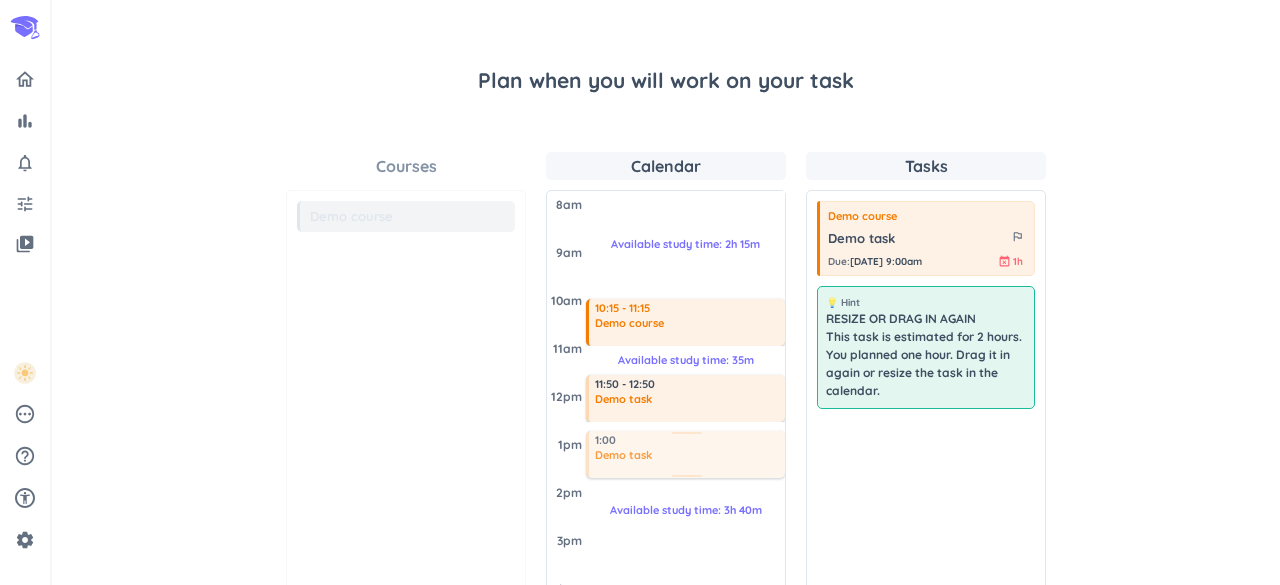 drag, startPoint x: 880, startPoint y: 252, endPoint x: 648, endPoint y: 434, distance: 294.86948 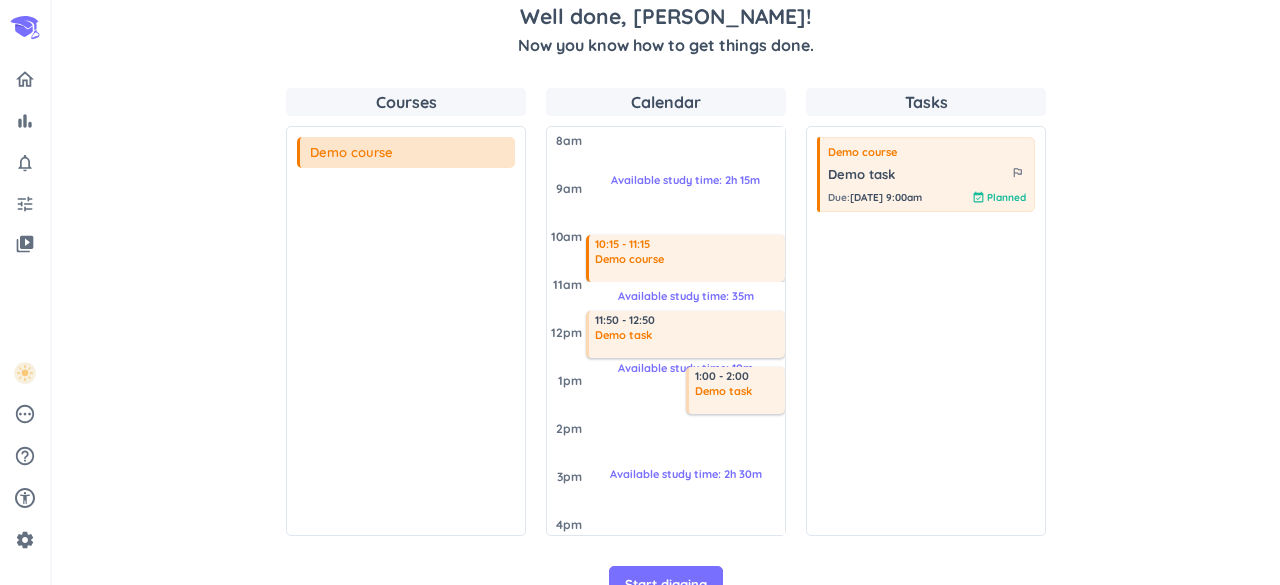 scroll, scrollTop: 117, scrollLeft: 0, axis: vertical 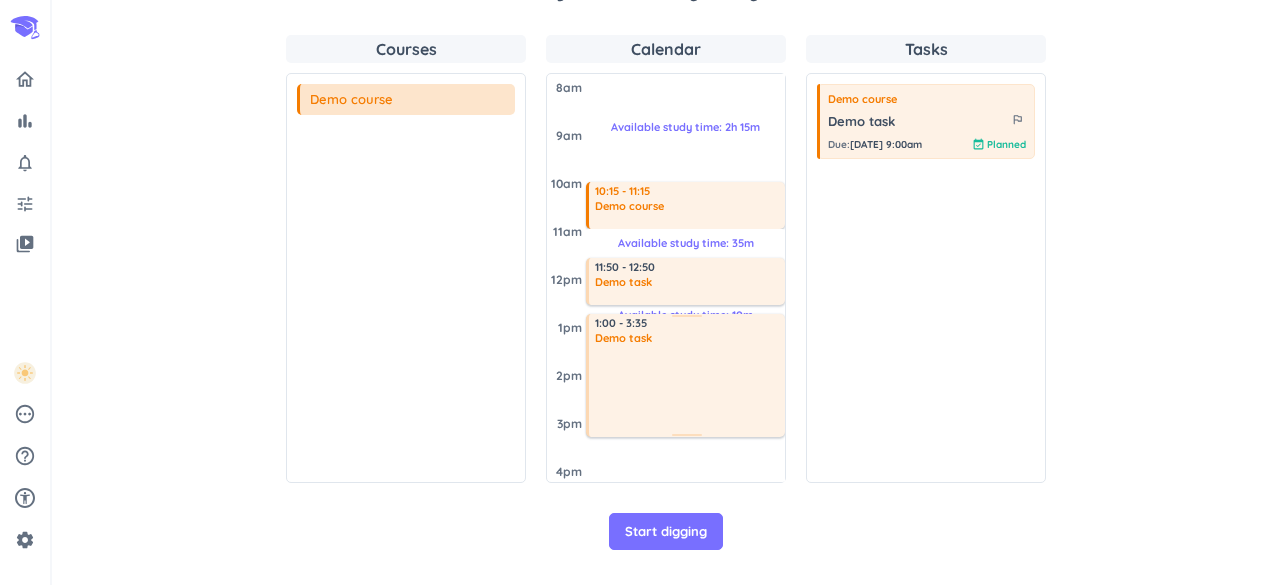 drag, startPoint x: 726, startPoint y: 356, endPoint x: 720, endPoint y: 431, distance: 75.23962 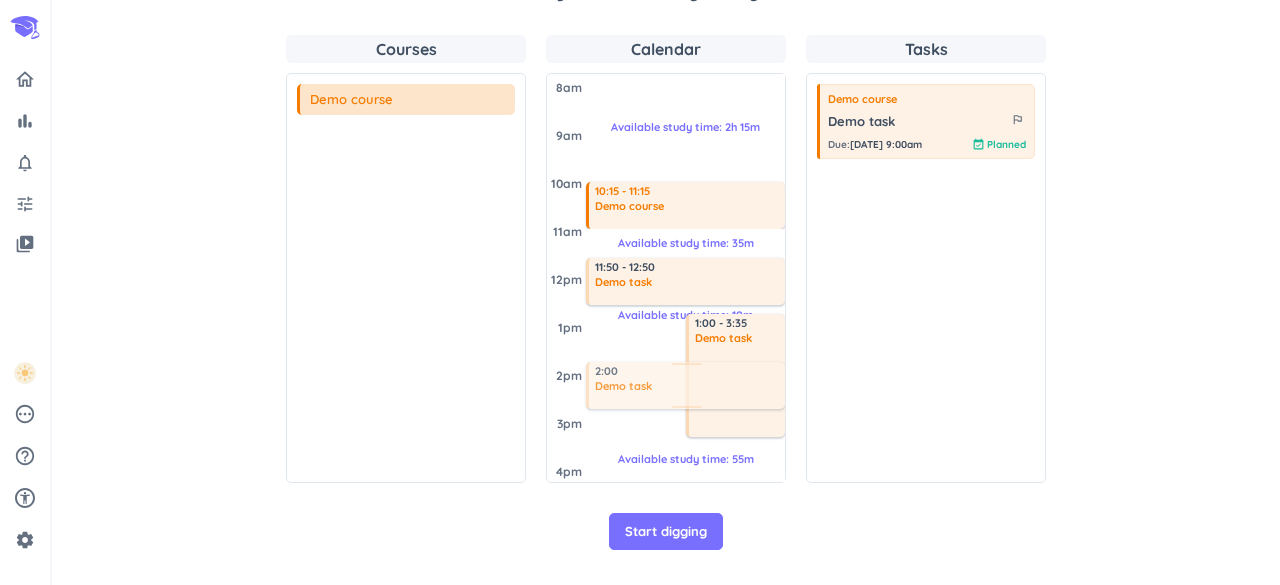 click on "Courses Demo course 💡 Hint Calendar [DATE] 8am 9am 10am 11am 12pm 1pm 2pm 3pm 4pm Available study time: 10m 1:00 - 3:35 Demo task Available study time: 2h 15m 10:15 - 11:15 Demo course Available study time: 35m 11:50 - 12:50 Demo task Available study time: 55m 2:00  Demo task Tasks Demo course Demo task outlined_flag Due :  [DATE] 9:00am event_available Planned" at bounding box center [666, 259] 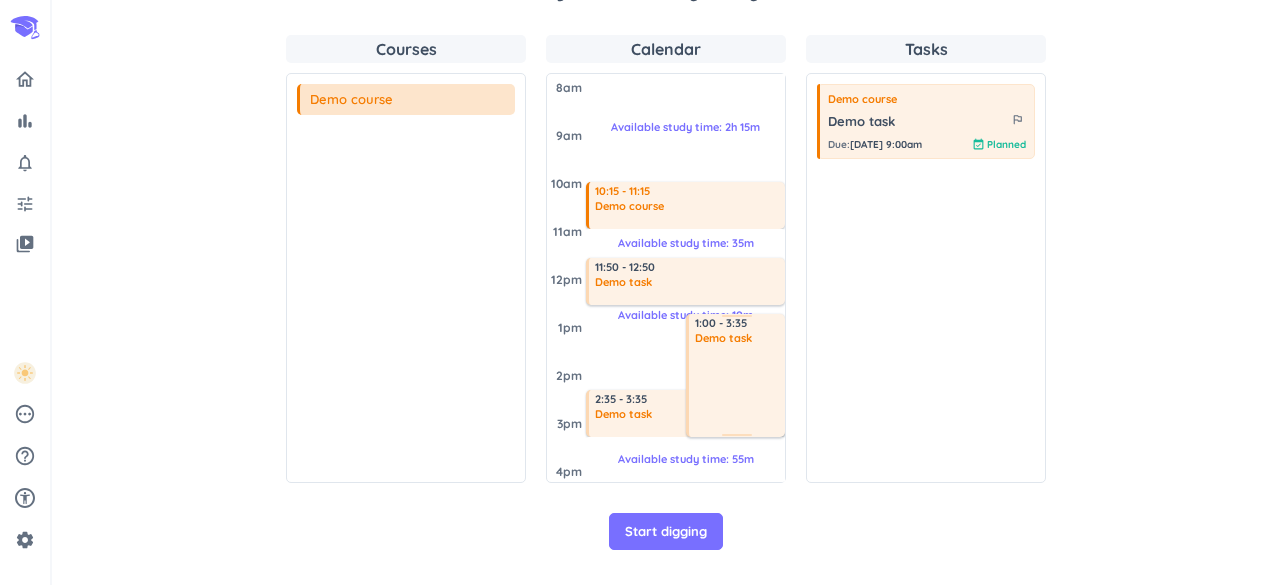 scroll, scrollTop: 154, scrollLeft: 0, axis: vertical 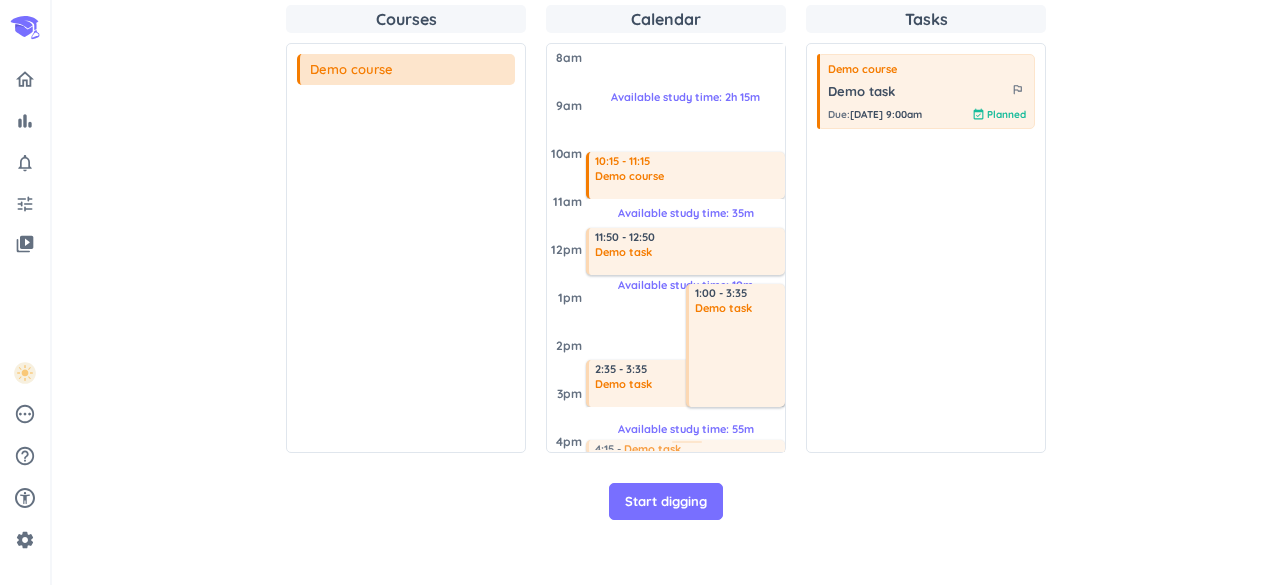 drag, startPoint x: 975, startPoint y: 87, endPoint x: 711, endPoint y: 435, distance: 436.80658 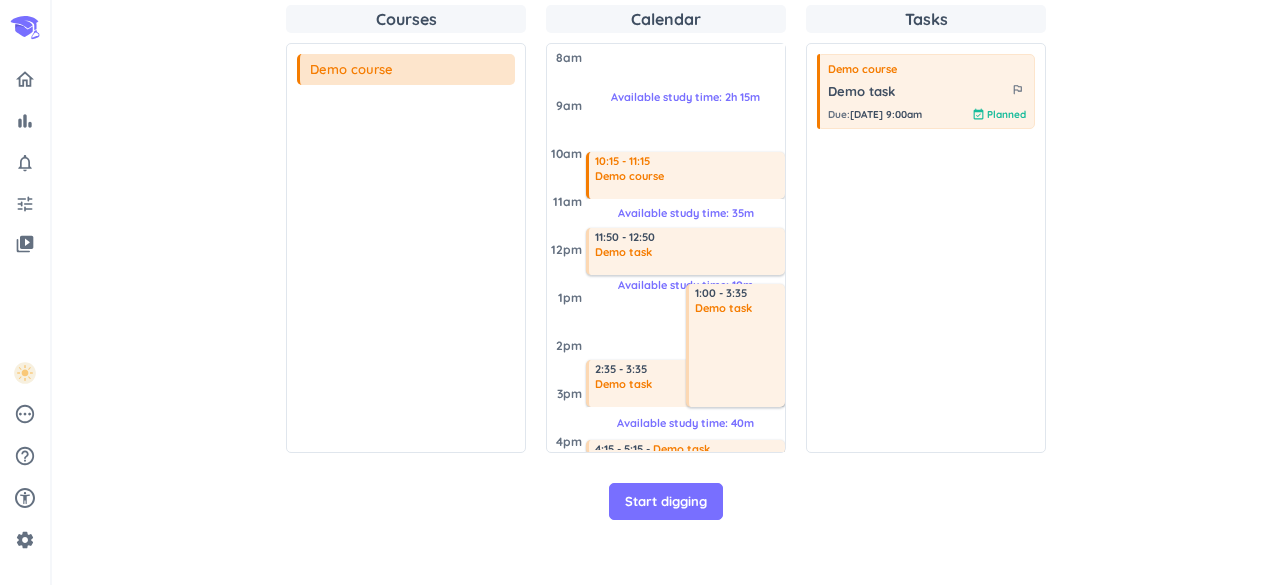 scroll, scrollTop: 2, scrollLeft: 0, axis: vertical 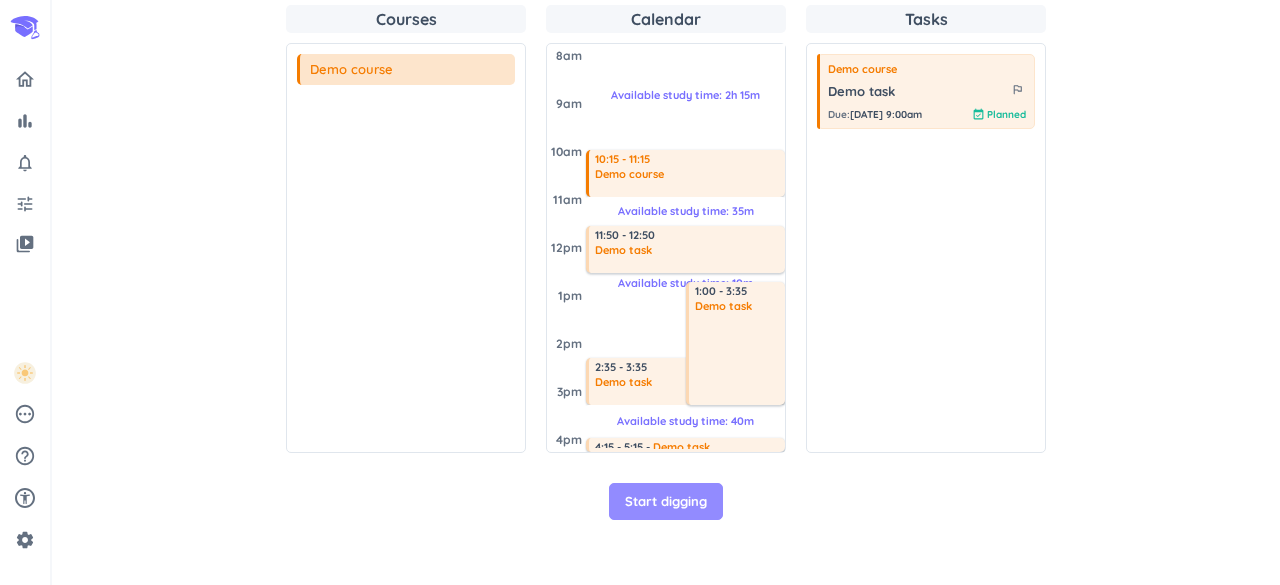 click on "Start digging" at bounding box center (666, 502) 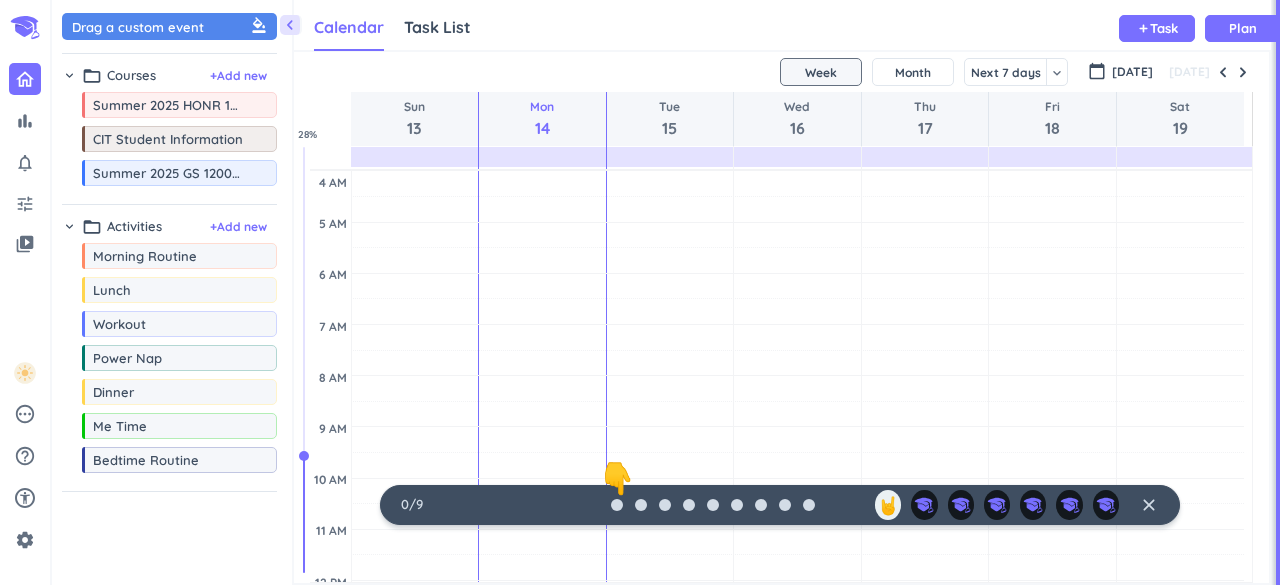 scroll, scrollTop: 42, scrollLeft: 968, axis: both 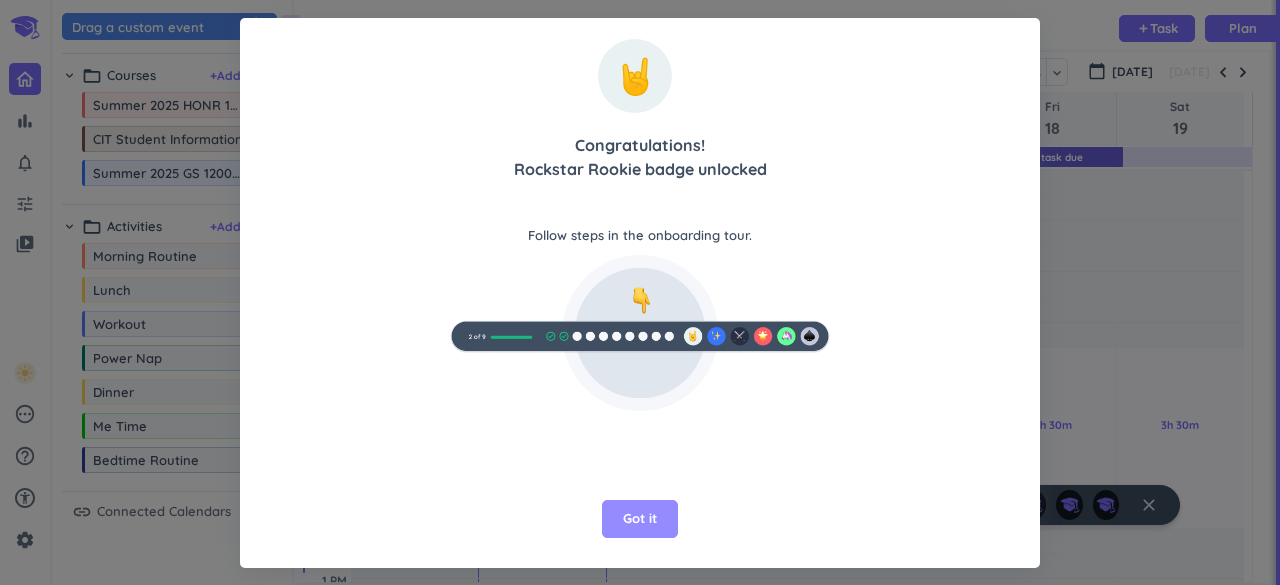 click on "Got it" at bounding box center [640, 519] 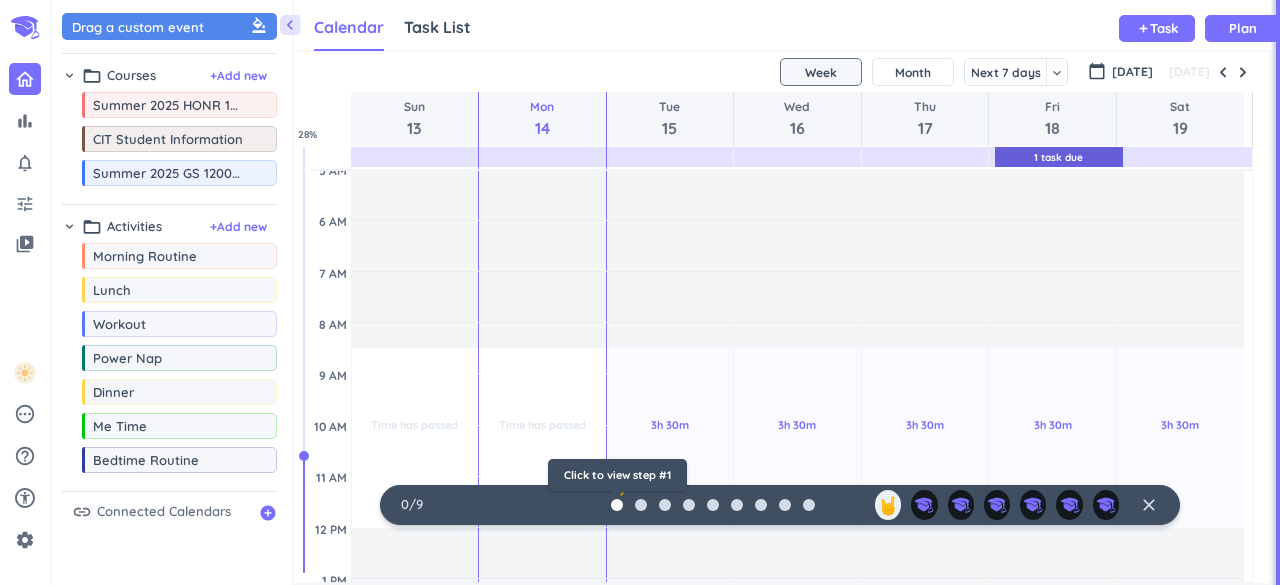 click on "👇" at bounding box center (617, 483) 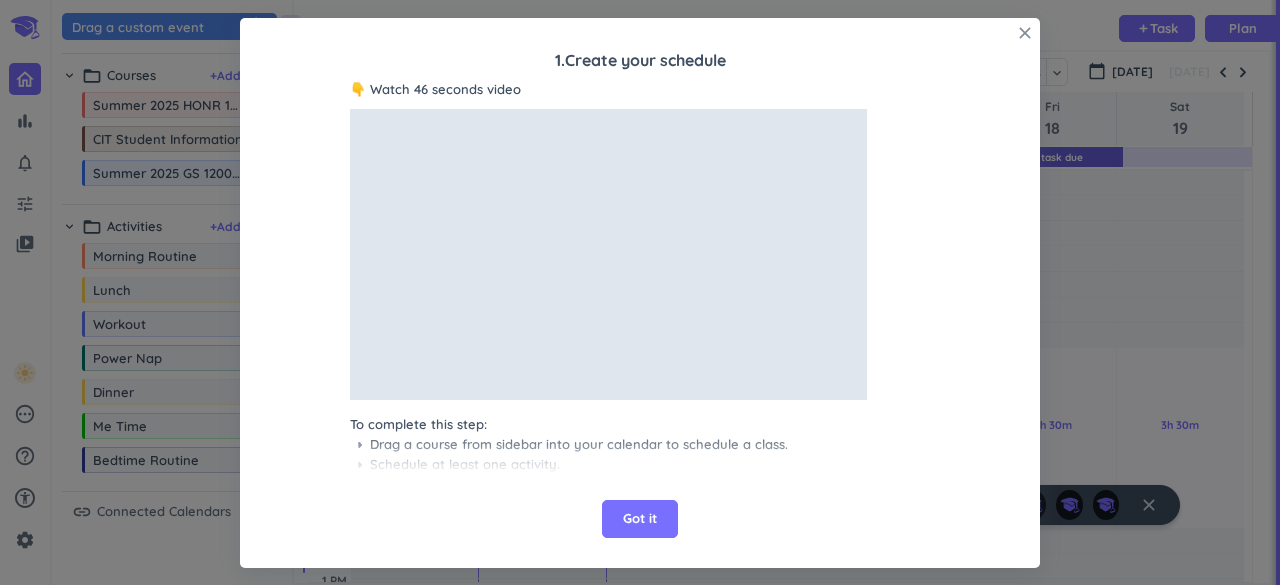 click on "close" at bounding box center [1025, 33] 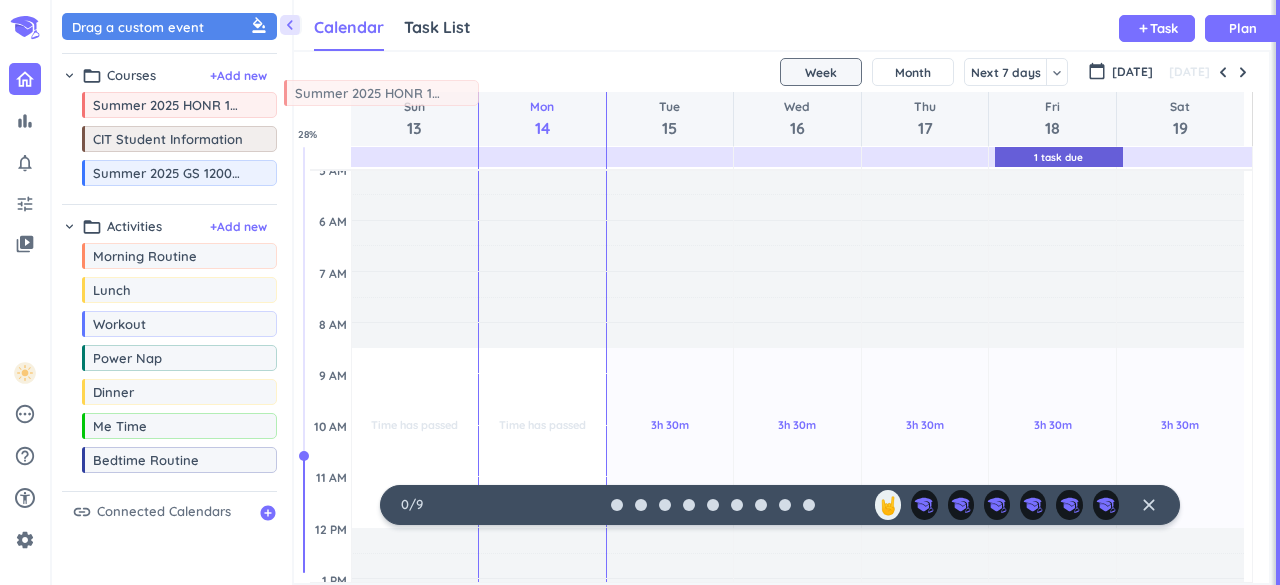 scroll, scrollTop: 44, scrollLeft: 0, axis: vertical 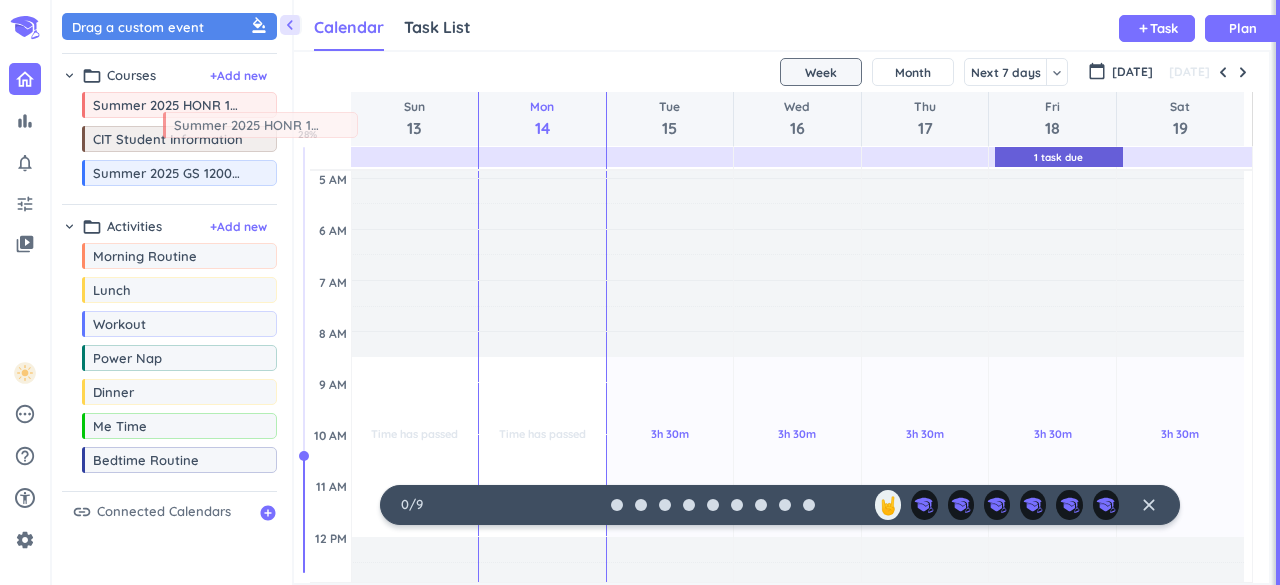 drag, startPoint x: 138, startPoint y: 111, endPoint x: 168, endPoint y: 153, distance: 51.613953 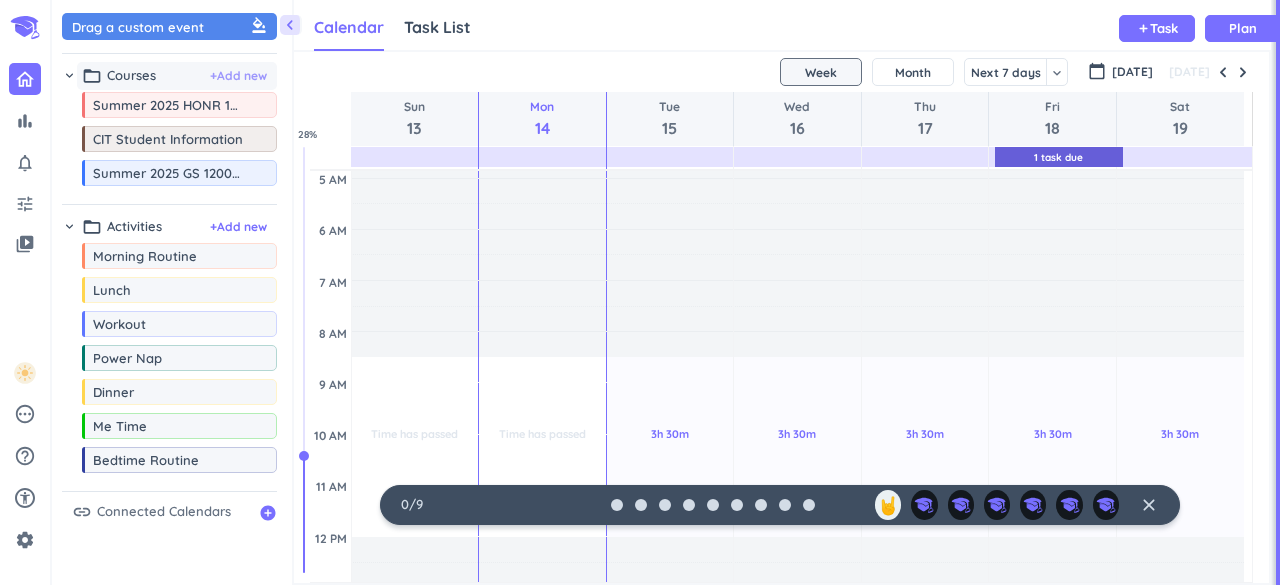 click on "+  Add new" at bounding box center (238, 76) 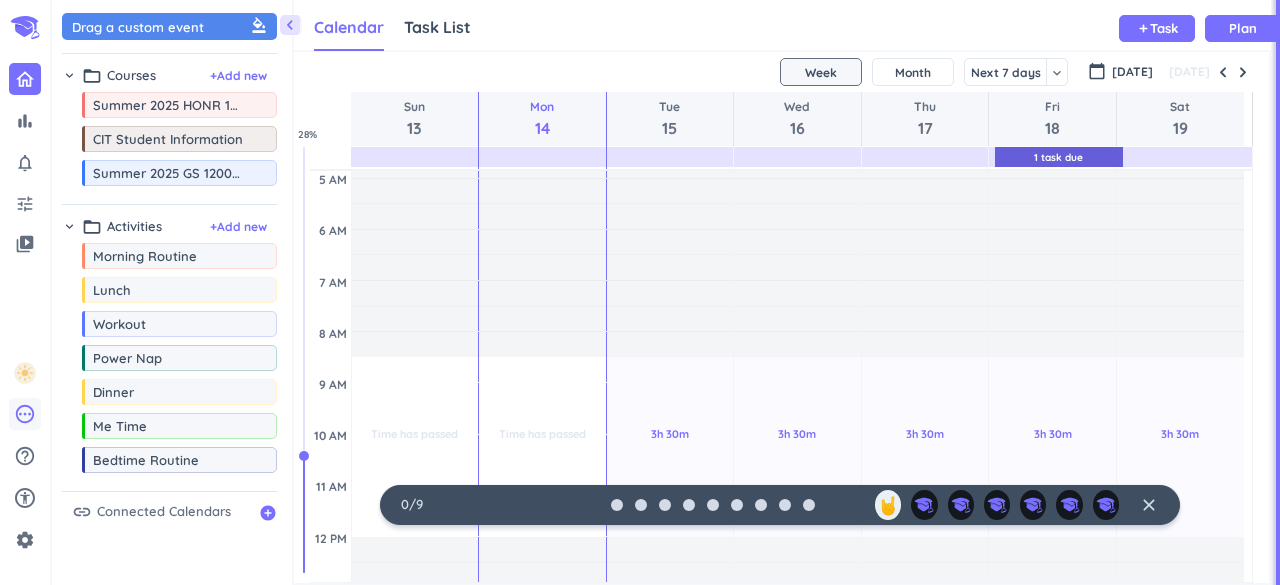 click on "pending" at bounding box center (25, 414) 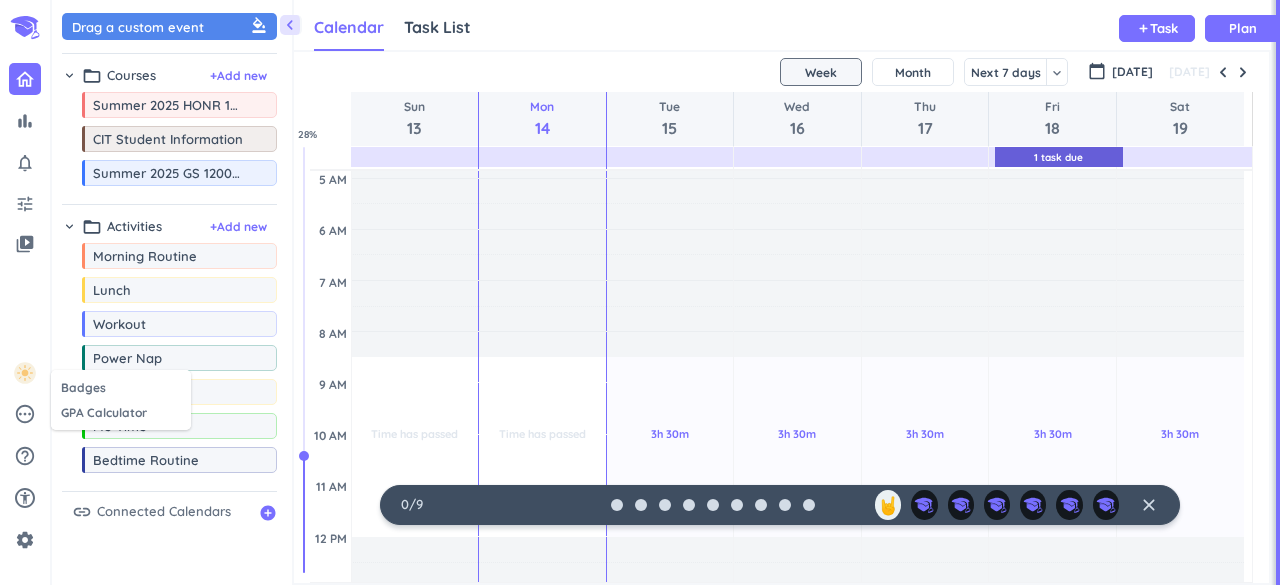 click at bounding box center [640, 292] 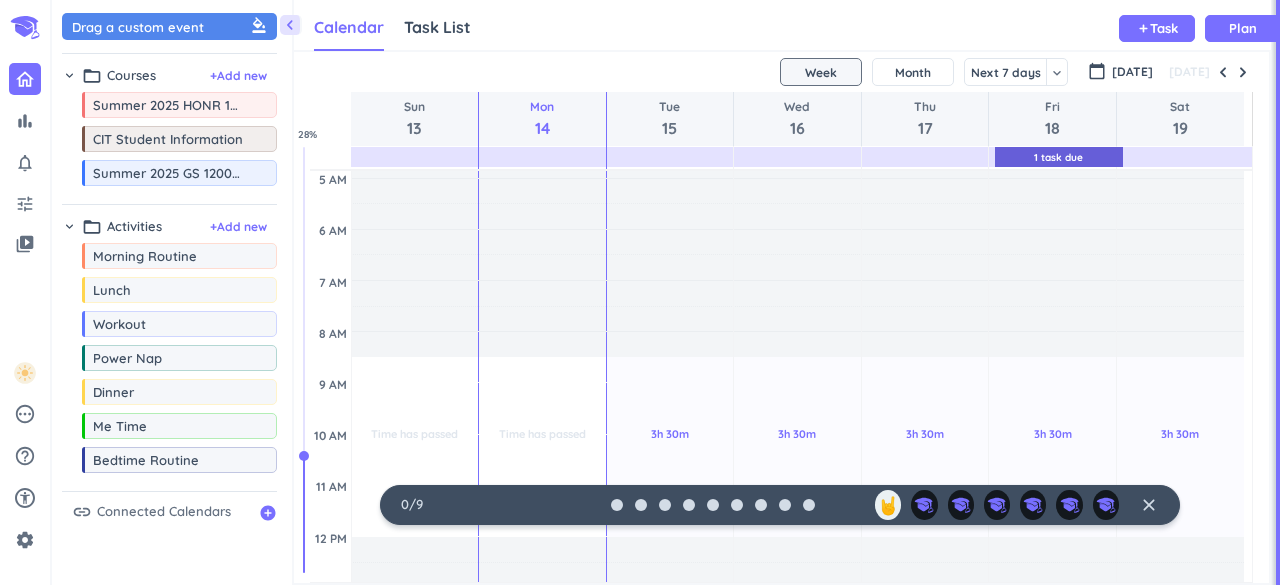 click on "Connected Calendars" at bounding box center [164, 512] 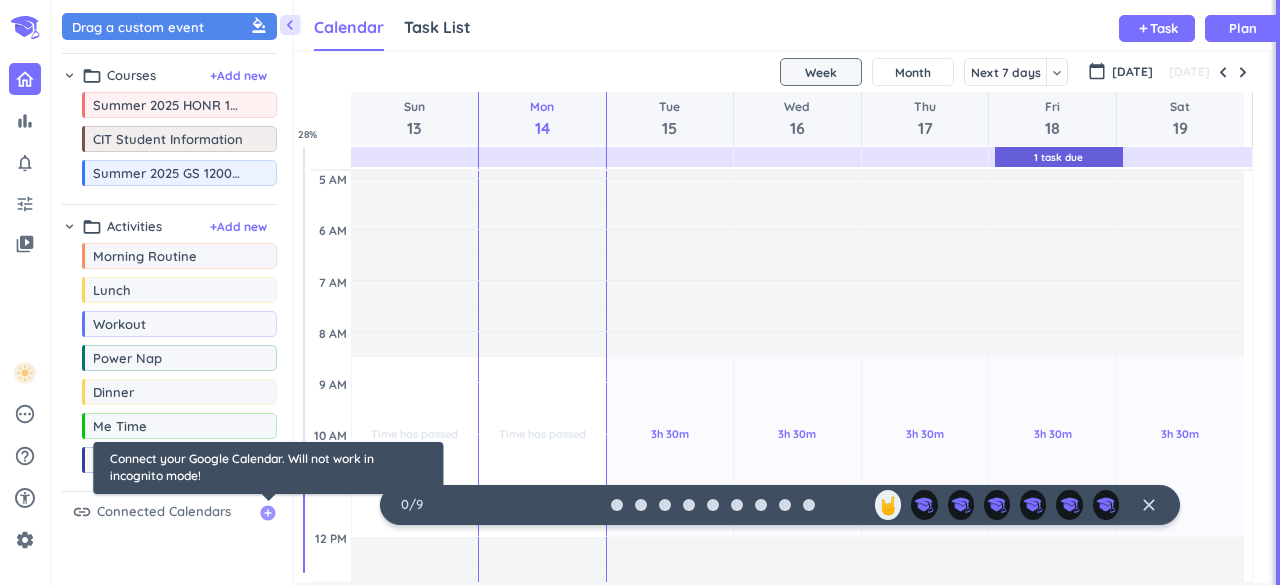 click on "add_circle" at bounding box center (268, 513) 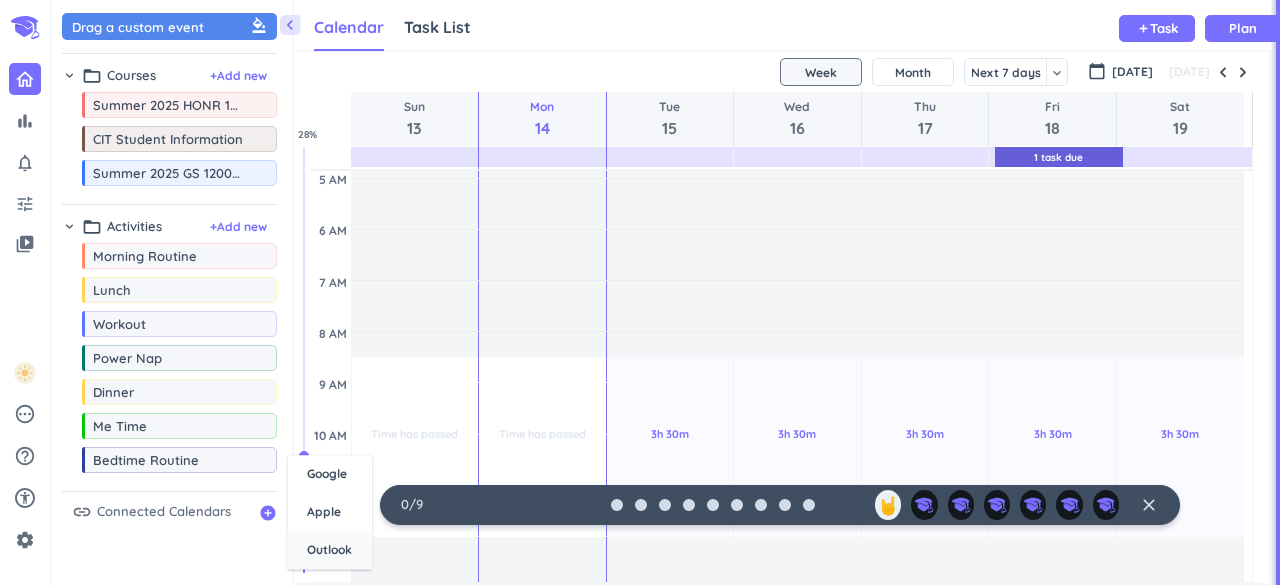 click on "Outlook" at bounding box center (329, 550) 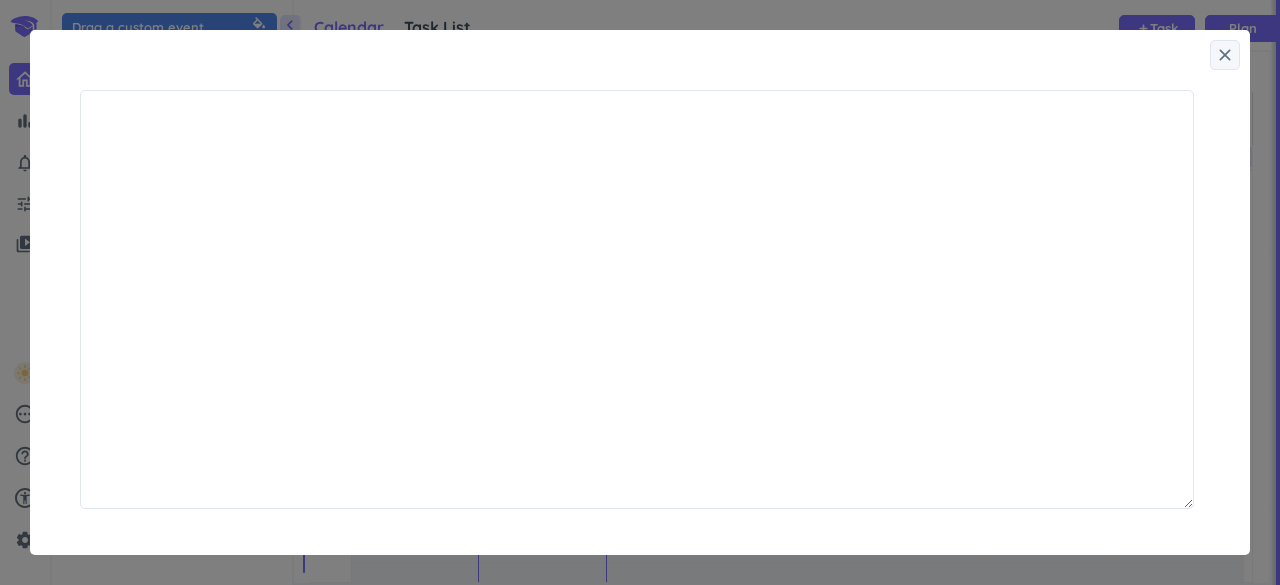 scroll, scrollTop: 8, scrollLeft: 9, axis: both 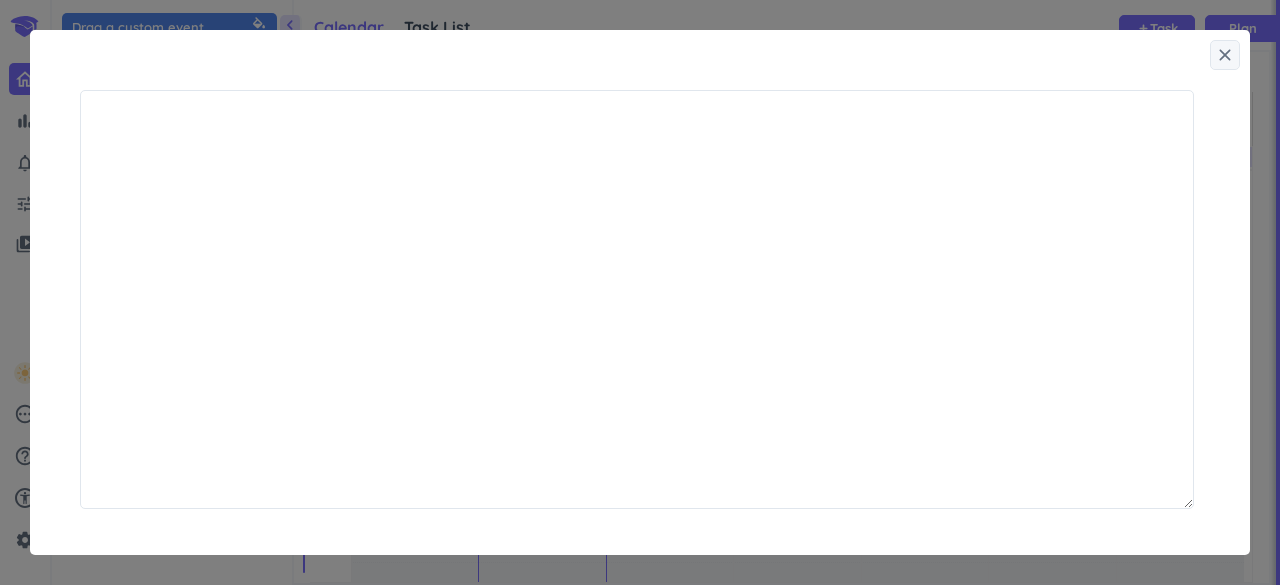 drag, startPoint x: 1217, startPoint y: 50, endPoint x: 543, endPoint y: 547, distance: 837.4276 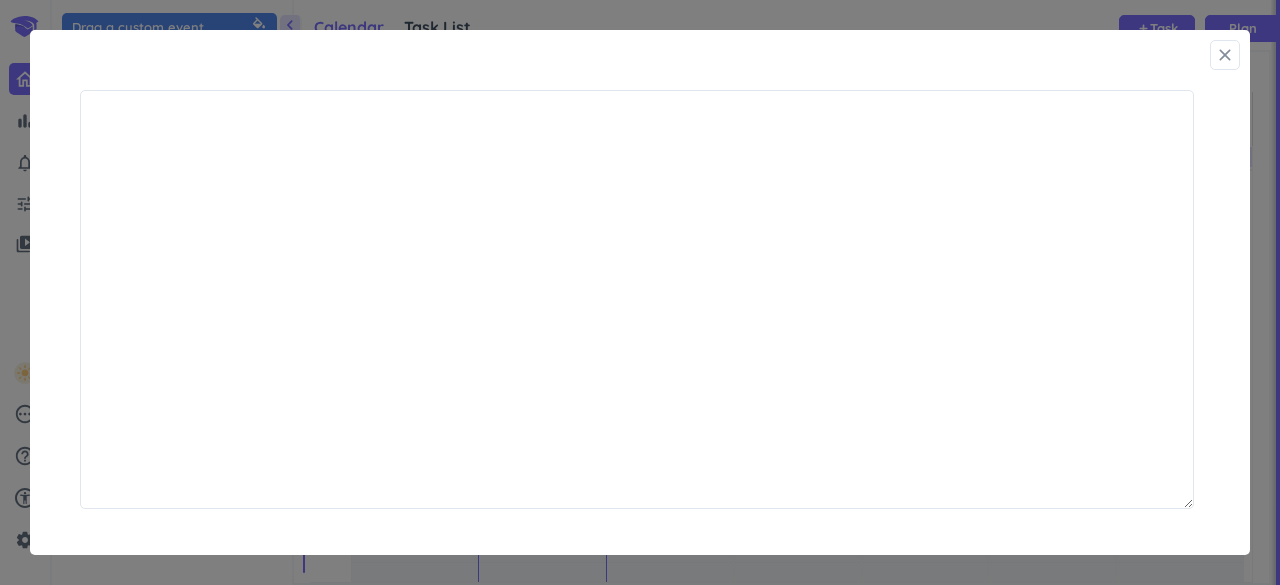 click on "close" at bounding box center [1225, 55] 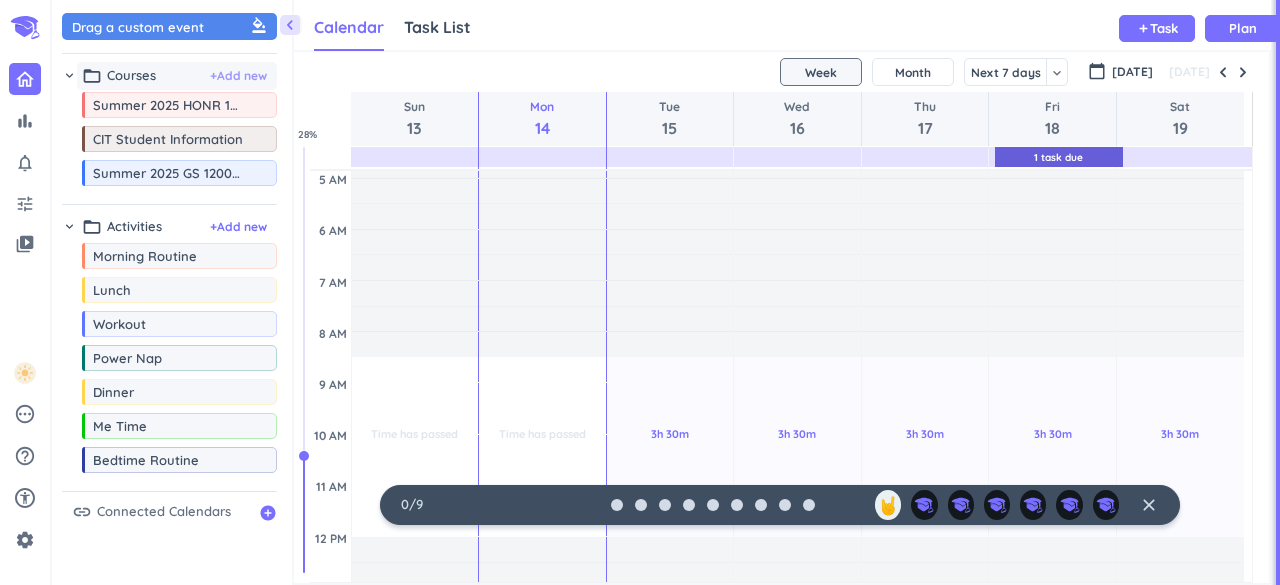 click on "+  Add new" at bounding box center (238, 76) 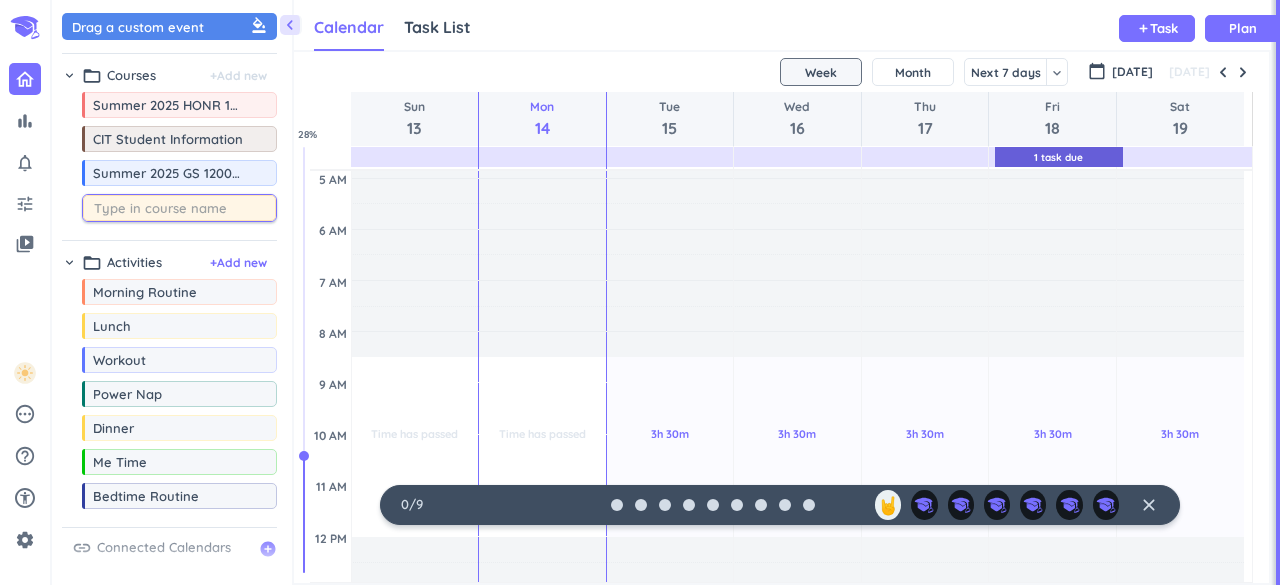 type on "k" 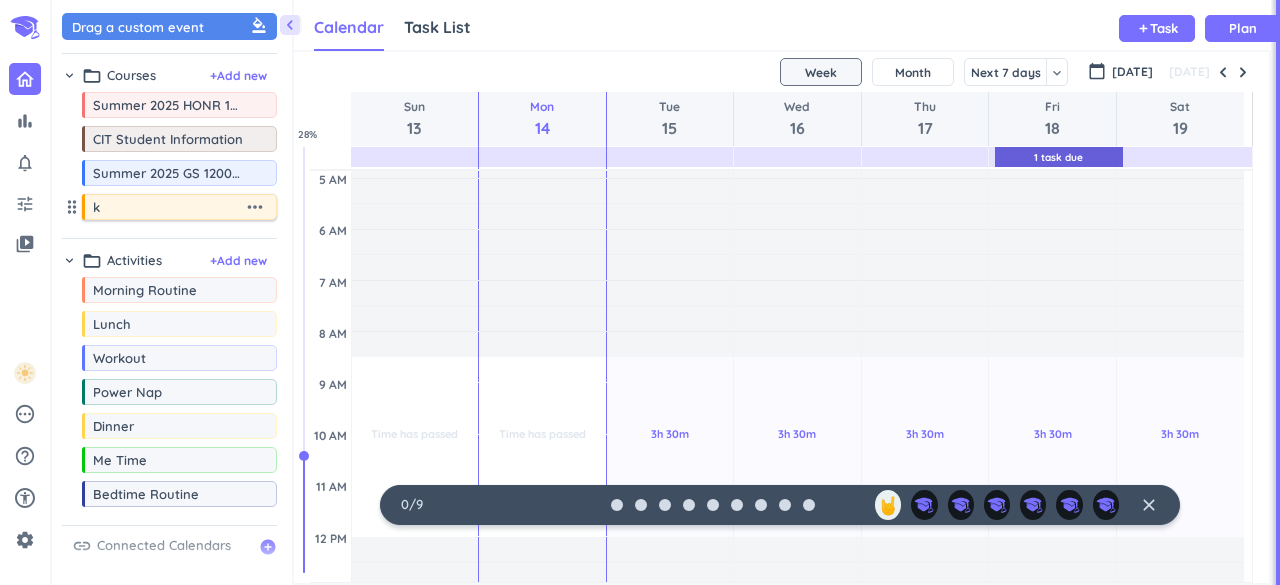 click on "more_horiz" at bounding box center [255, 207] 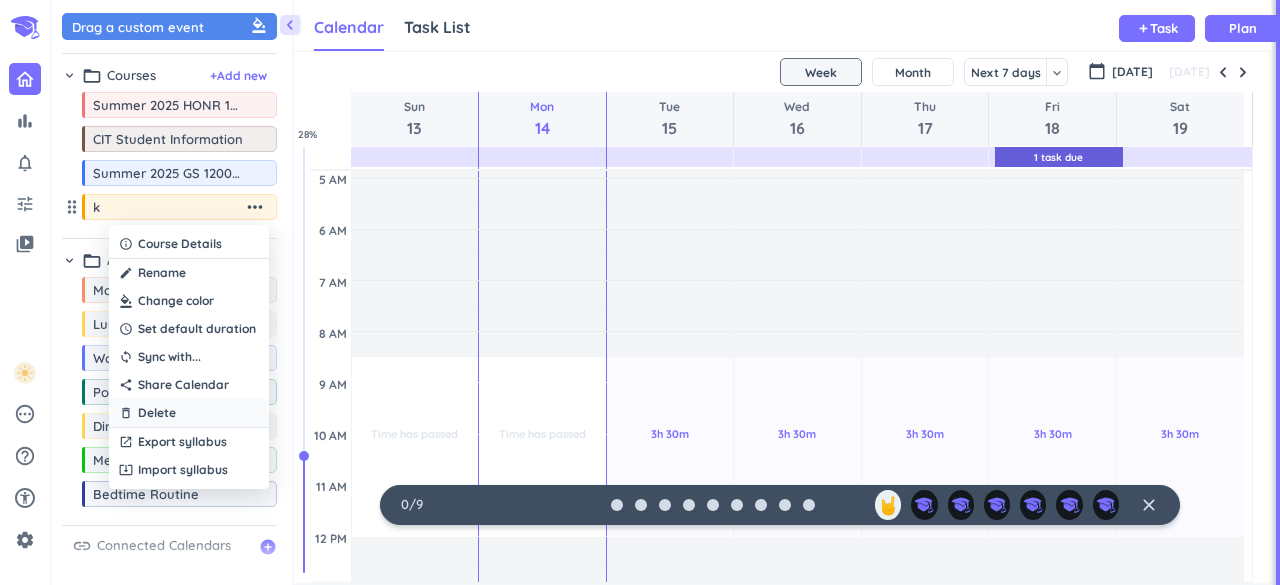 click on "delete_outline Delete" at bounding box center [189, 413] 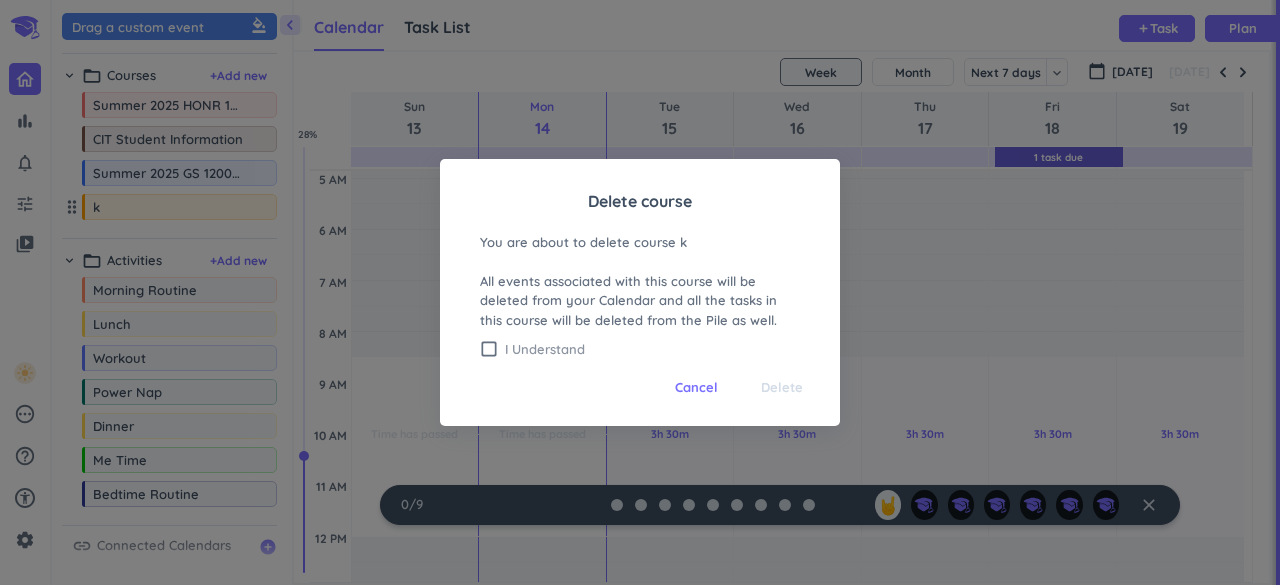 click on "I Understand" at bounding box center [652, 349] 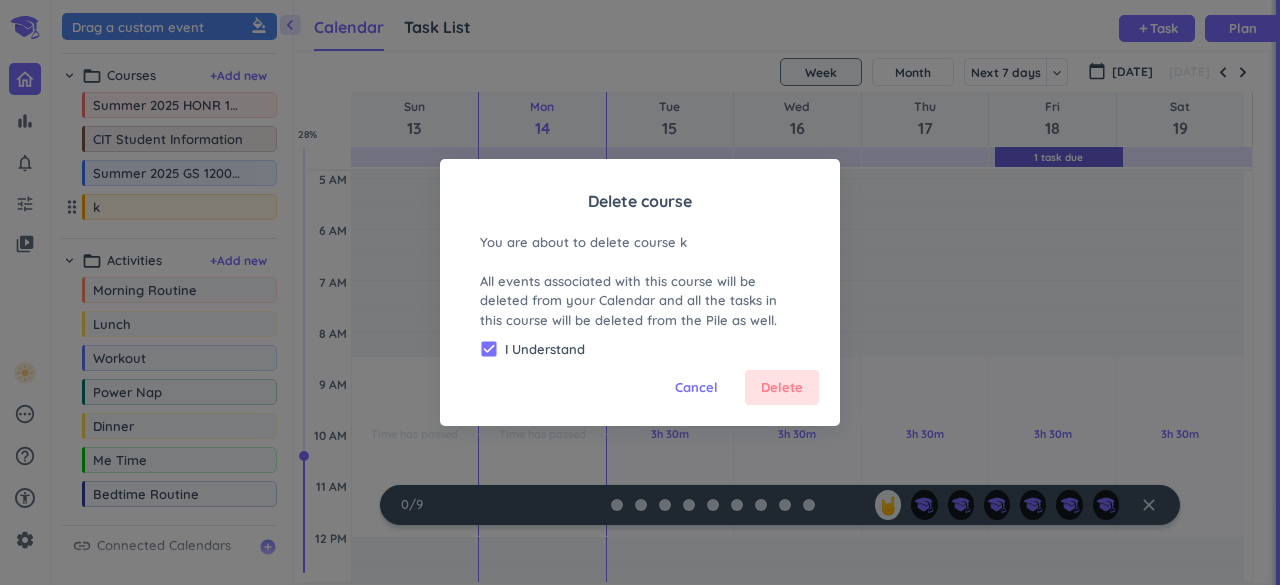 click on "Delete" at bounding box center (782, 388) 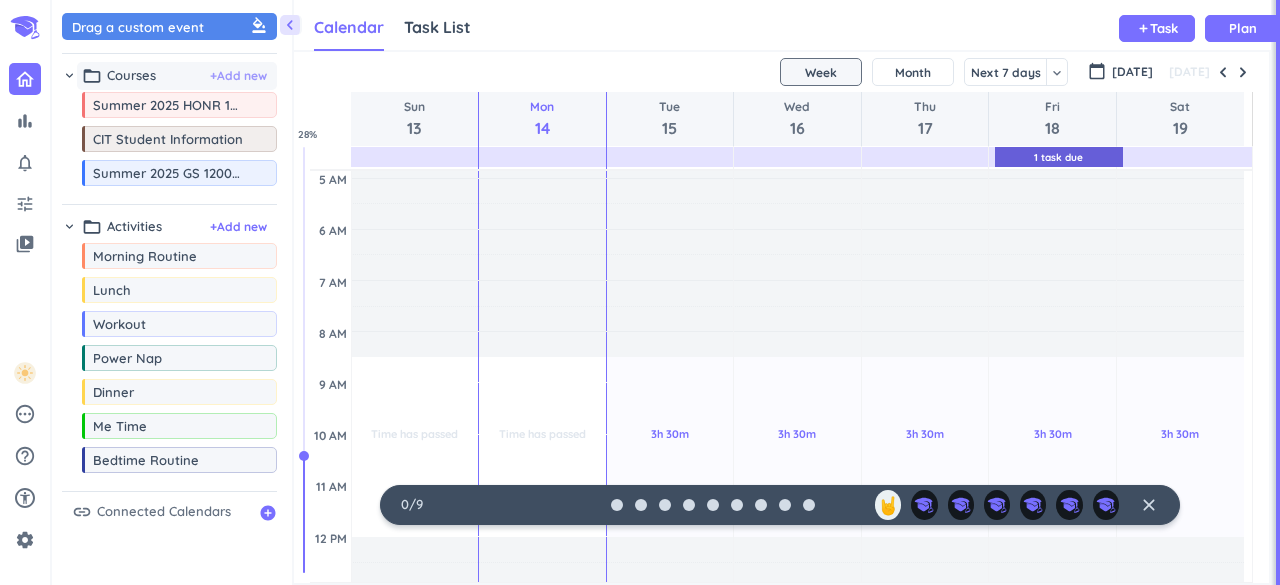click on "+  Add new" at bounding box center [238, 76] 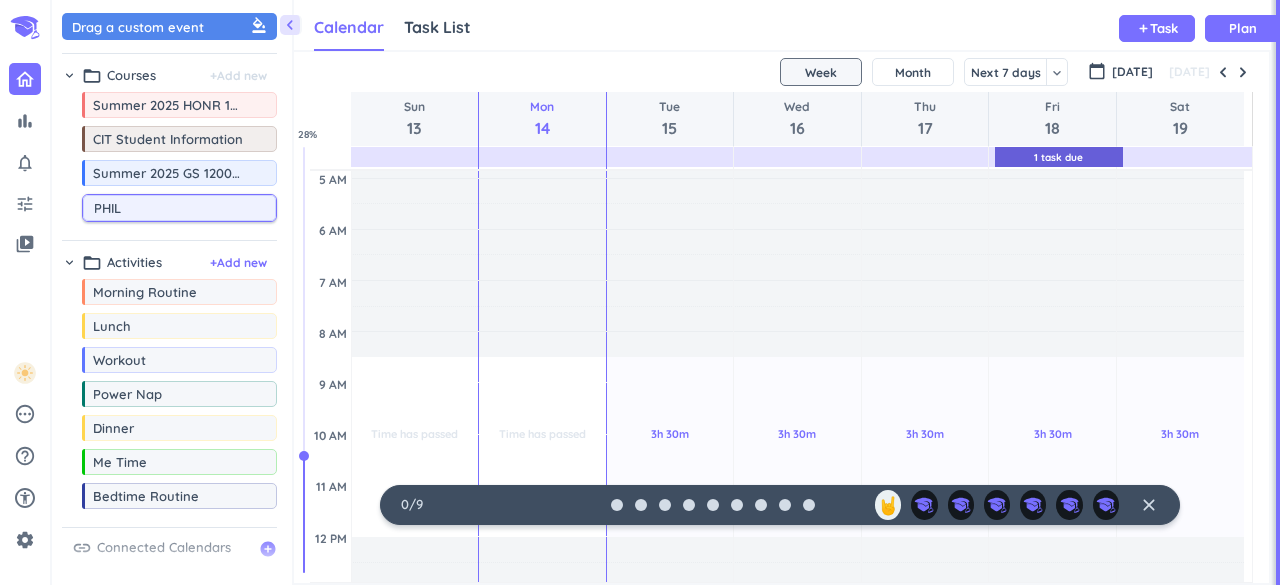 type on "PHIL" 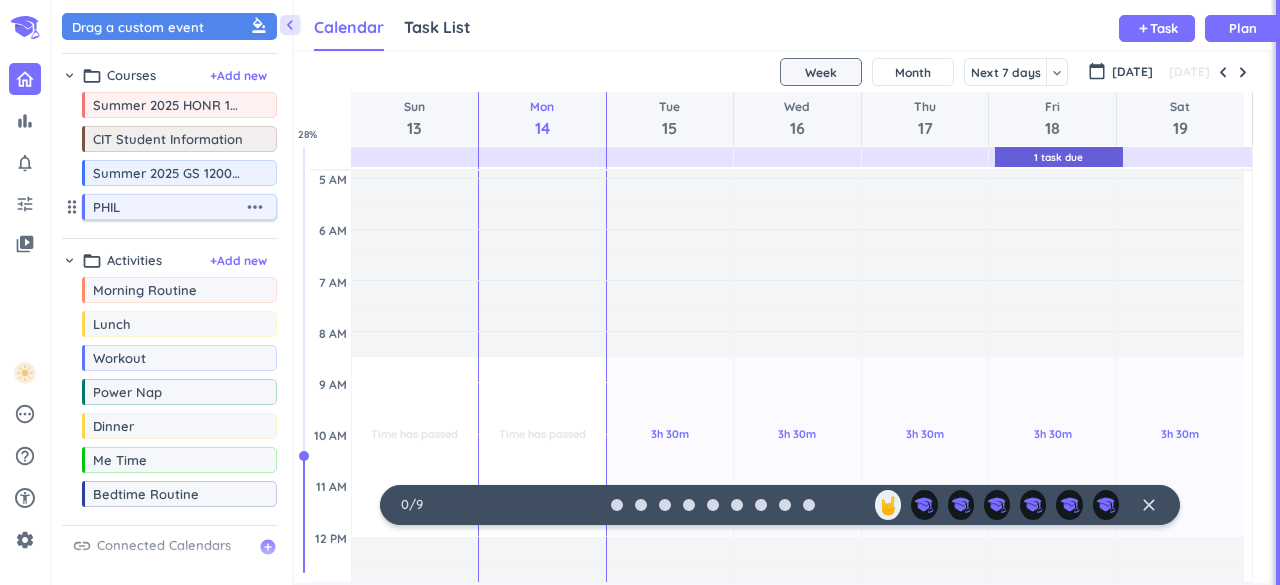 click on "PHIL" at bounding box center [168, 207] 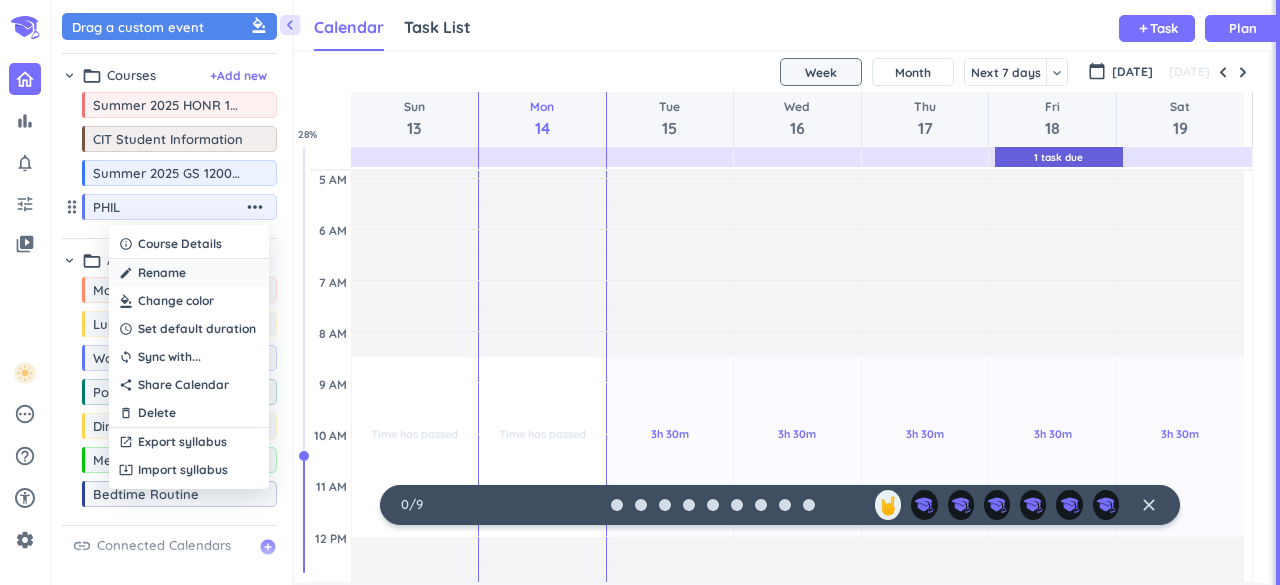click on "create Rename" at bounding box center [189, 273] 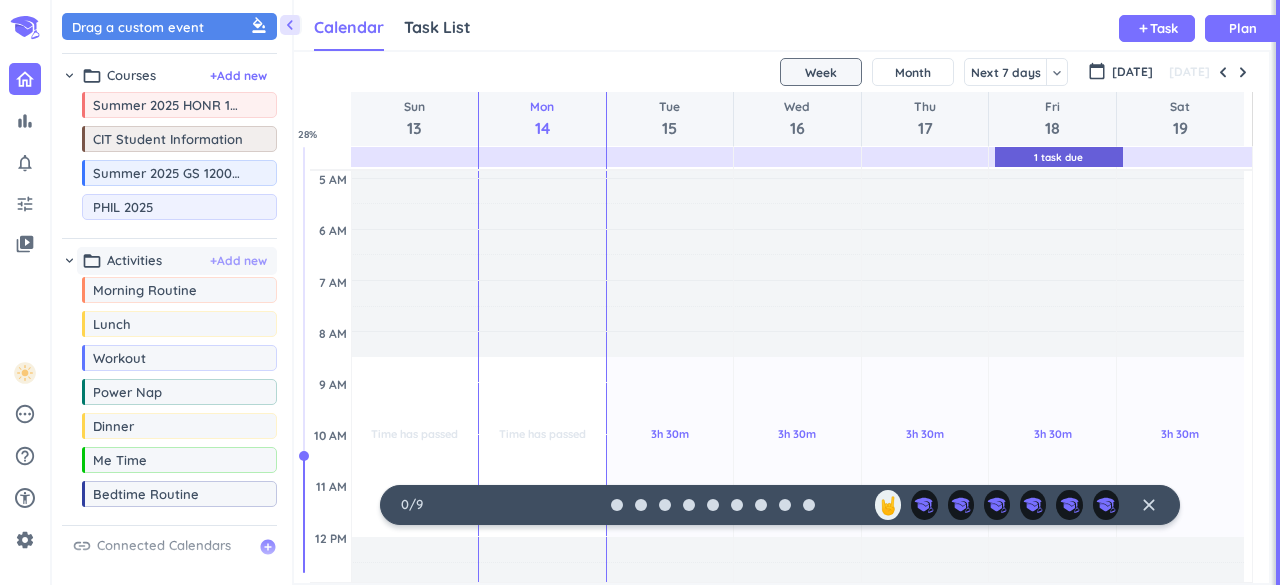type on "PHIL 2025" 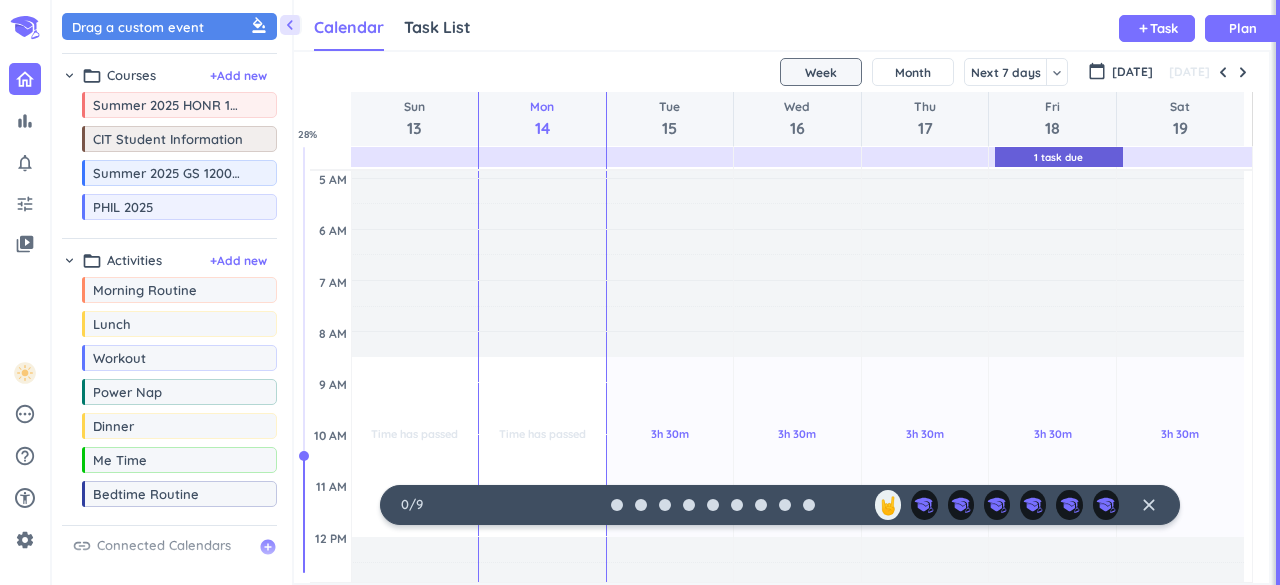 click on "drag_indicator Summer 2025 HONR 120 Intro to Research - Merge more_horiz drag_indicator CIT Student Information more_horiz drag_indicator Summer 2025 GS 12000-048 LEC more_horiz drag_indicator PHIL 2025  more_horiz" at bounding box center [169, 160] 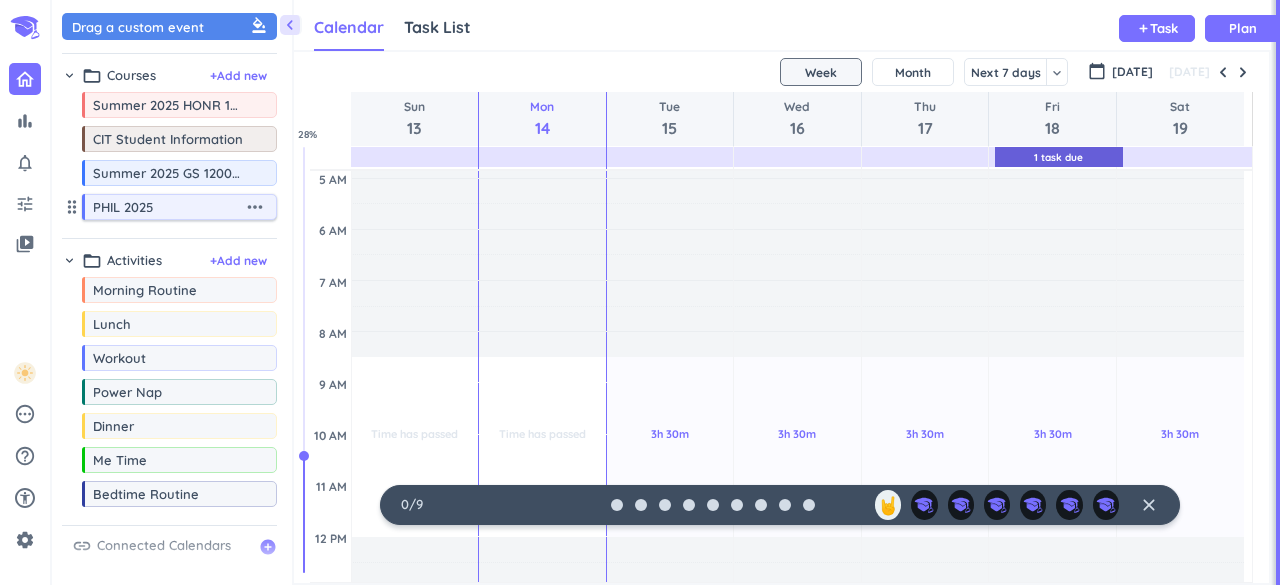 click on "more_horiz" at bounding box center [255, 207] 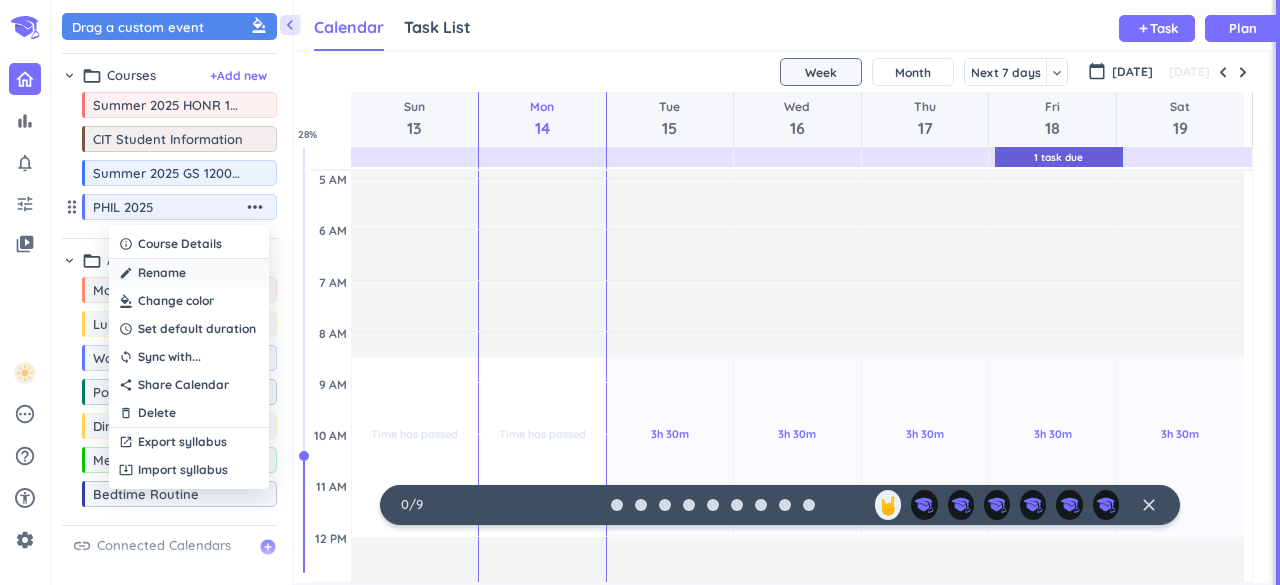 click on "create Rename" at bounding box center (189, 273) 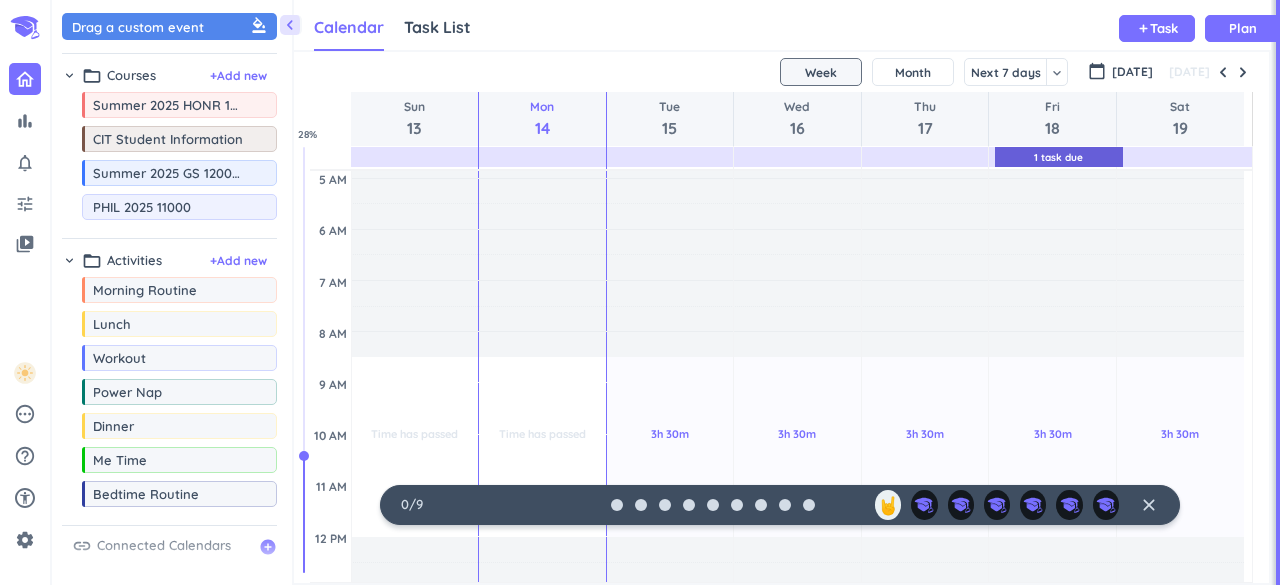 type on "PHIL 2025 11000-" 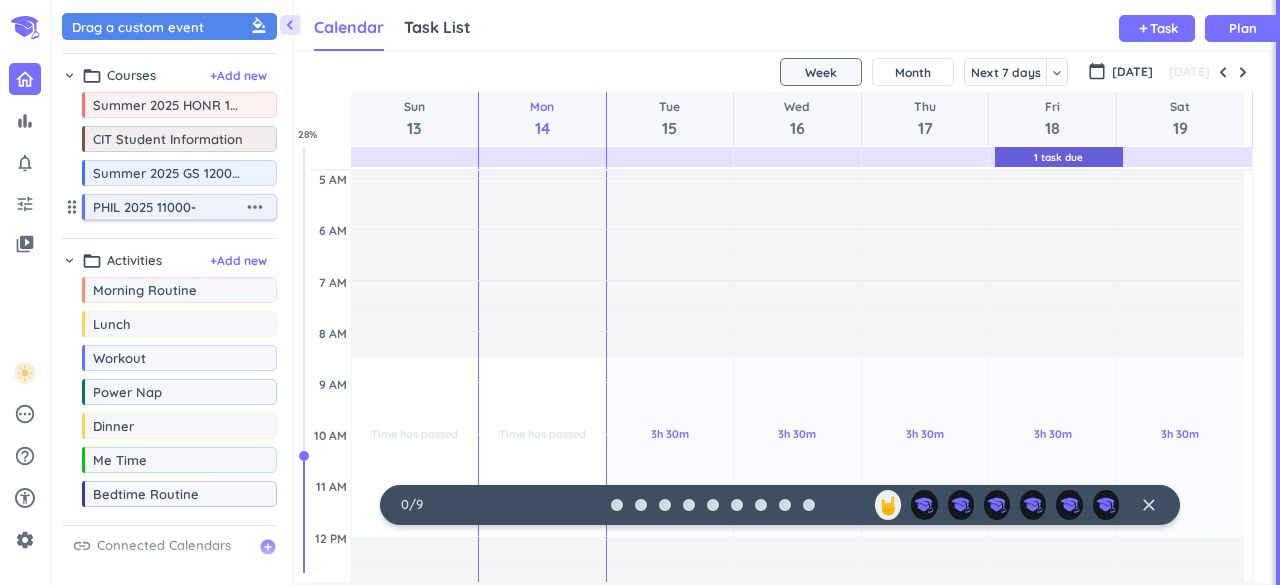 click on "more_horiz" at bounding box center (255, 207) 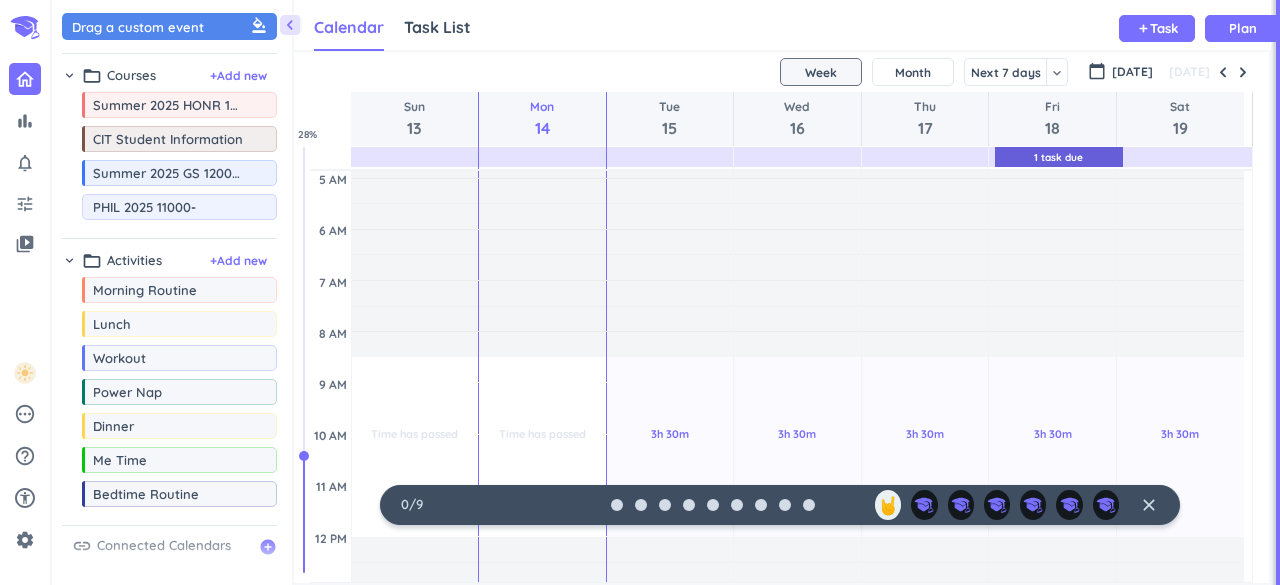 type on "PHIL 2025 11000-39115-002 (Lecture)" 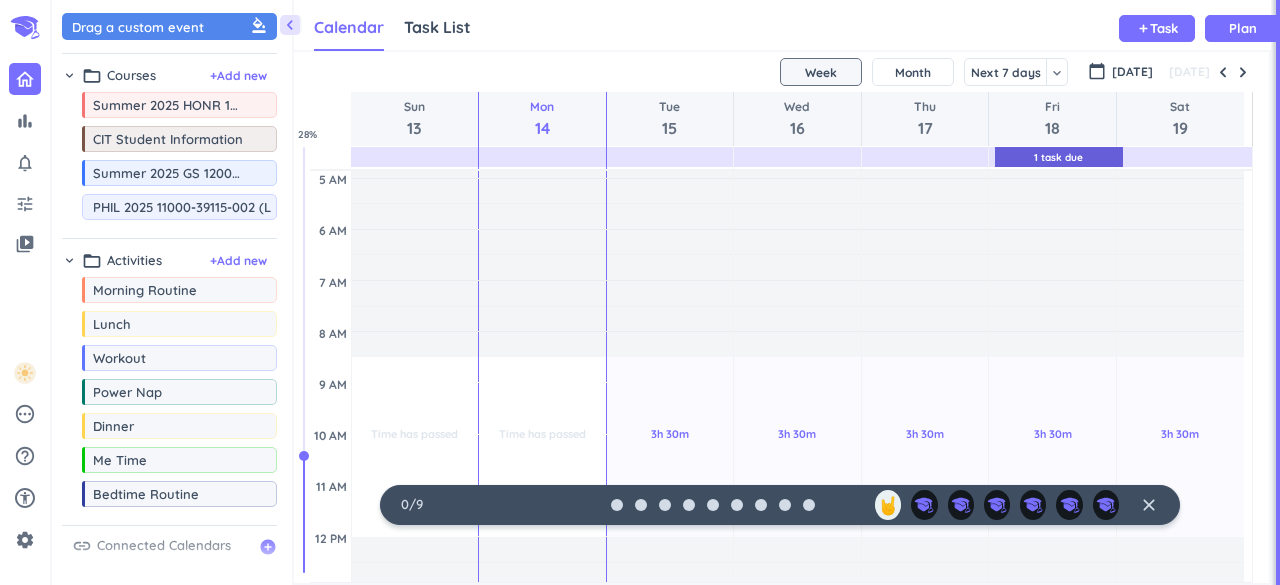 scroll, scrollTop: 0, scrollLeft: 52, axis: horizontal 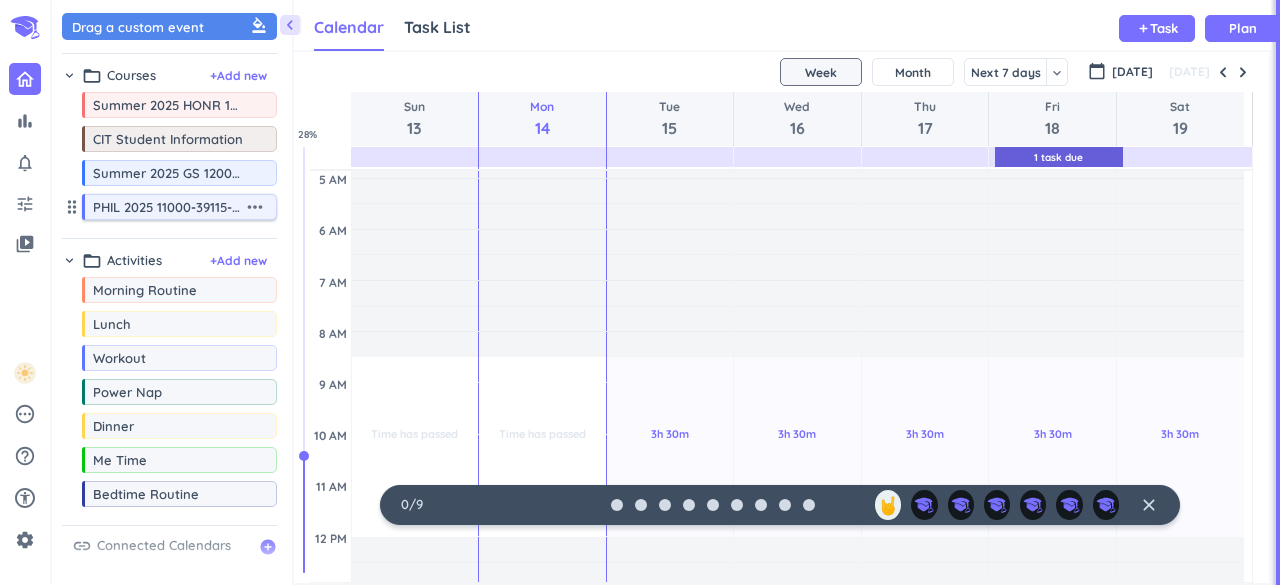 click on "more_horiz" at bounding box center (255, 207) 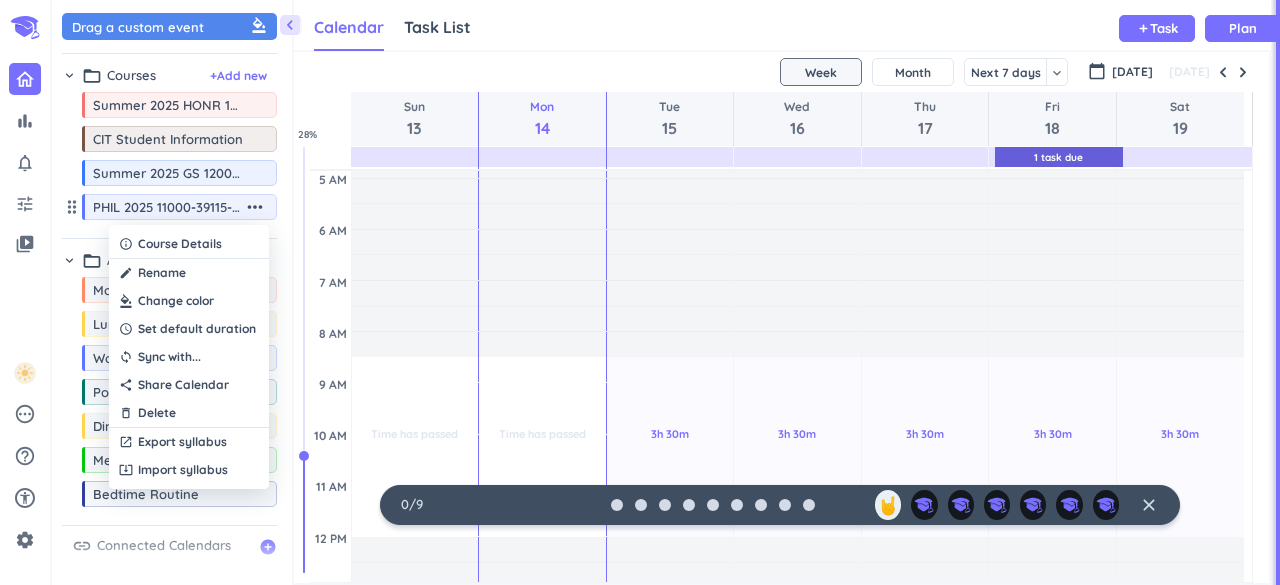 click at bounding box center [189, 301] 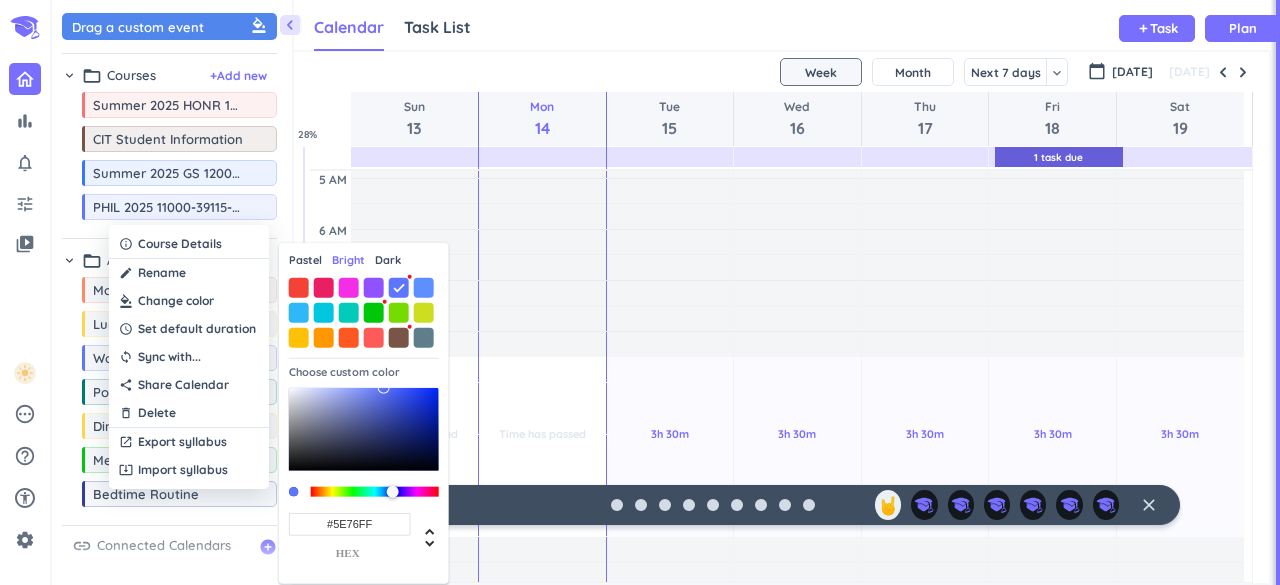 click on "Pastel Bright Dark Choose custom color #5E76FF hex" at bounding box center [364, 413] 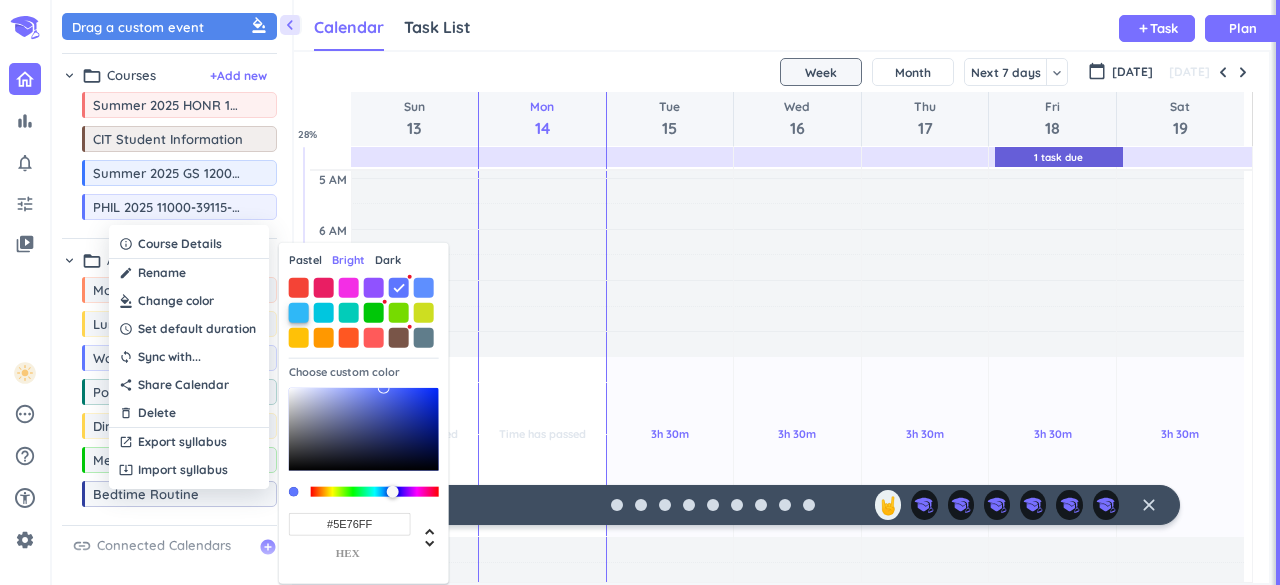 click at bounding box center [299, 312] 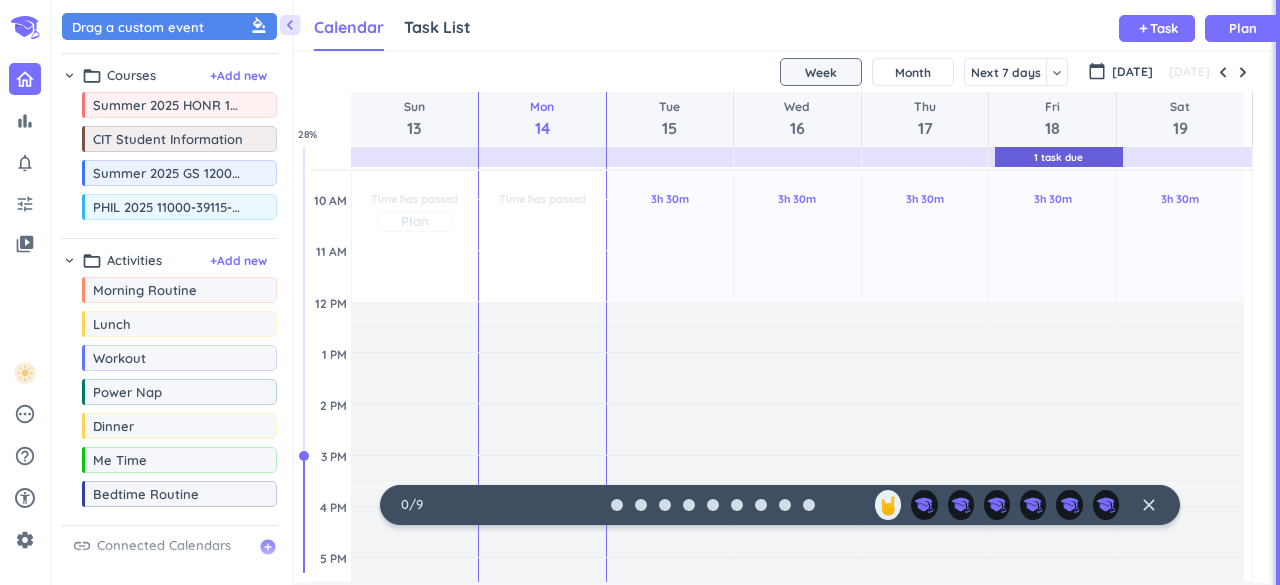 scroll, scrollTop: 283, scrollLeft: 0, axis: vertical 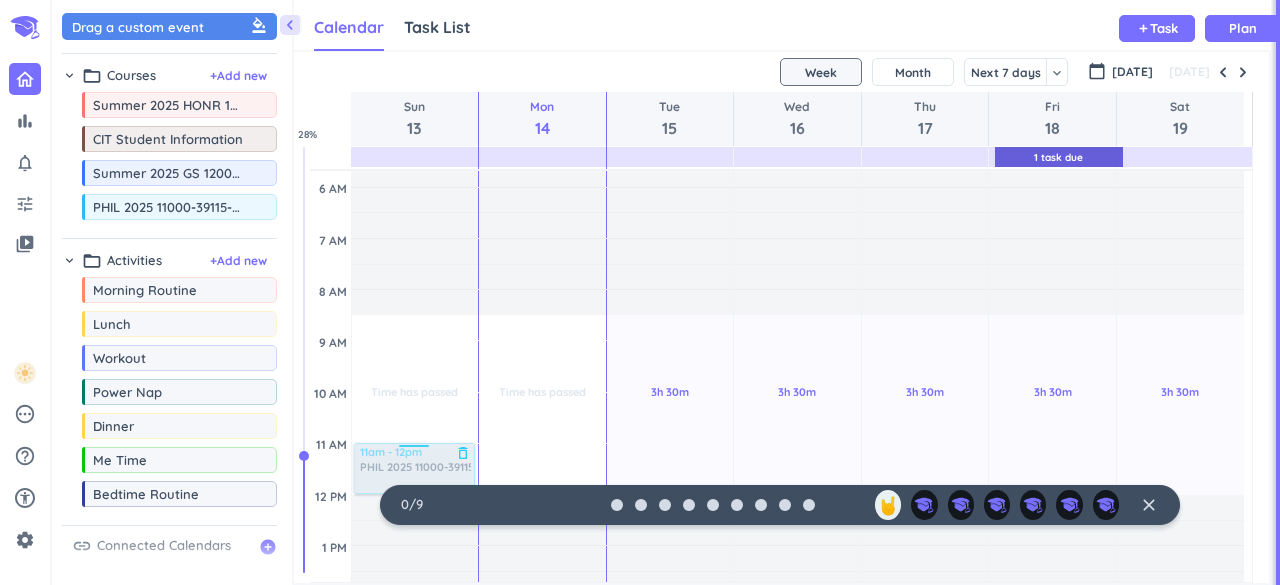 drag, startPoint x: 146, startPoint y: 213, endPoint x: 386, endPoint y: 445, distance: 333.80234 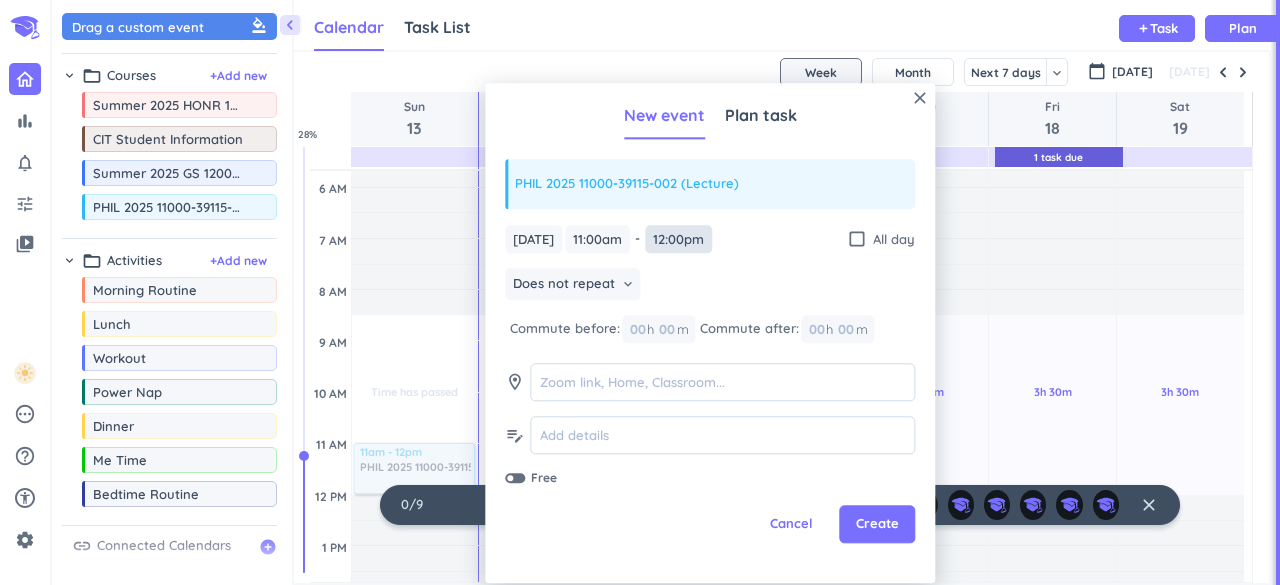 click on "12:00pm" at bounding box center [678, 239] 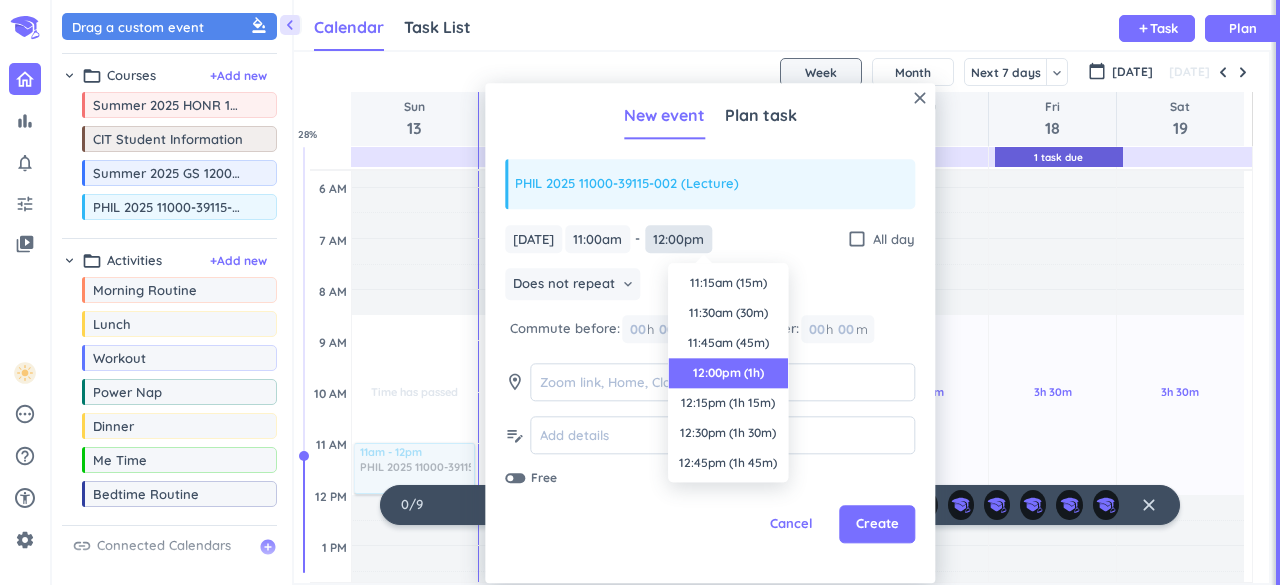 scroll, scrollTop: 90, scrollLeft: 0, axis: vertical 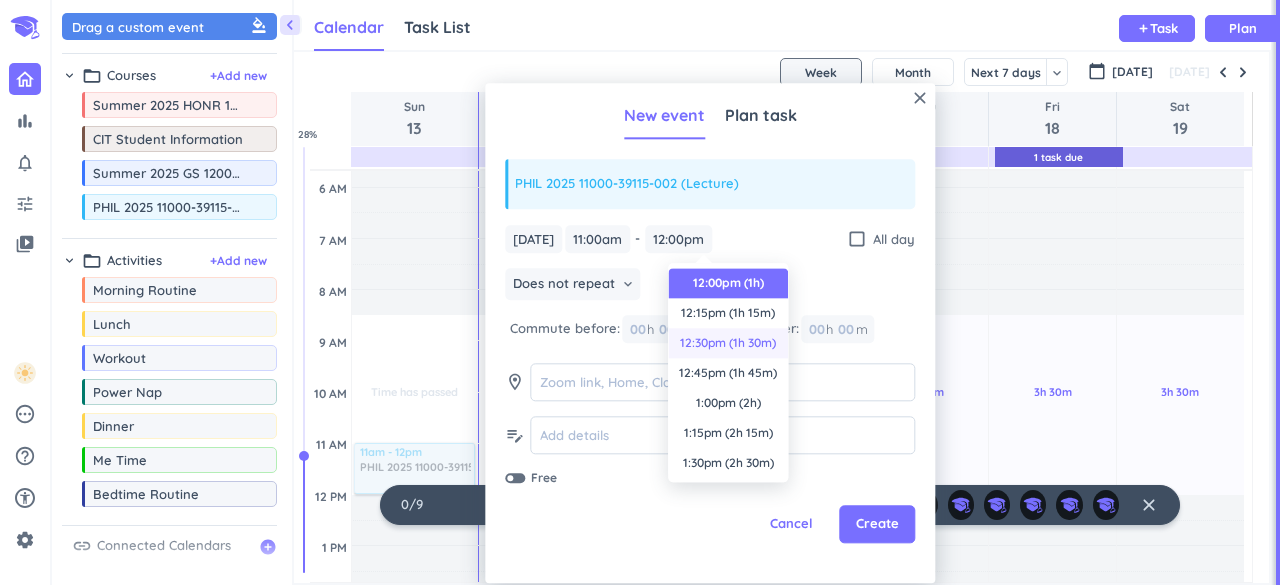 click on "12:30pm (1h 30m)" at bounding box center (728, 343) 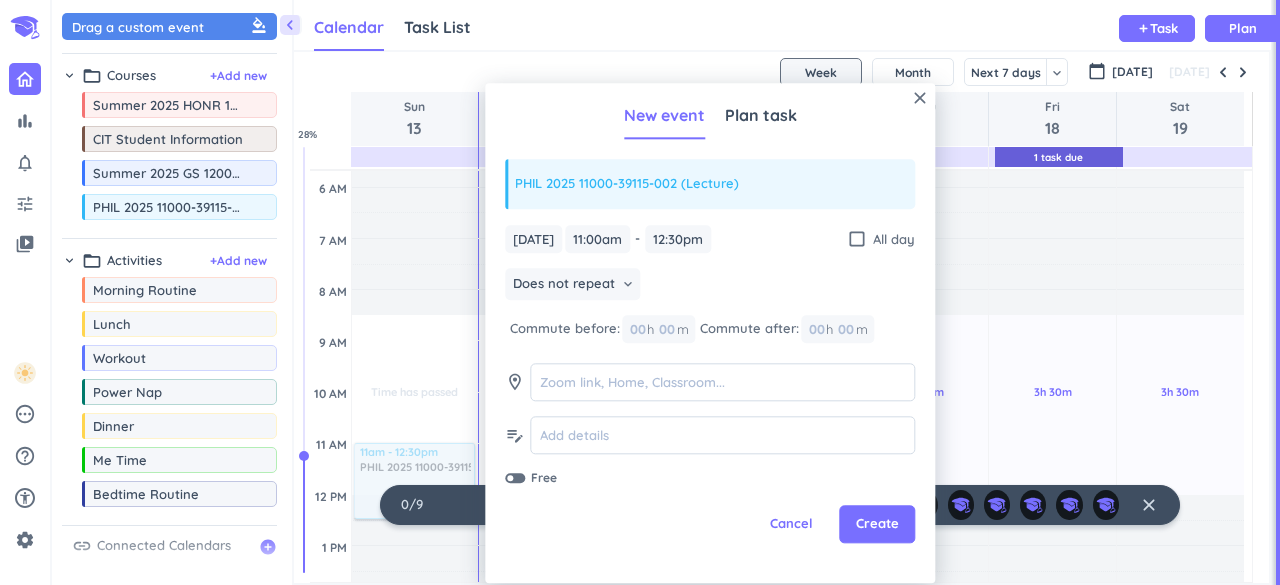 click on "[DATE] [DATE]   11:00am 11:00am - 12:30pm 12:30pm check_box_outline_blank All day Does not repeat keyboard_arrow_down Commute before: 00 h 00 m Commute after: 00 h 00 m room edit_note Free" at bounding box center (710, 356) 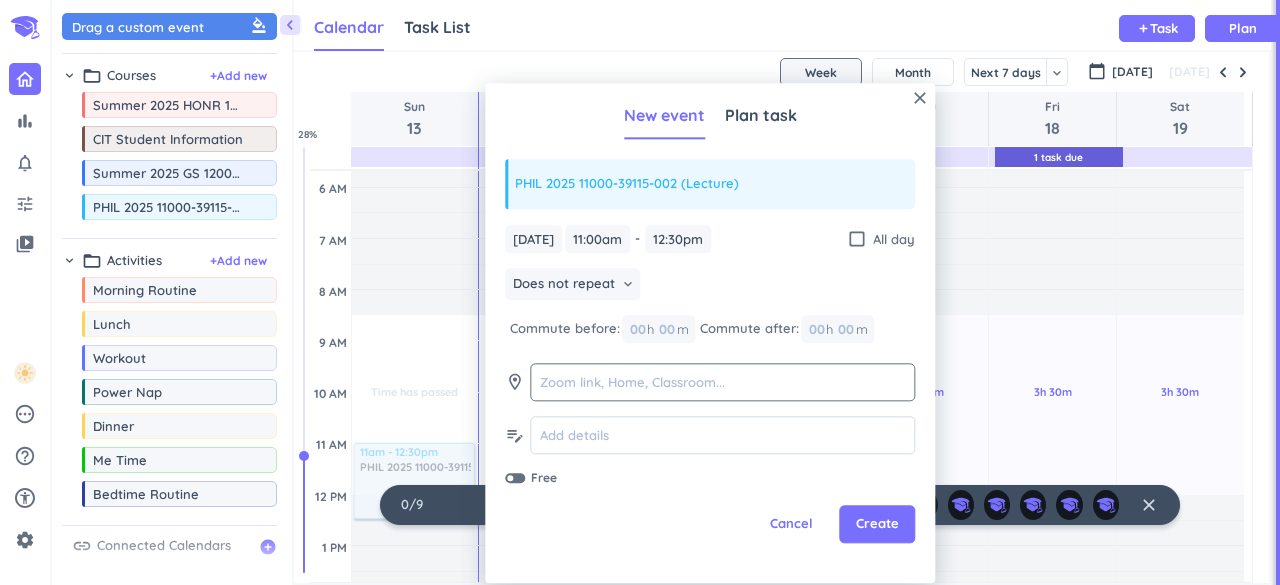 click 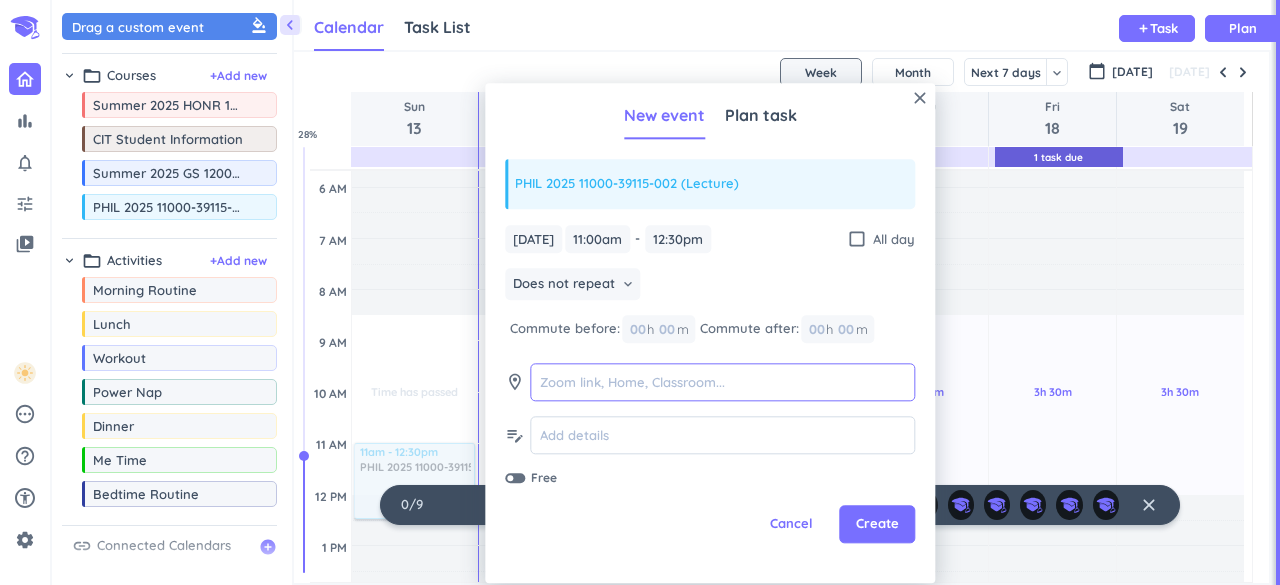 click at bounding box center (722, 382) 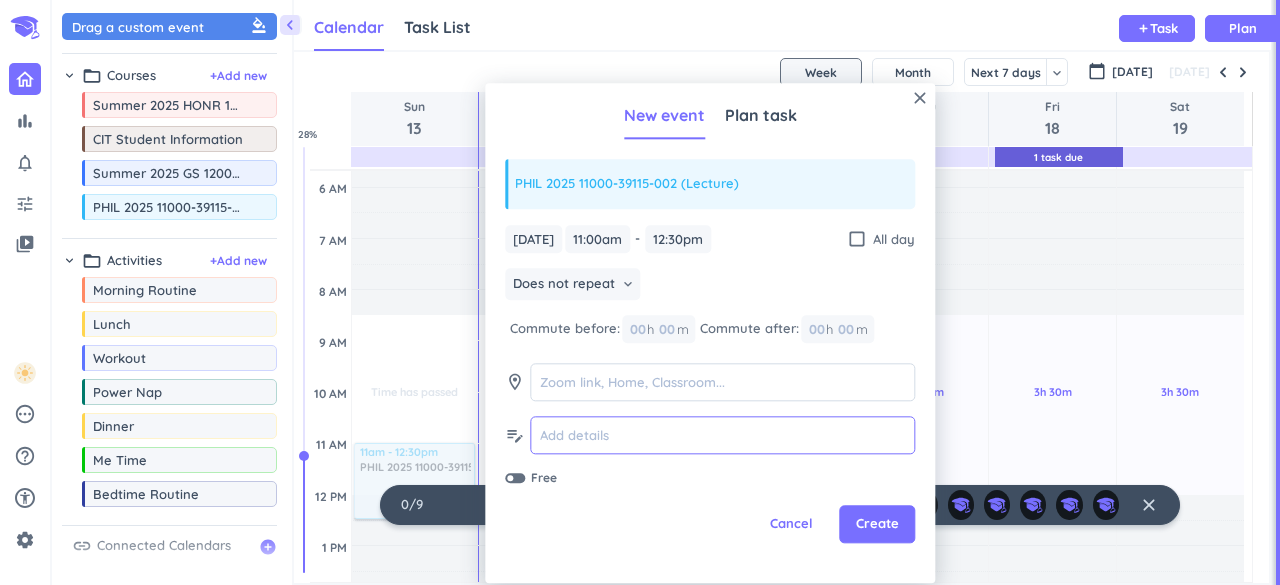 click at bounding box center (722, 435) 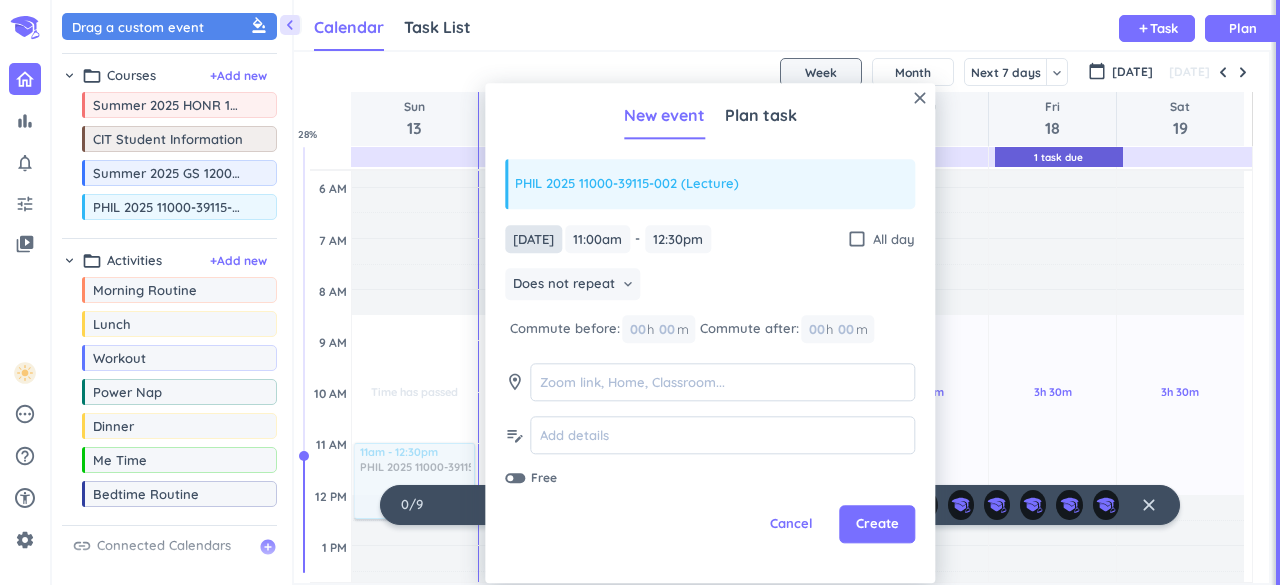 click on "[DATE]" at bounding box center [533, 239] 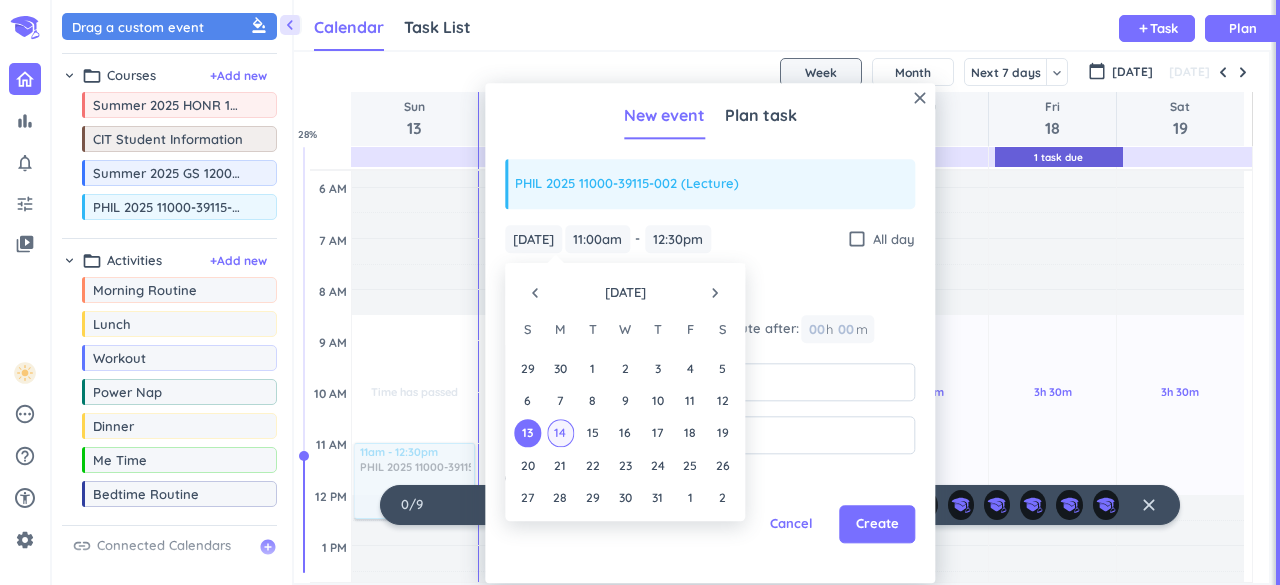 click on "14" at bounding box center [560, 433] 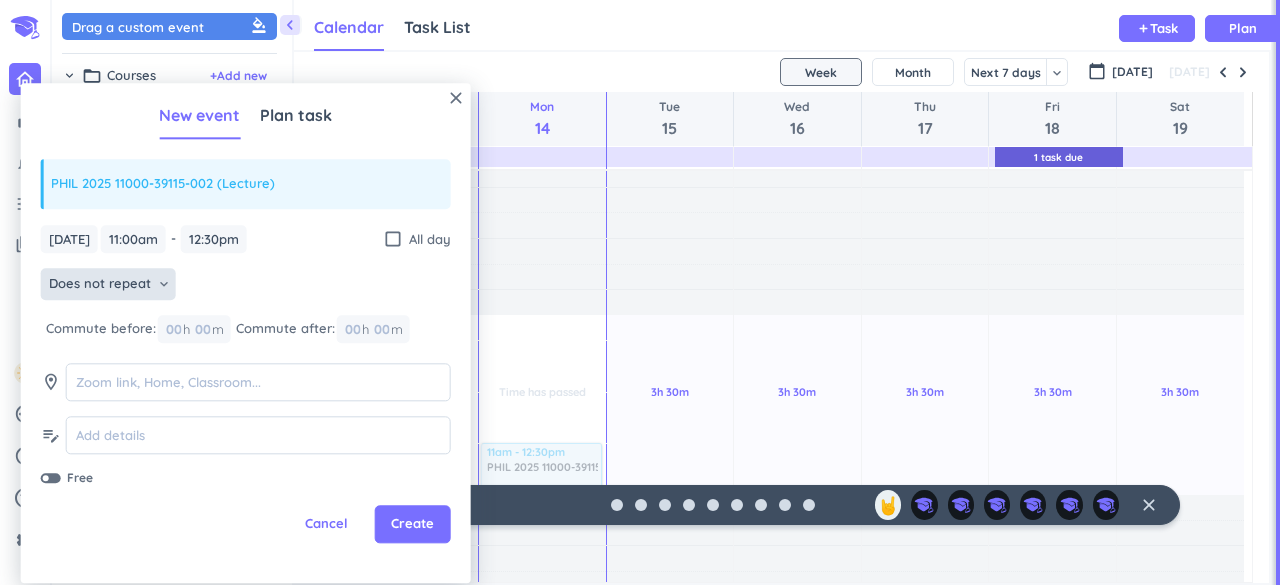 click on "keyboard_arrow_down" at bounding box center (164, 284) 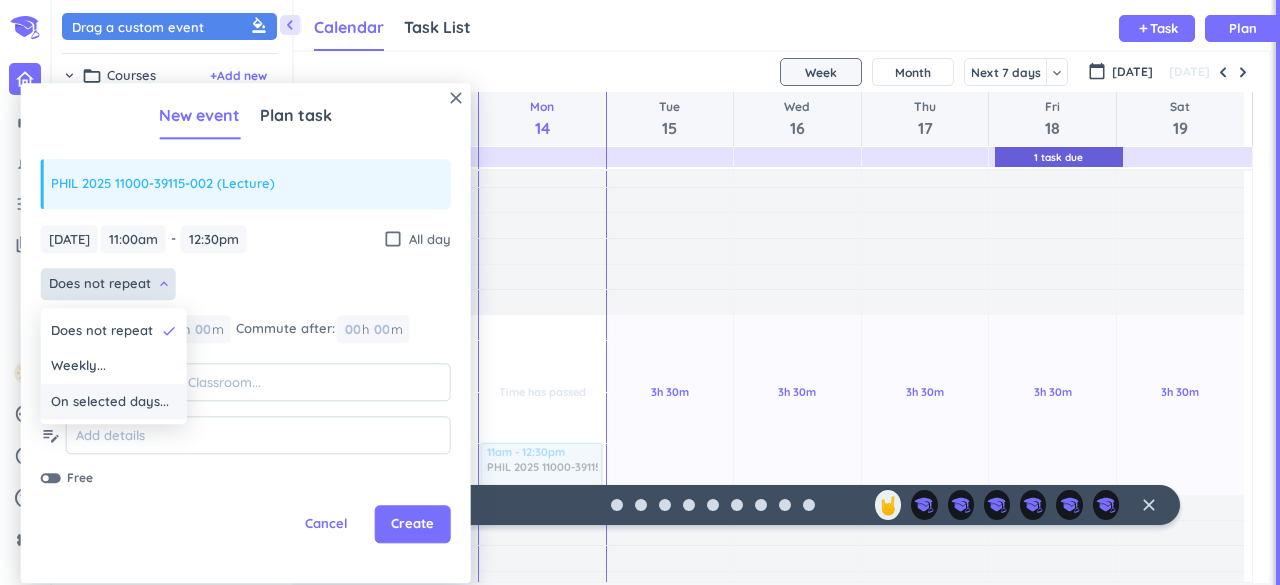 click on "On selected days..." at bounding box center [110, 402] 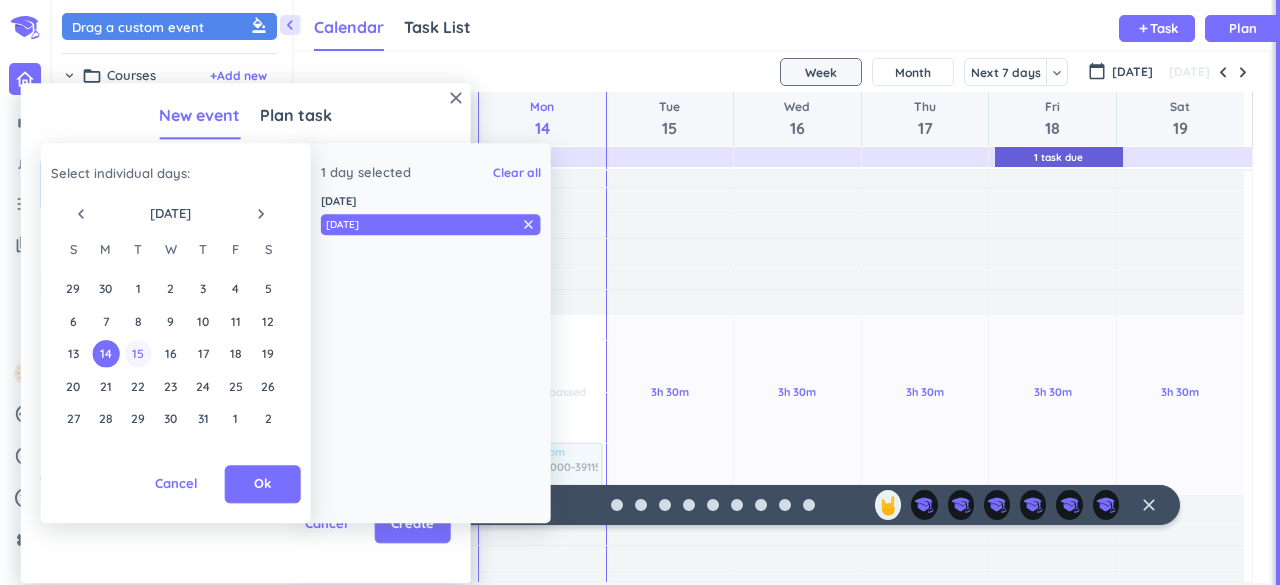 click on "15" at bounding box center (138, 353) 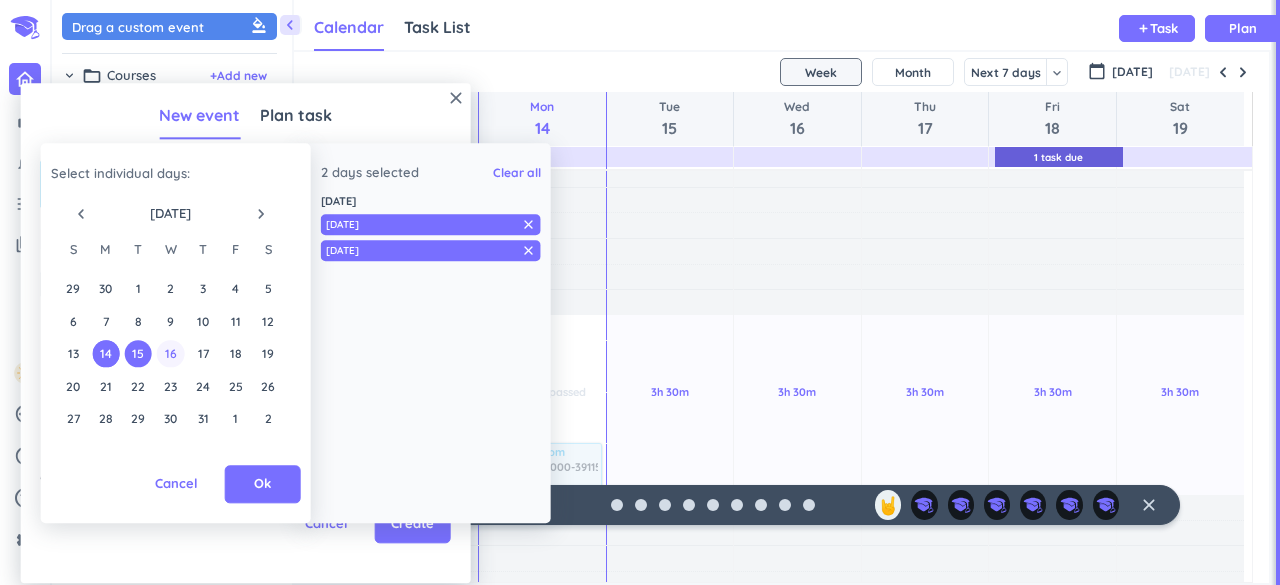 click on "16" at bounding box center (170, 353) 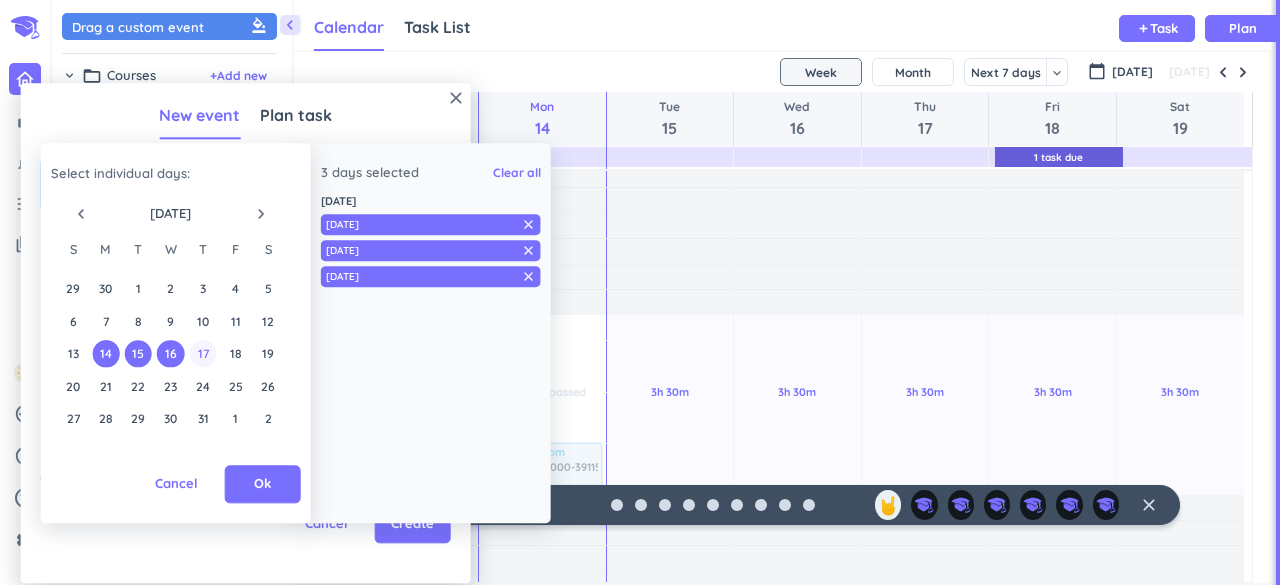 click on "17" at bounding box center [203, 353] 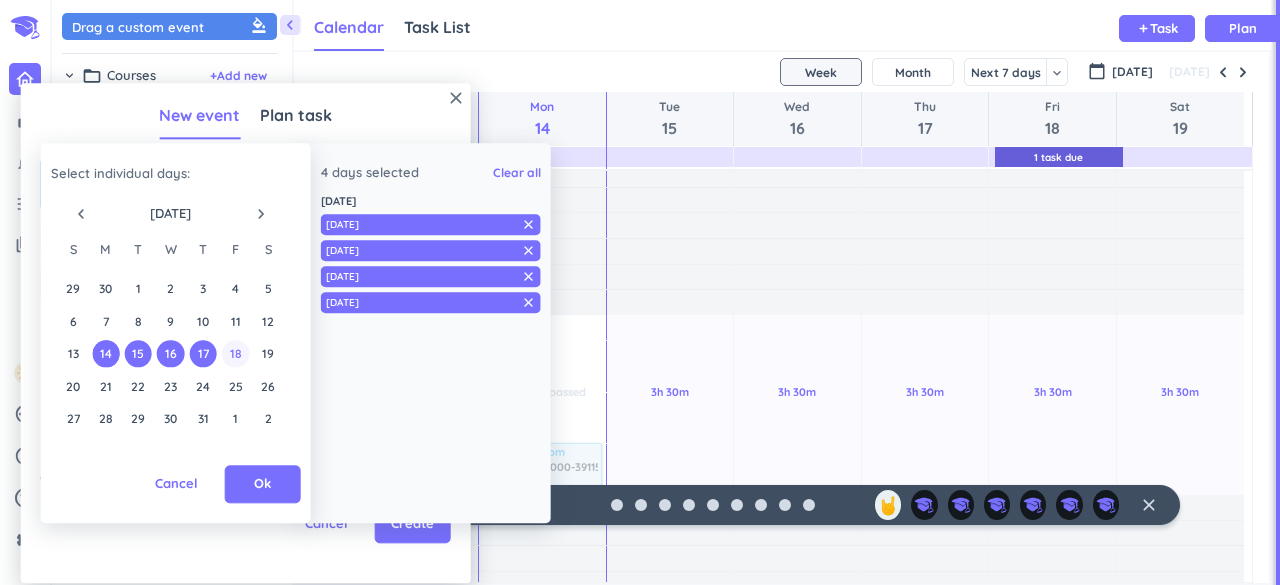 click on "18" at bounding box center [235, 353] 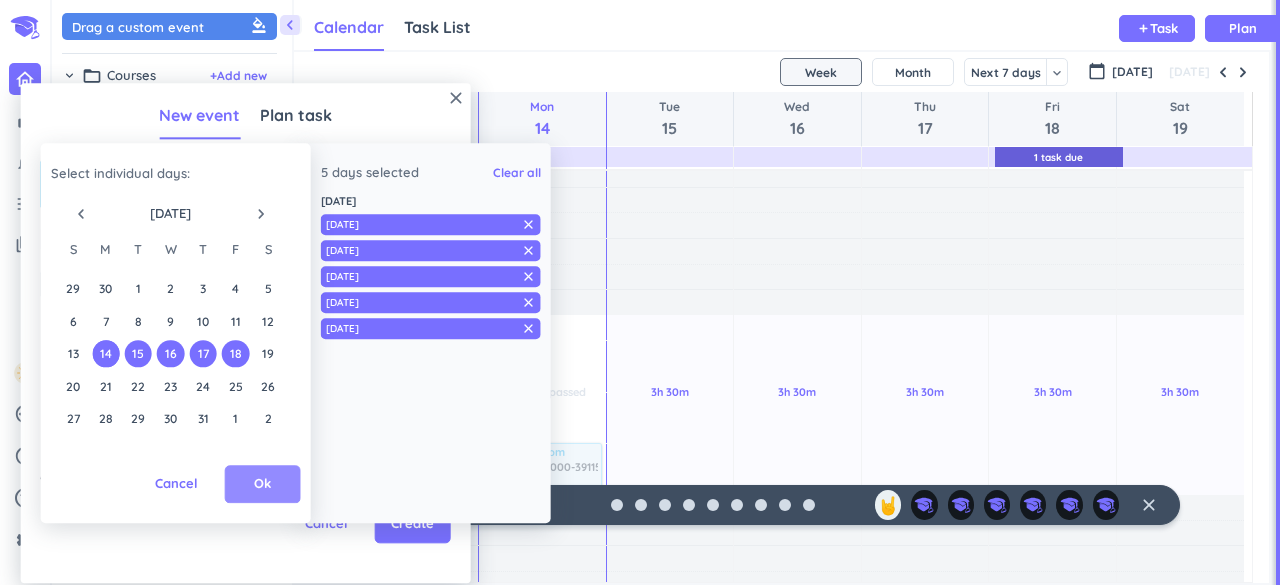 click on "Ok" at bounding box center [263, 485] 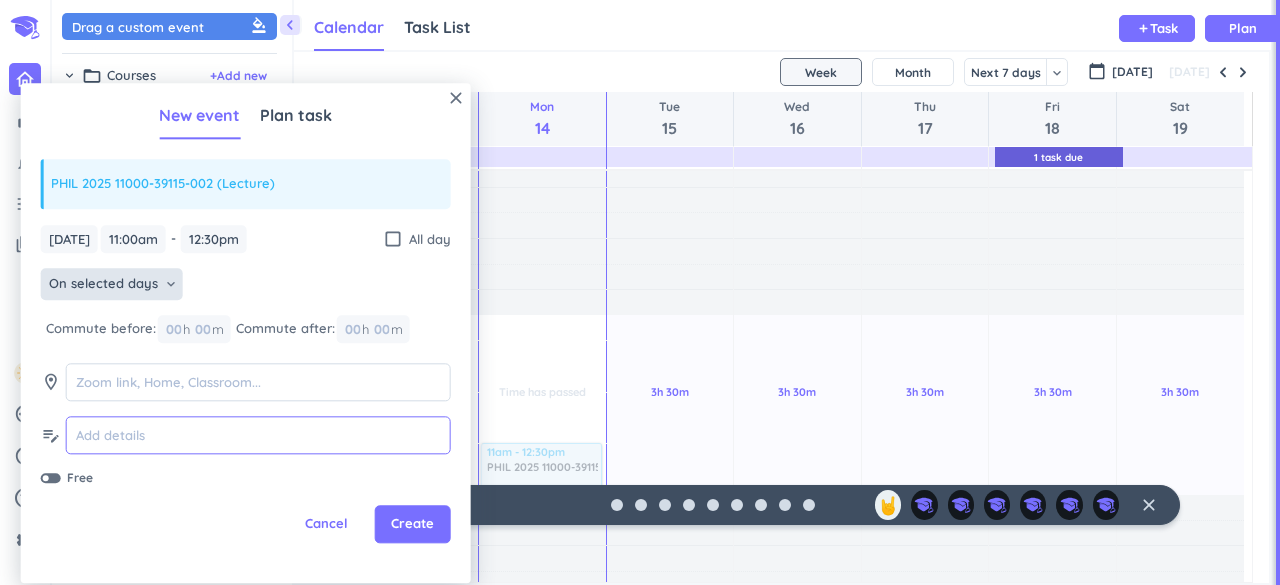 click at bounding box center [258, 435] 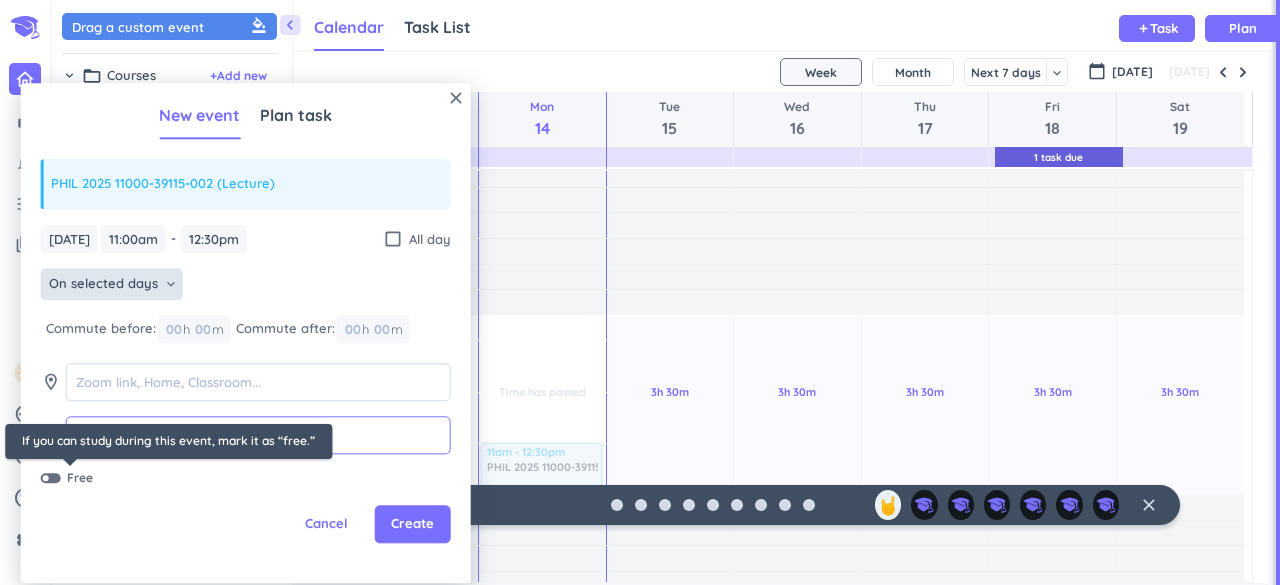 type on "ET 308" 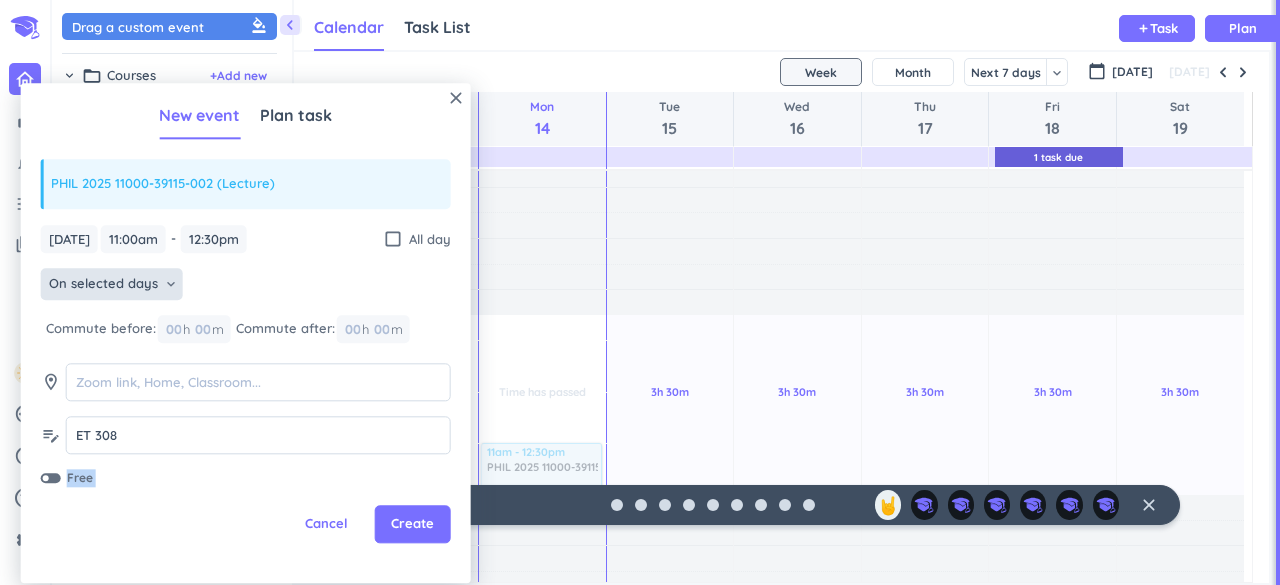 drag, startPoint x: 55, startPoint y: 474, endPoint x: 97, endPoint y: 525, distance: 66.068146 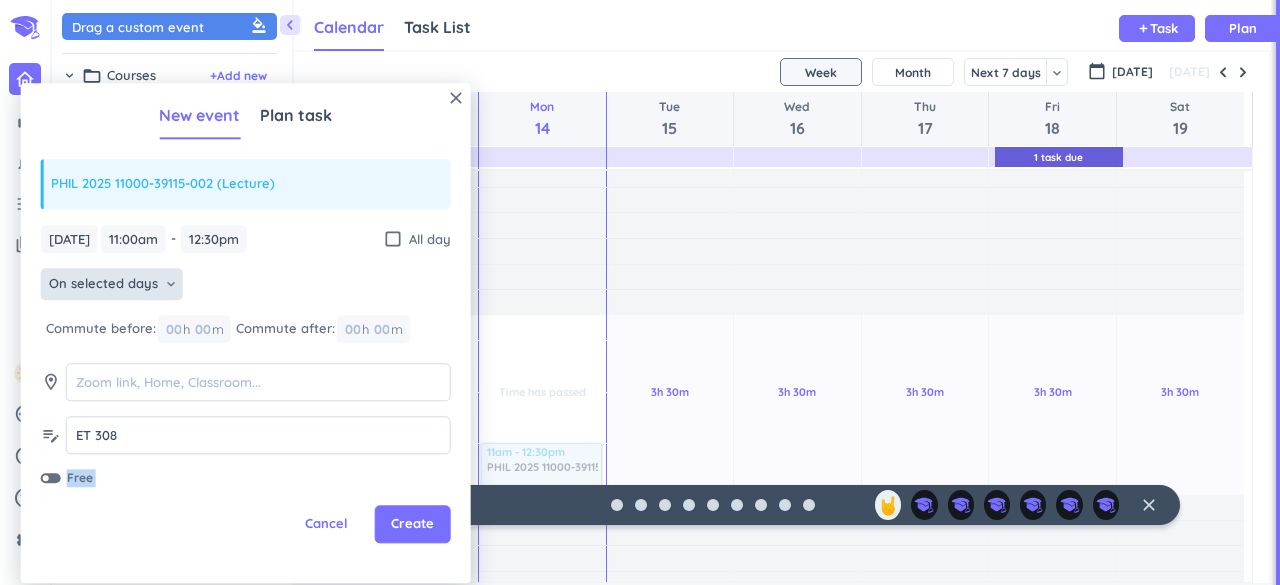 click on "[DATE] [DATE]   11:00am 11:00am - 12:30pm 12:30pm check_box_outline_blank All day On selected days keyboard_arrow_down Commute before: 00 h 00 m Commute after: 00 h 00 m room edit_note ET 308 ET 308 Free Cancel Create" at bounding box center (246, 356) 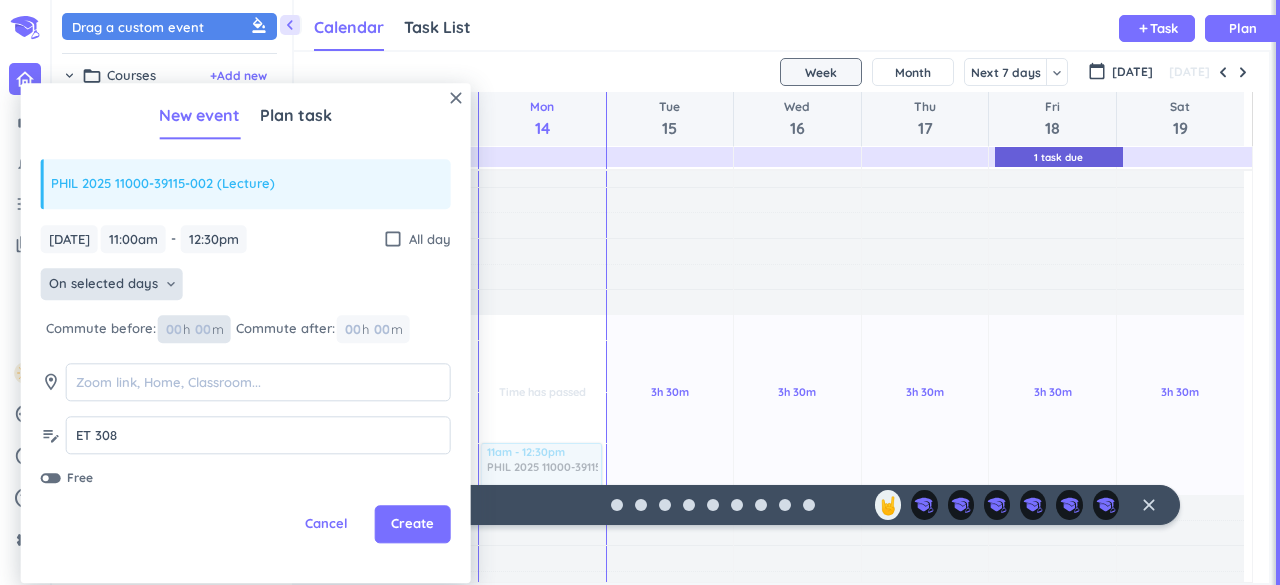 click at bounding box center [173, 329] 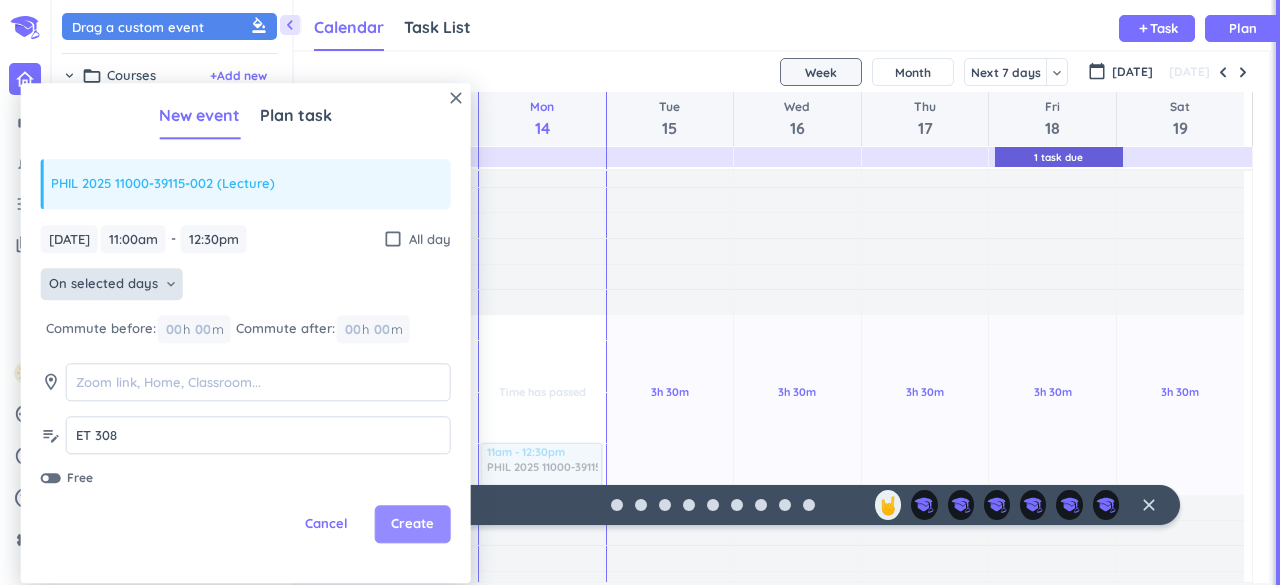 click on "Create" at bounding box center [412, 525] 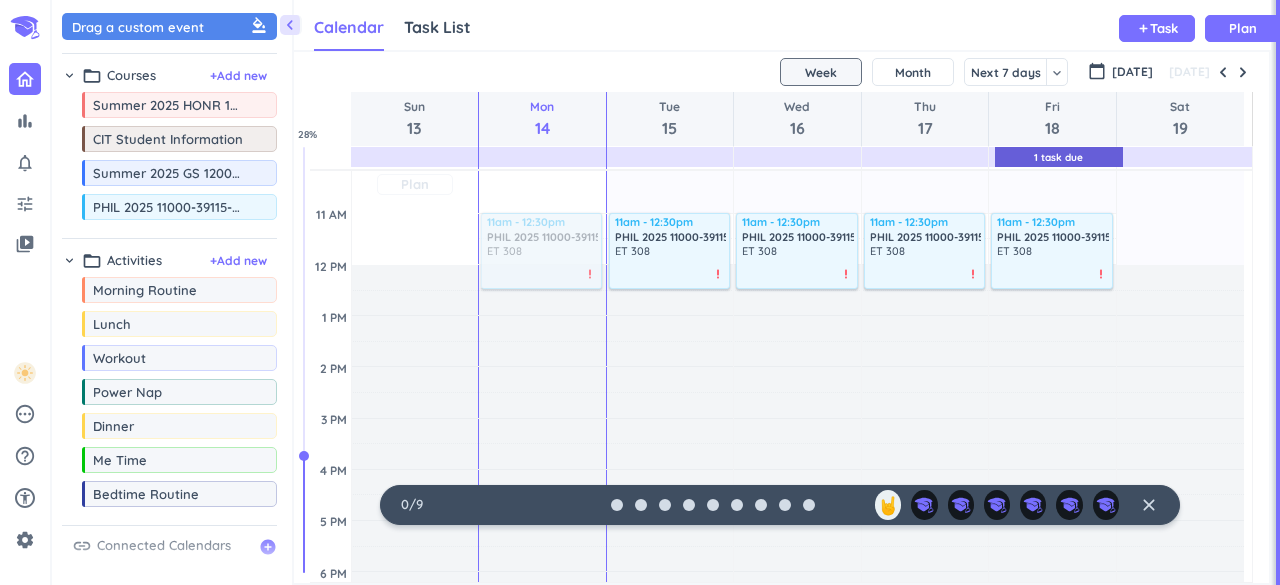 scroll, scrollTop: 317, scrollLeft: 0, axis: vertical 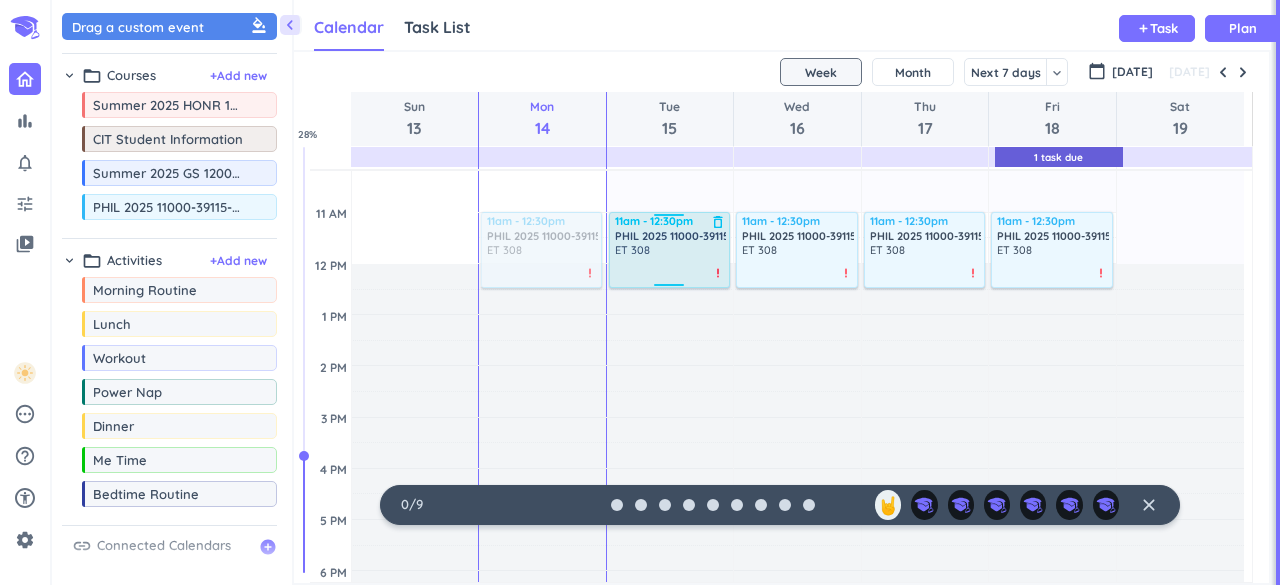 click on "priority_high" at bounding box center [718, 273] 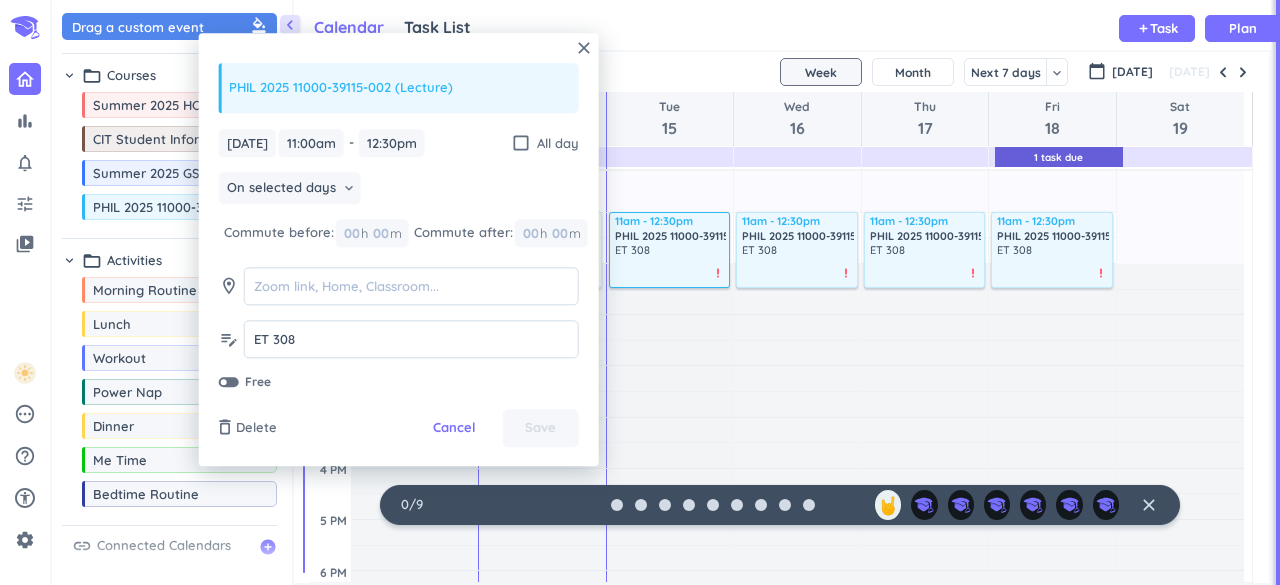 click on "Adjust Awake Time" at bounding box center (670, 673) 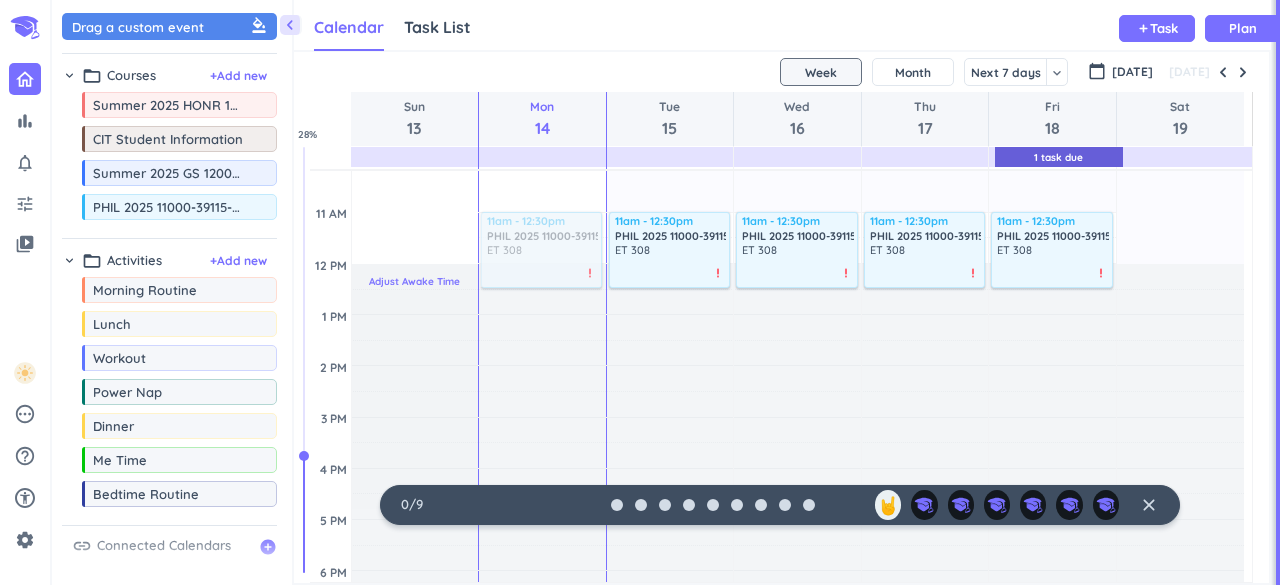click on "Adjust Awake Time" at bounding box center [414, 281] 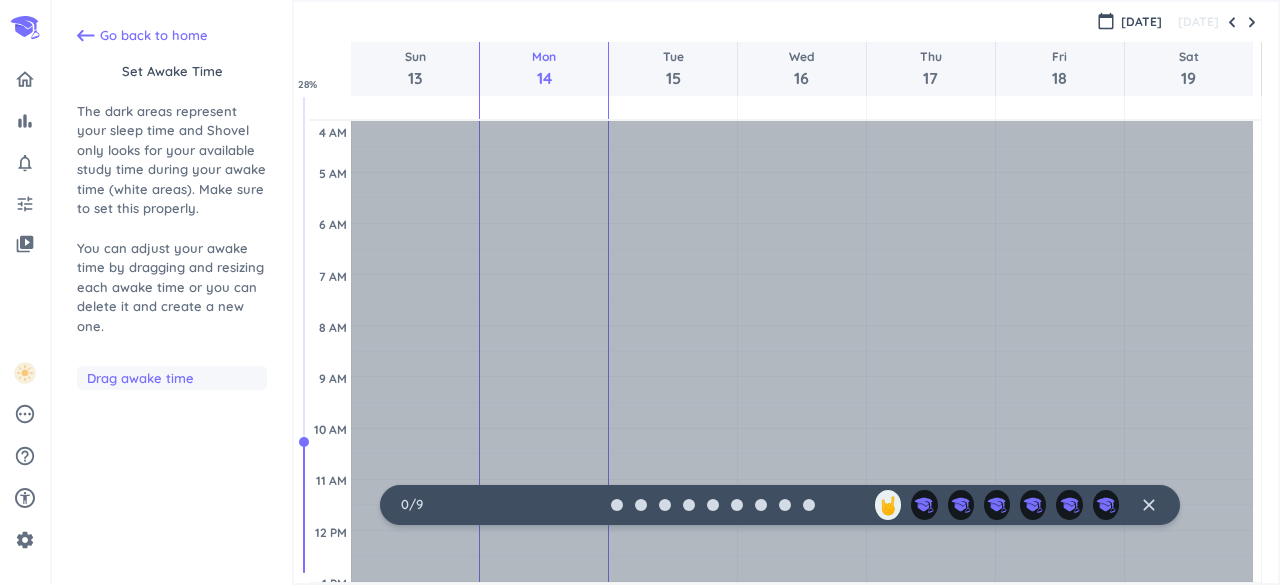 scroll, scrollTop: 53, scrollLeft: 0, axis: vertical 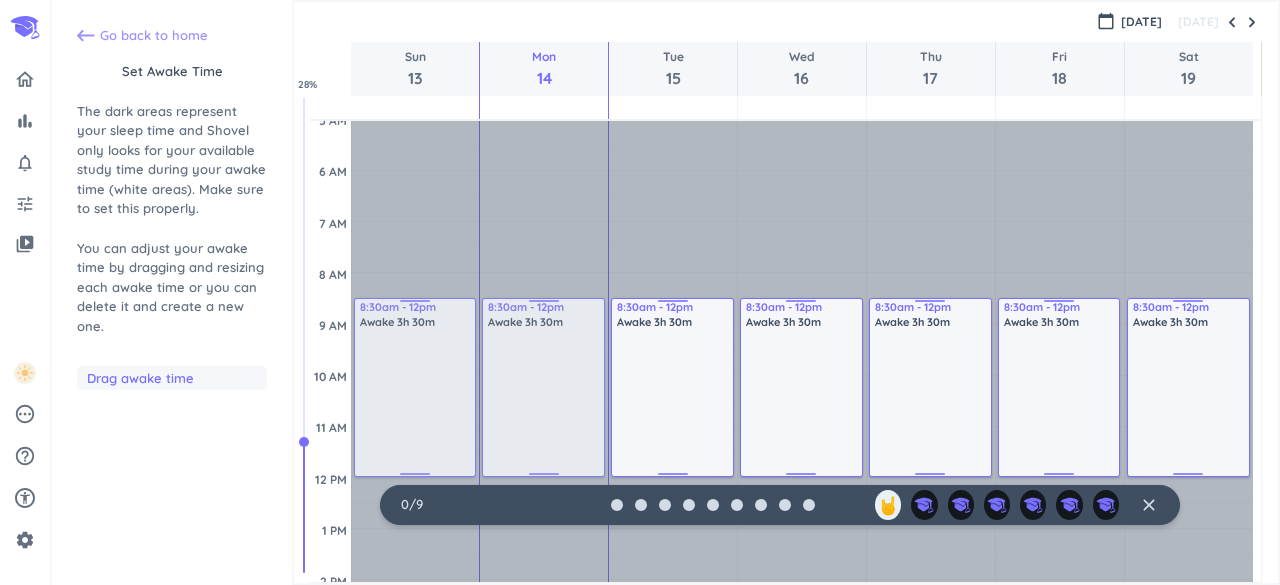 click 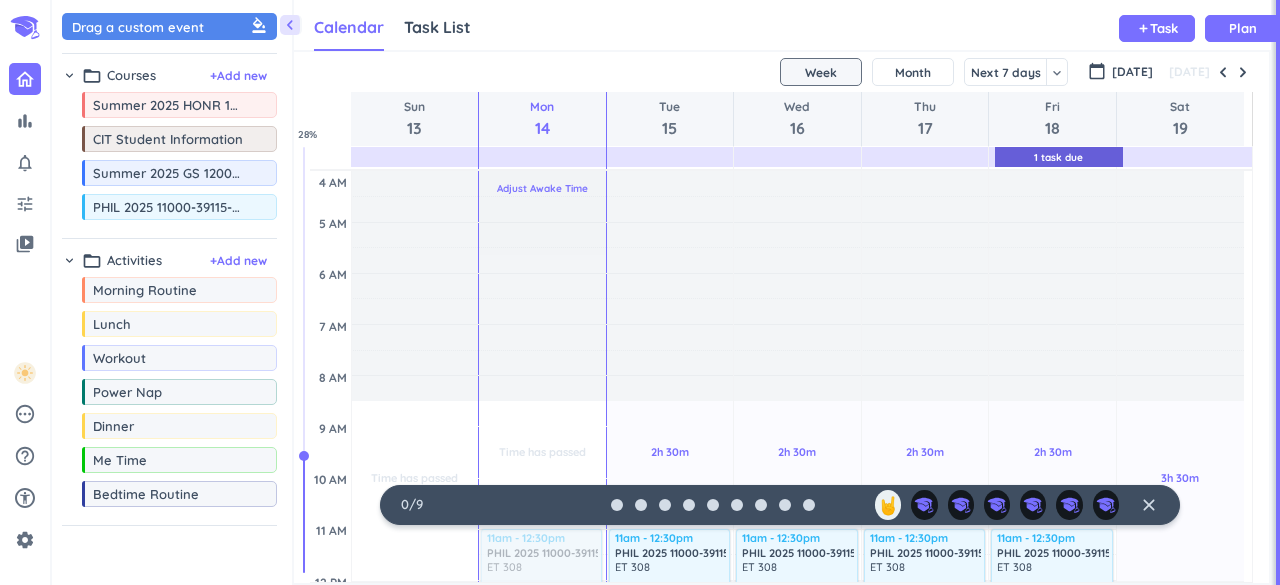 scroll, scrollTop: 9, scrollLeft: 8, axis: both 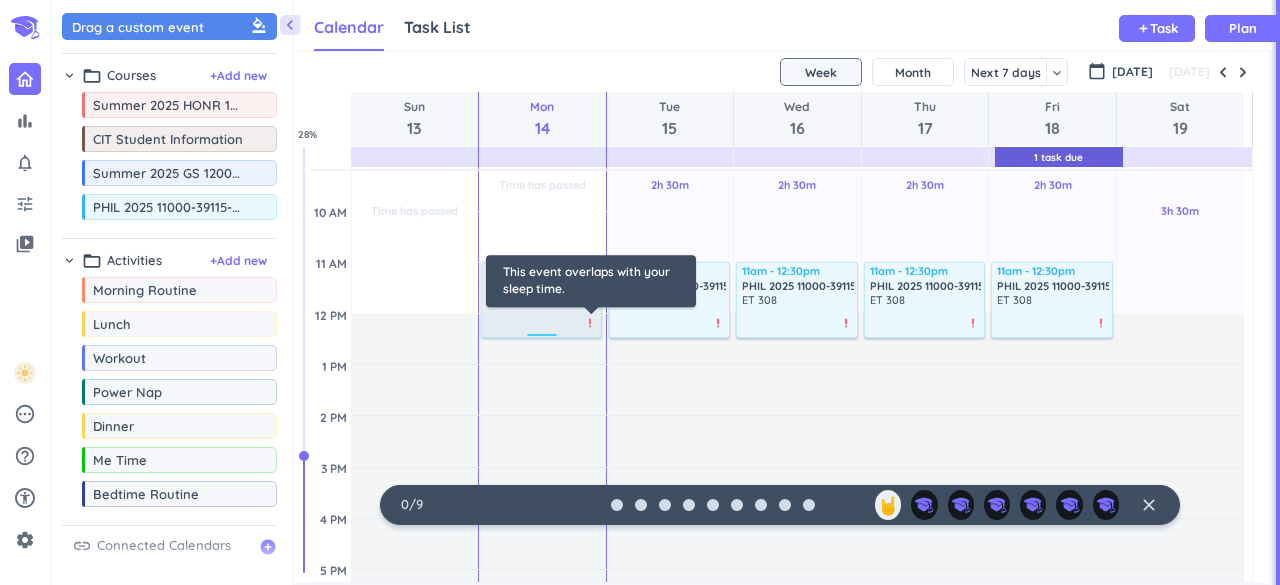 click on "priority_high" at bounding box center (590, 323) 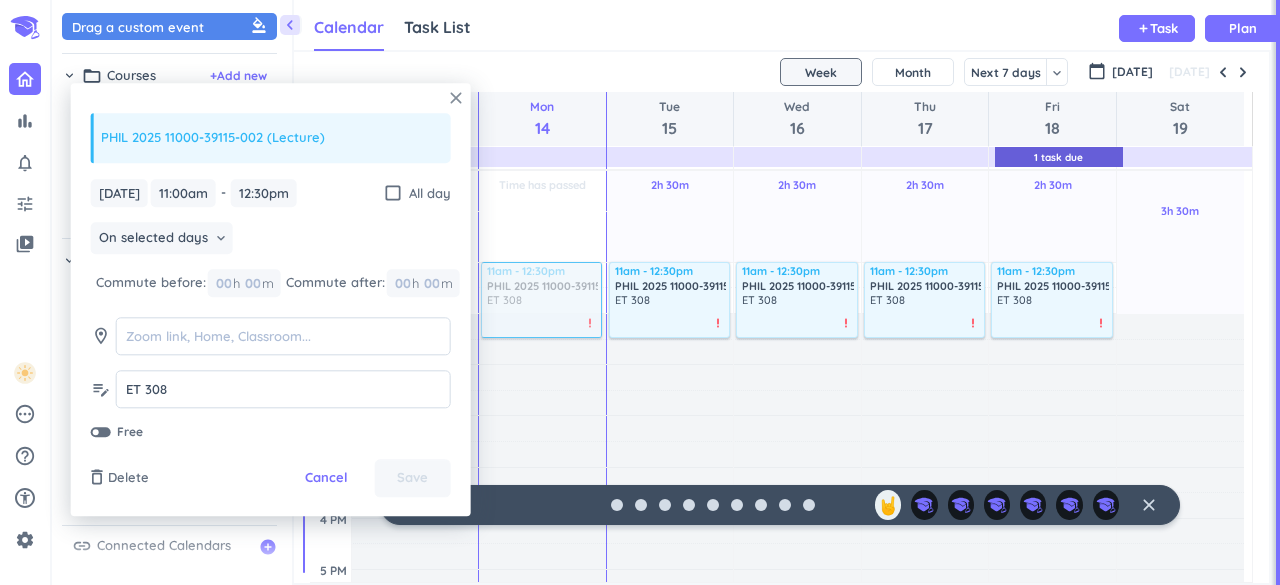 click on "close" at bounding box center [456, 98] 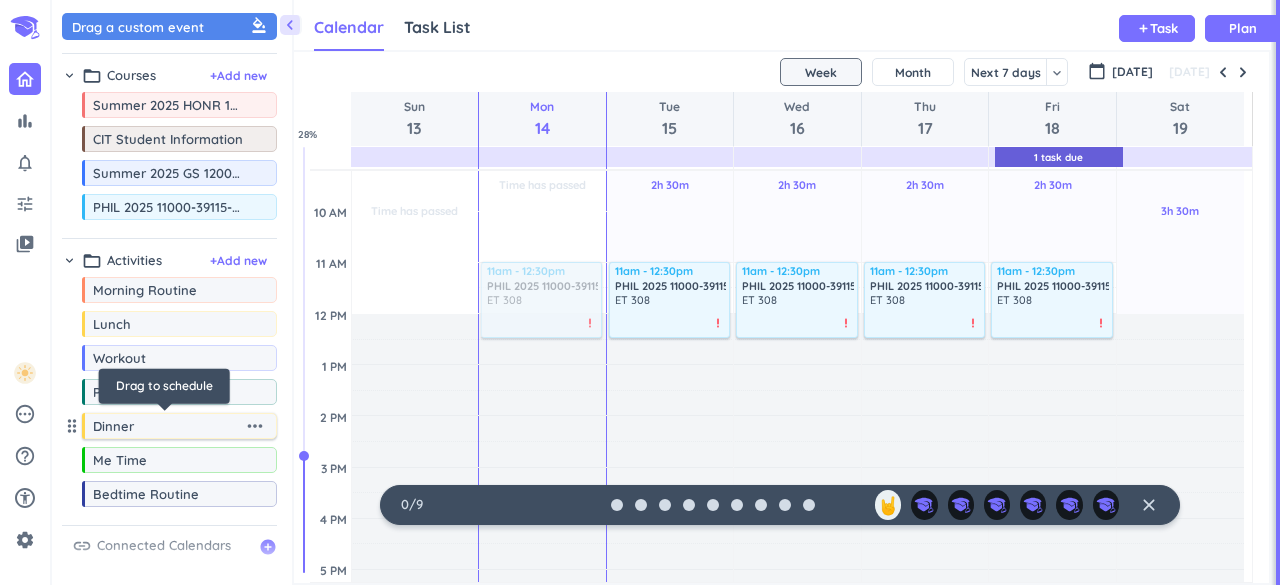 scroll, scrollTop: 10, scrollLeft: 0, axis: vertical 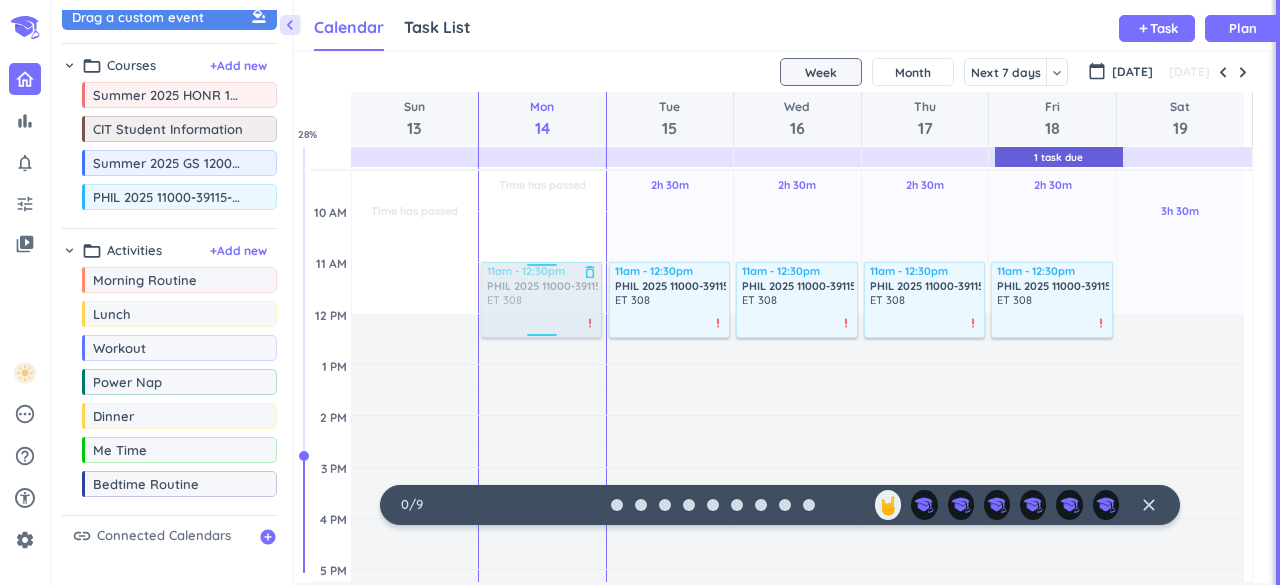 click on "priority_high" at bounding box center (590, 323) 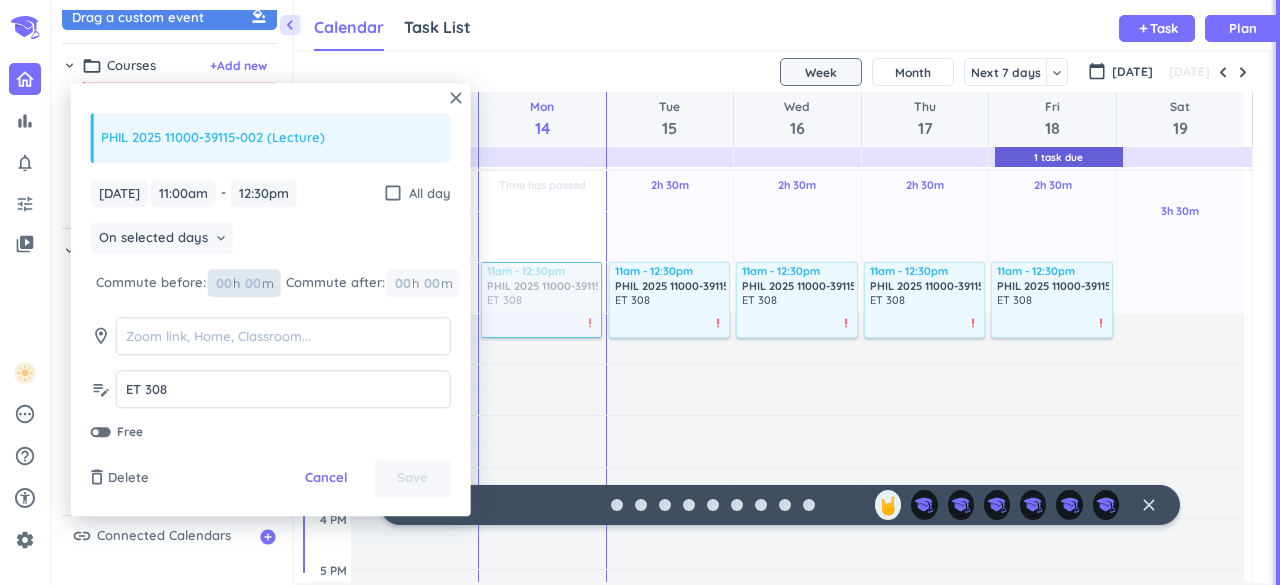 click at bounding box center [223, 283] 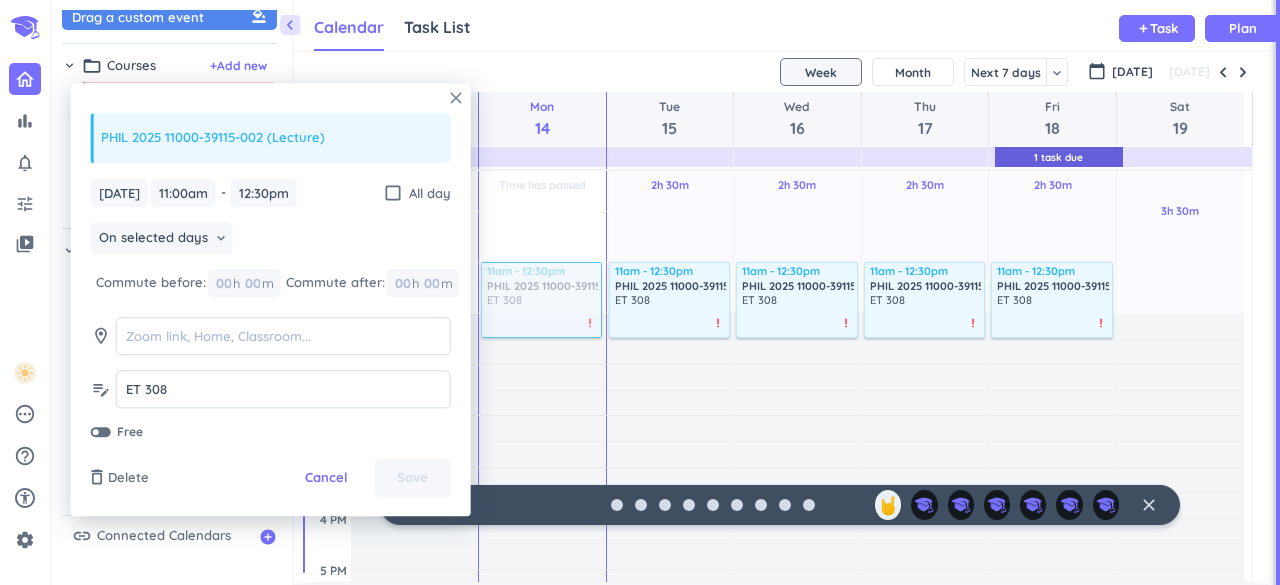 click on "close" at bounding box center (456, 98) 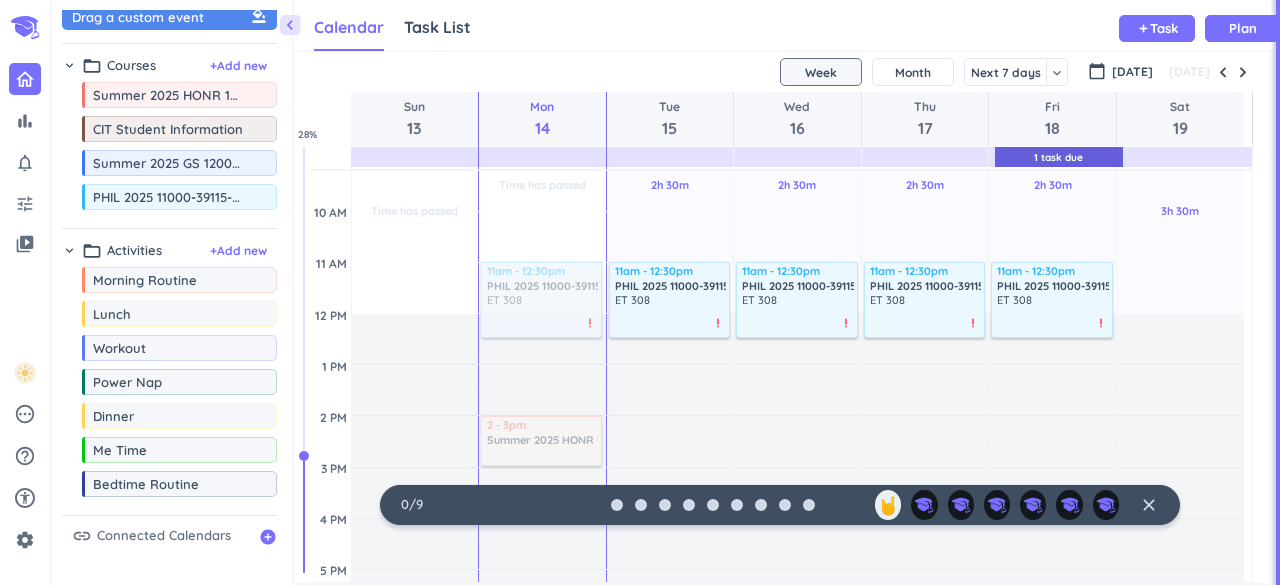 drag, startPoint x: 190, startPoint y: 101, endPoint x: 564, endPoint y: 411, distance: 485.77362 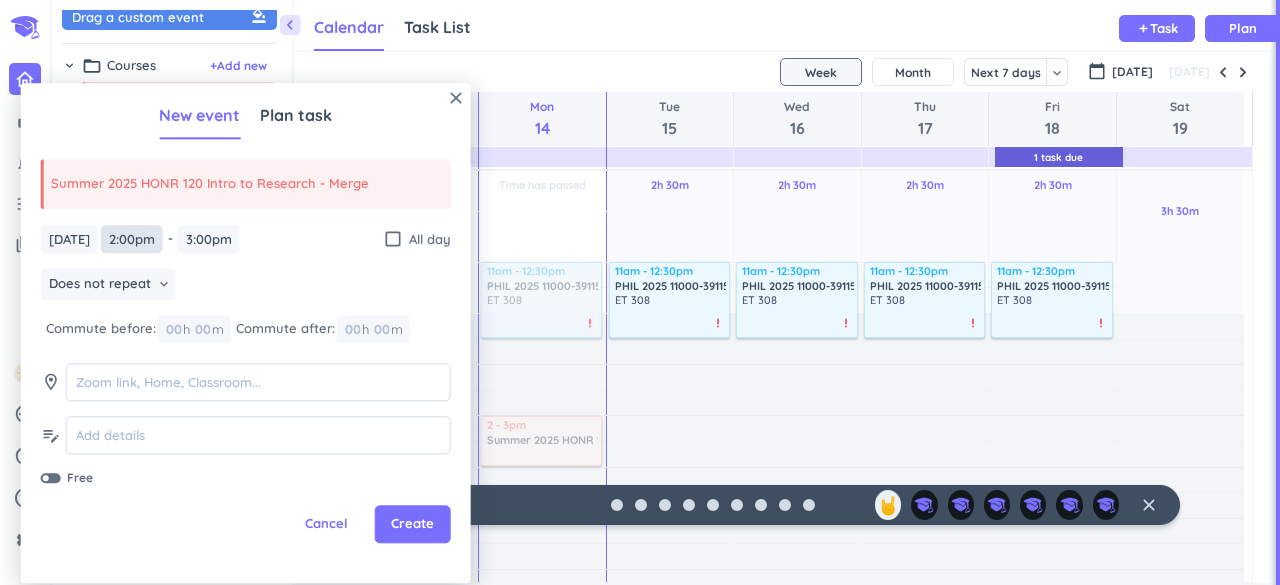 click on "2:00pm" at bounding box center [132, 239] 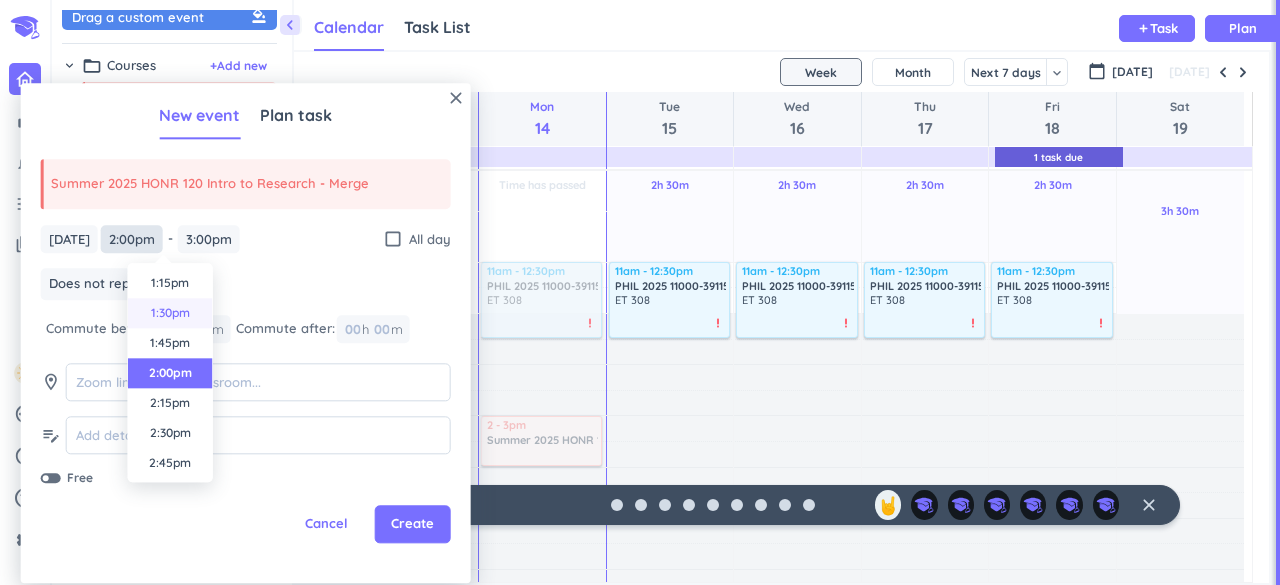 scroll, scrollTop: 1584, scrollLeft: 0, axis: vertical 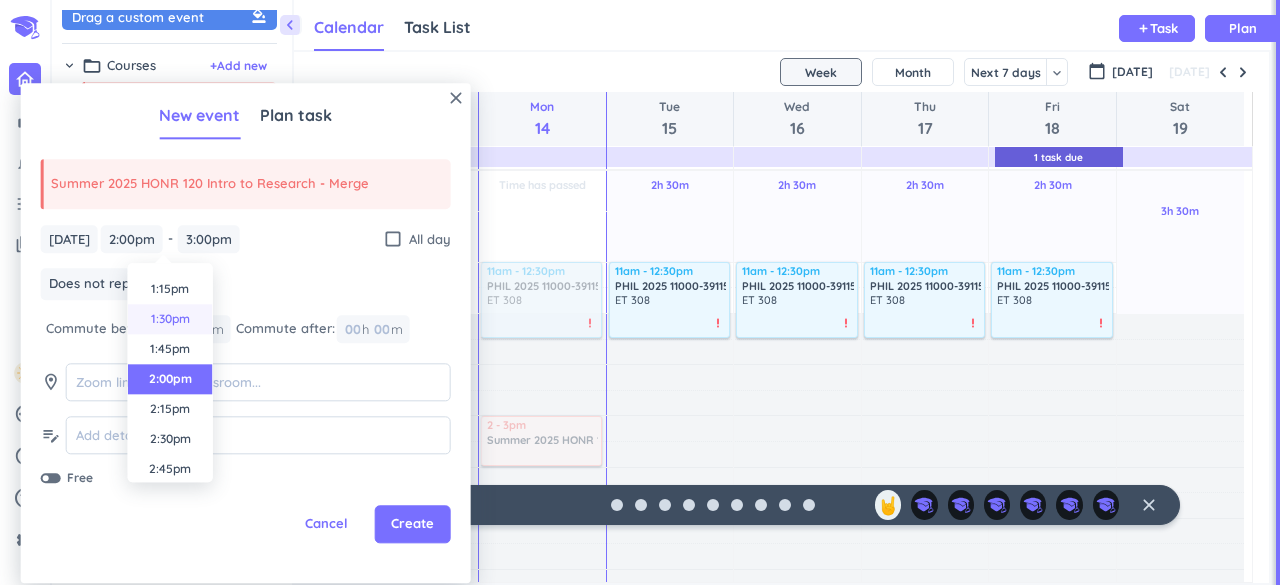click on "1:30pm" at bounding box center [170, 319] 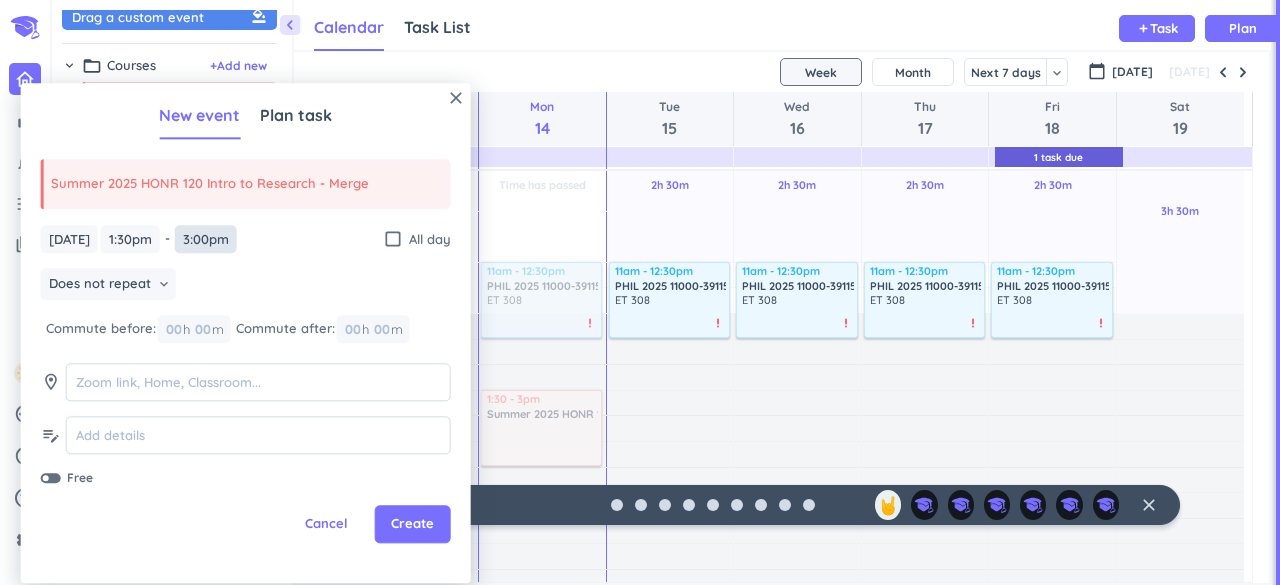 click on "3:00pm" at bounding box center (206, 239) 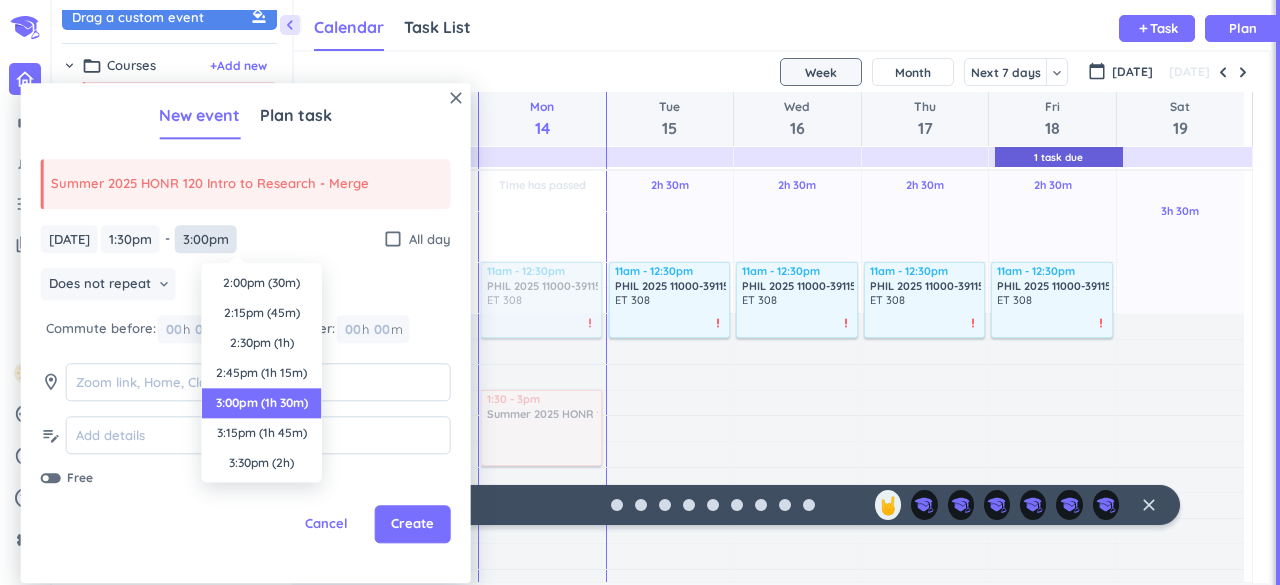scroll, scrollTop: 25, scrollLeft: 0, axis: vertical 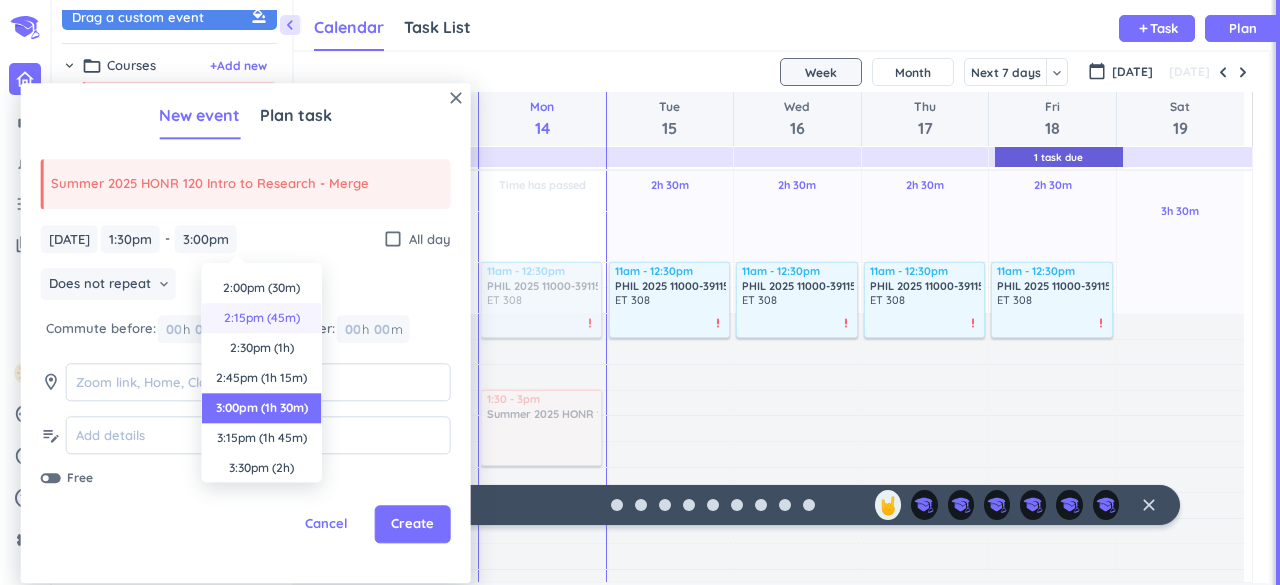 click on "2:15pm (45m)" at bounding box center (262, 318) 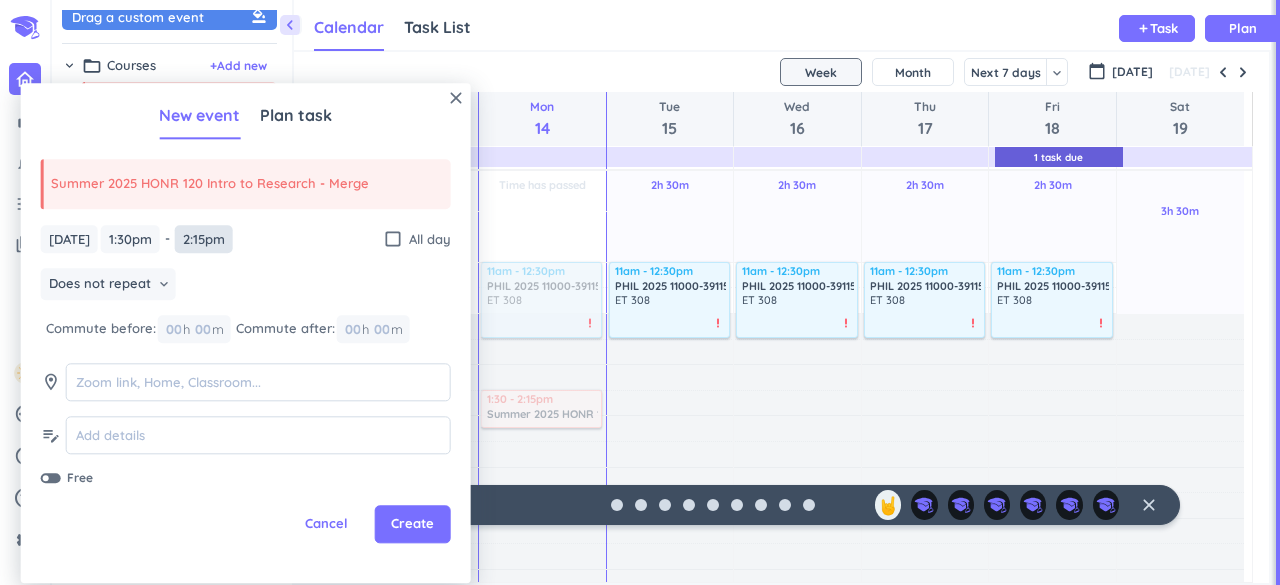 click on "2:15pm" at bounding box center [204, 239] 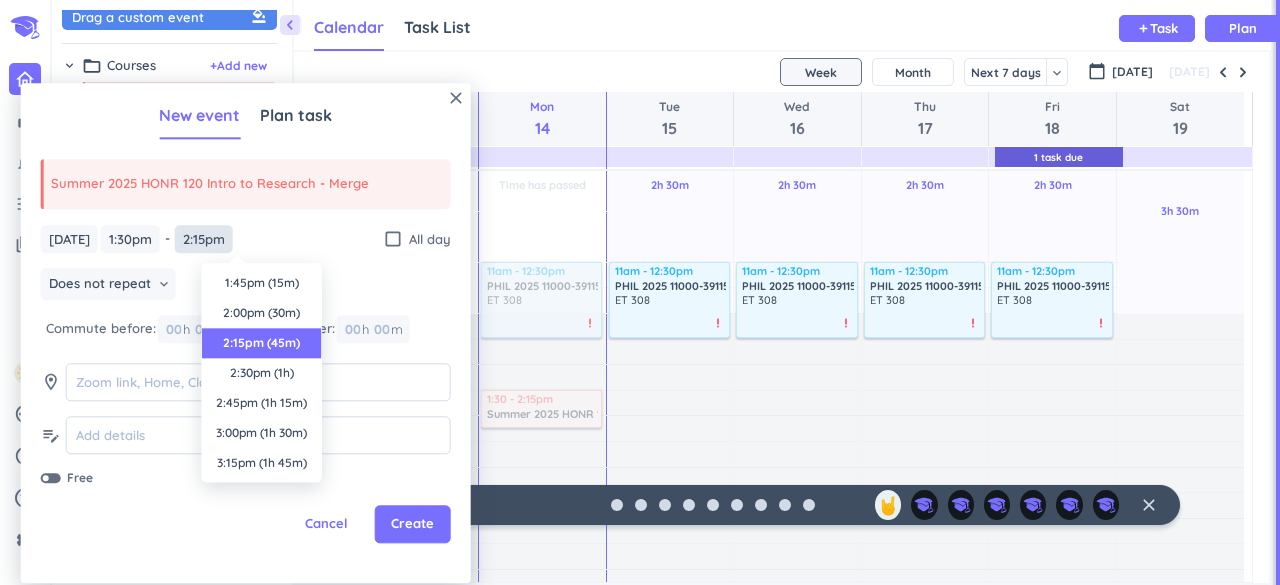 click on "2:15pm" at bounding box center (204, 239) 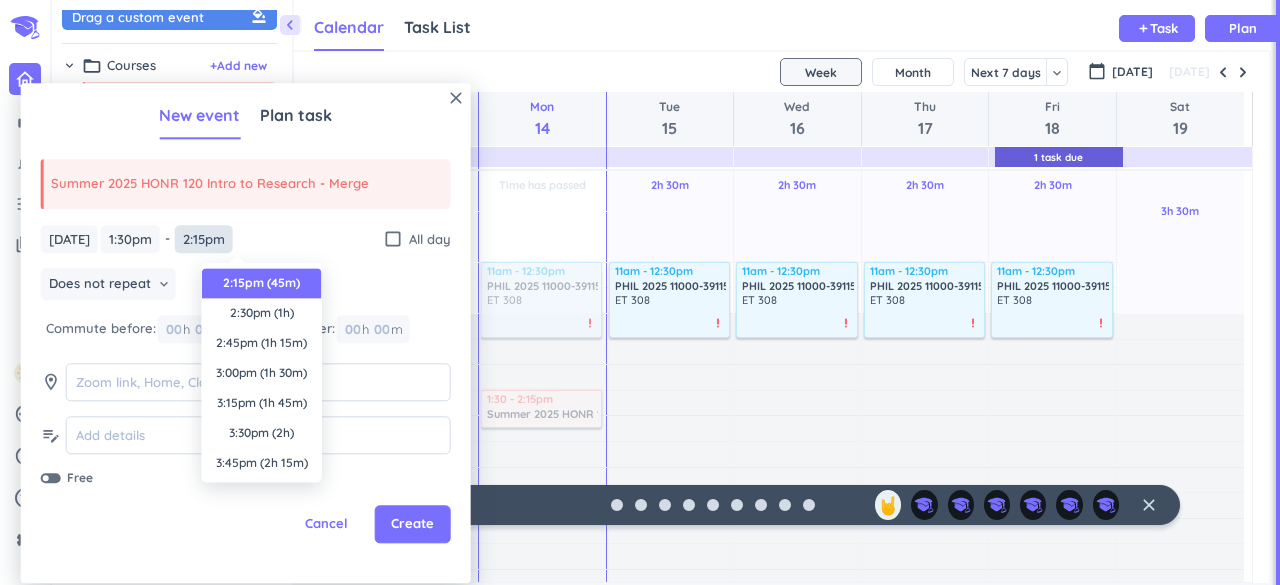 click on "2:15pm" at bounding box center [204, 239] 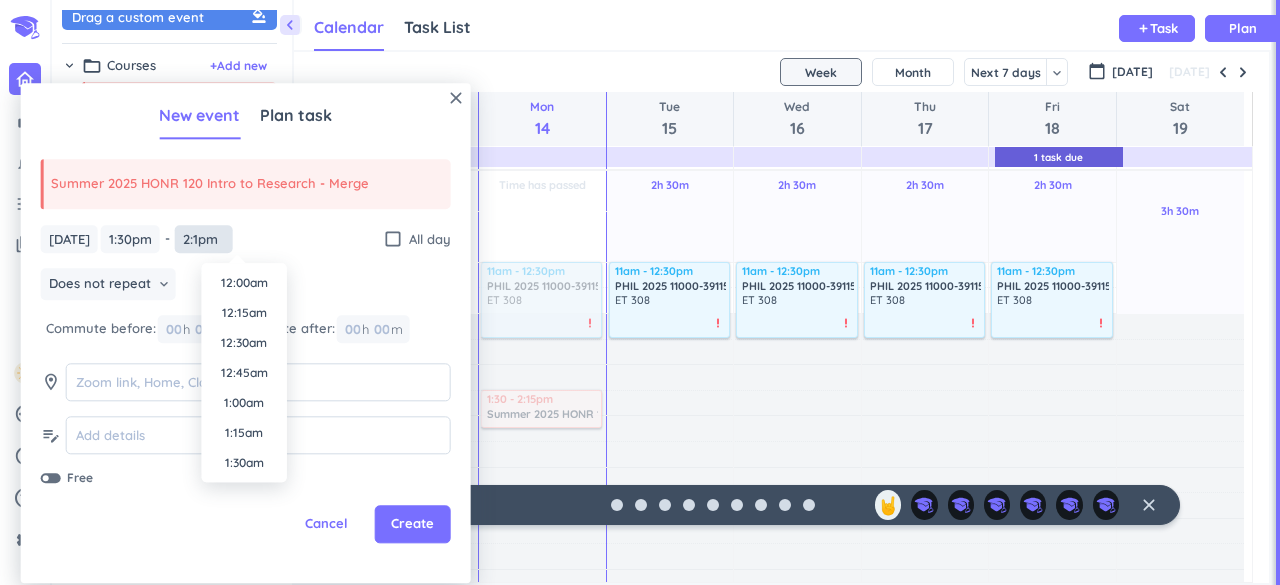 scroll, scrollTop: 1590, scrollLeft: 0, axis: vertical 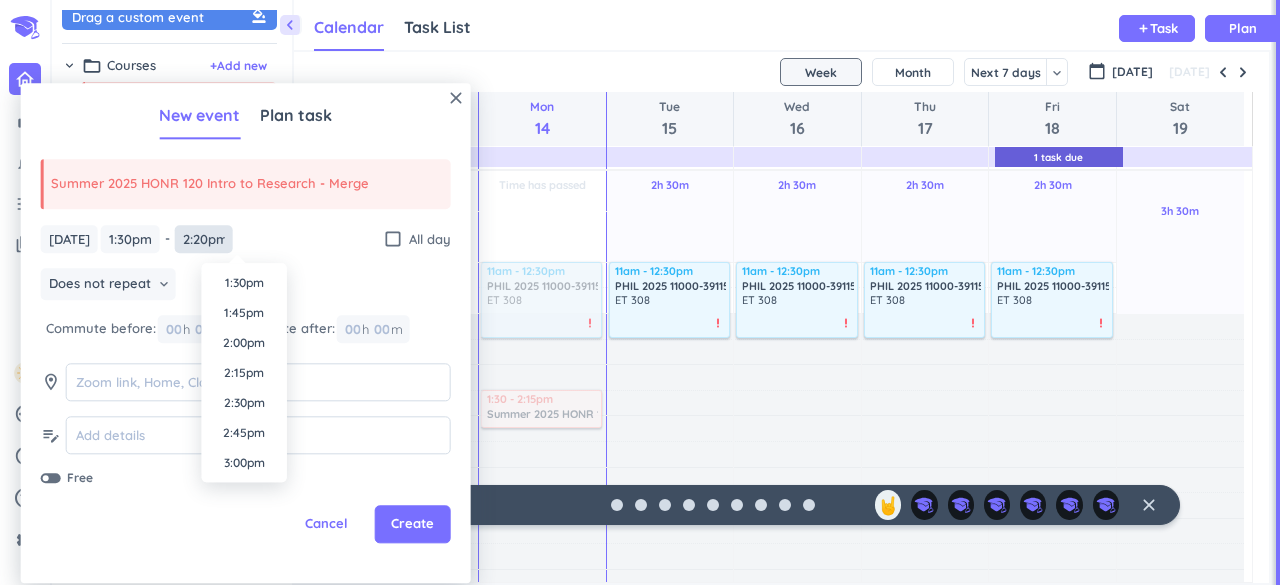 type on "2:20pm" 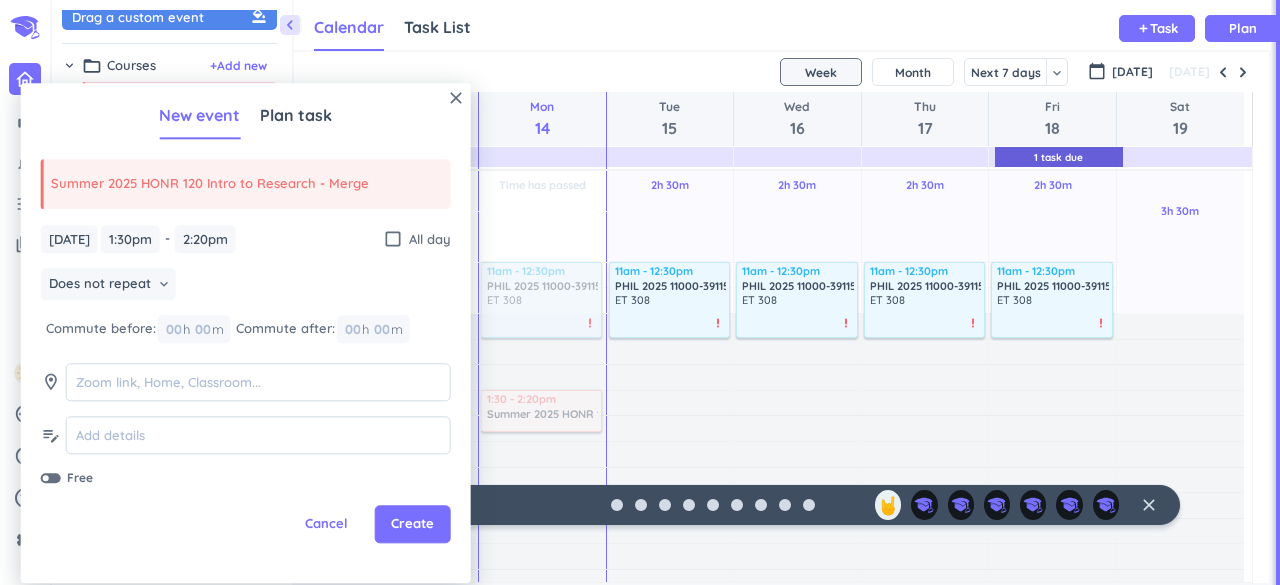click on "[DATE] [DATE]   1:30pm 1:30pm - 2:20pm 2:20pm check_box_outline_blank All day" at bounding box center [246, 239] 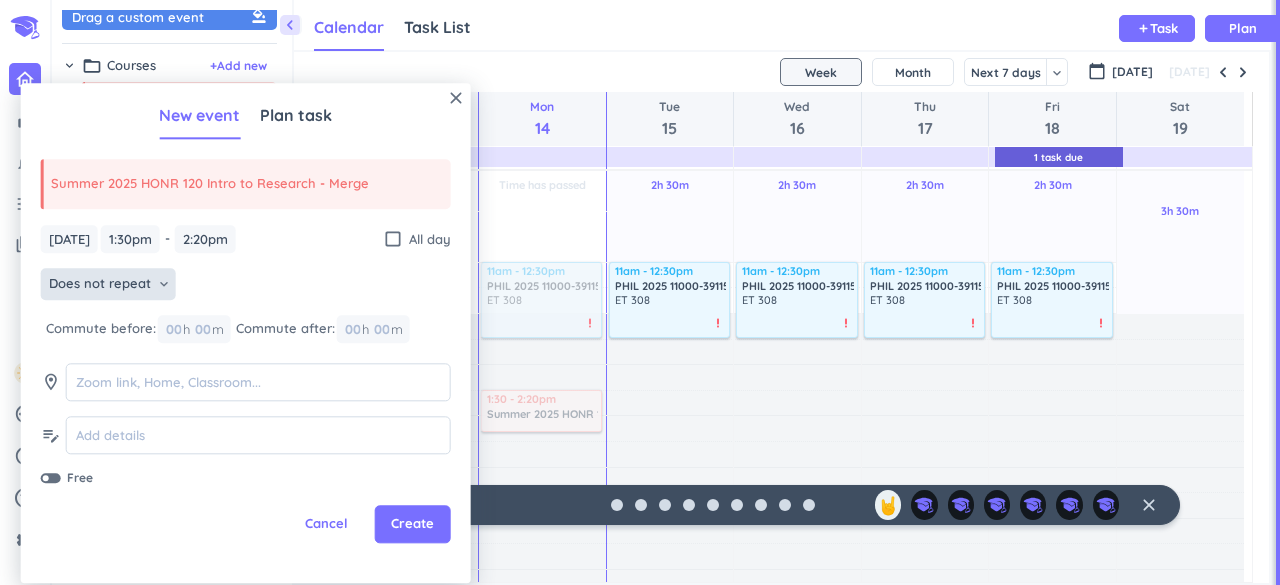 click on "Does not repeat" at bounding box center [100, 285] 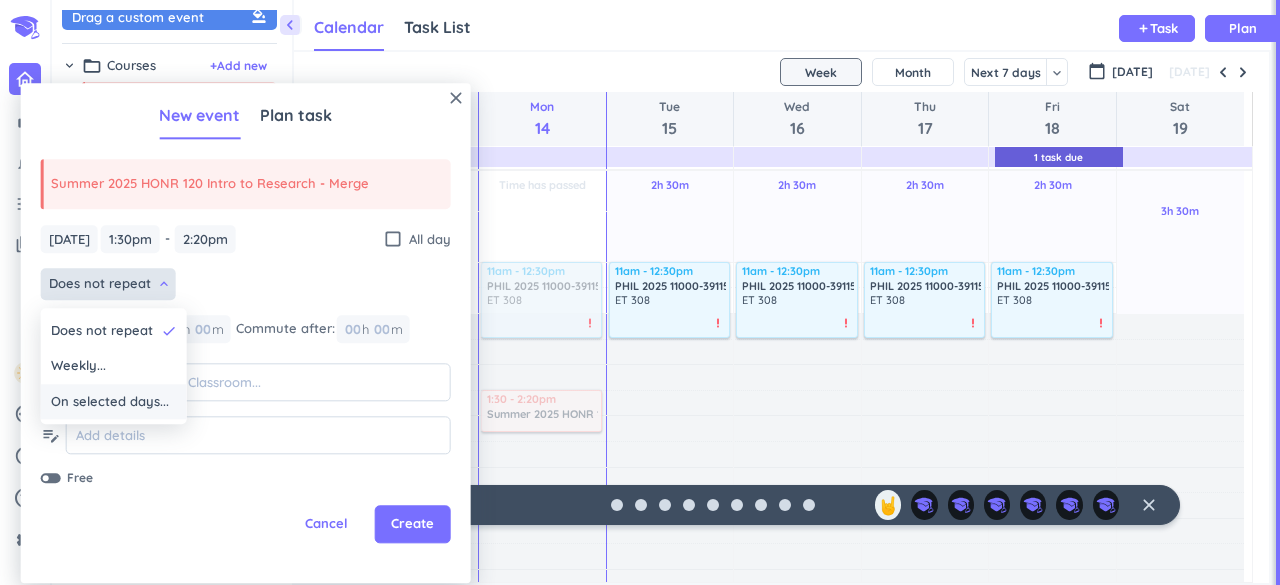 click on "On selected days..." at bounding box center (110, 402) 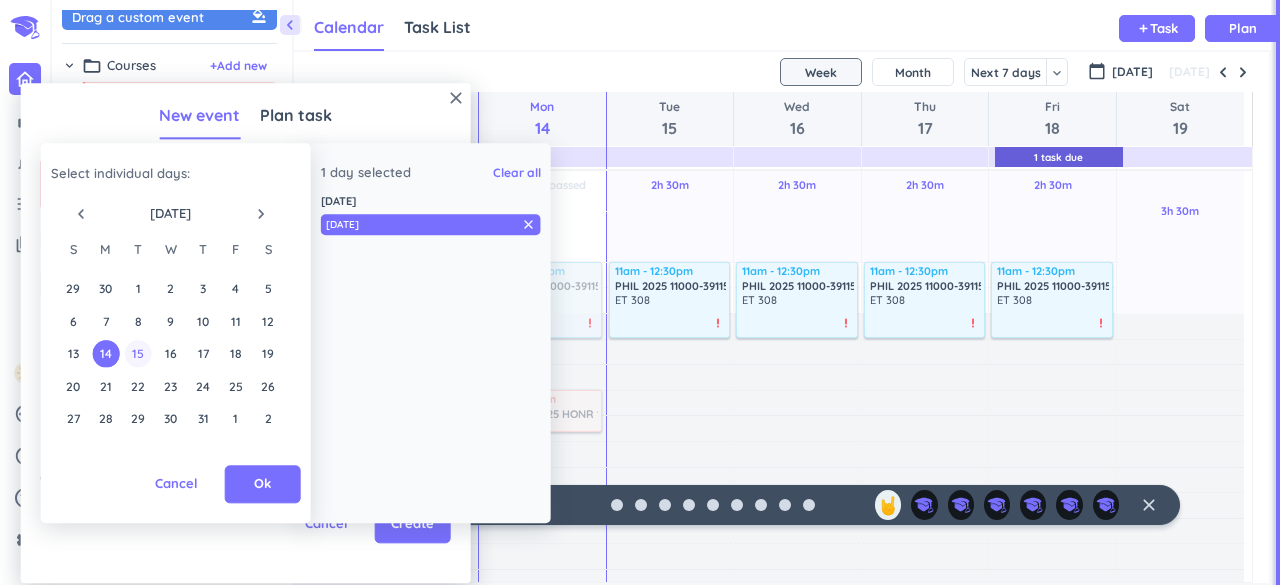 click on "15" at bounding box center [138, 353] 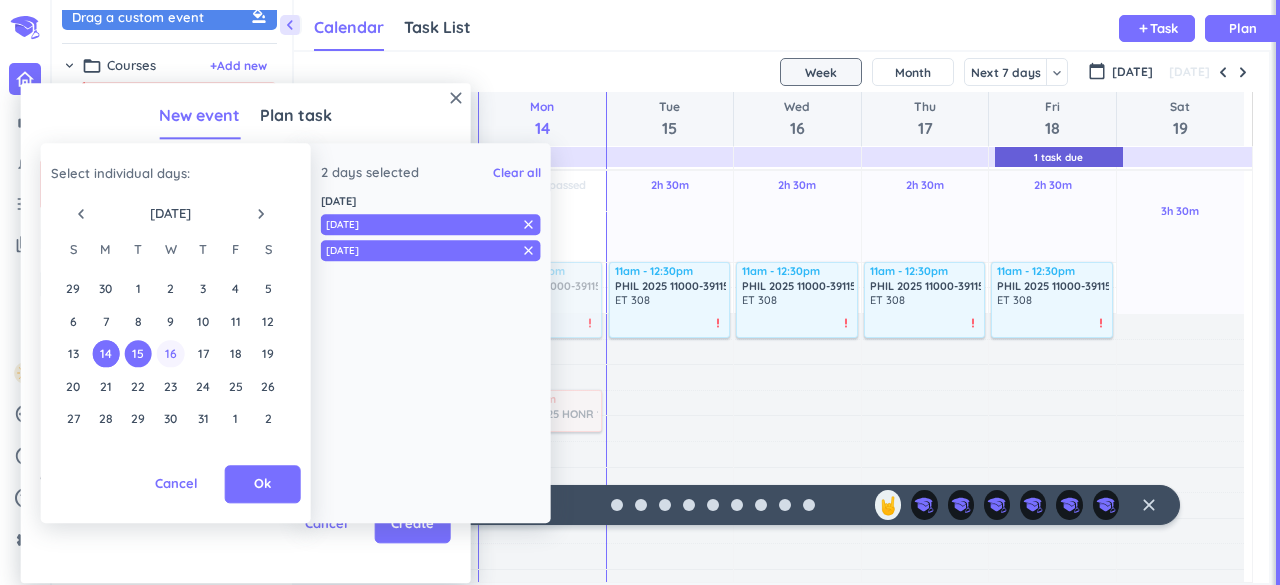 click on "16" at bounding box center (170, 353) 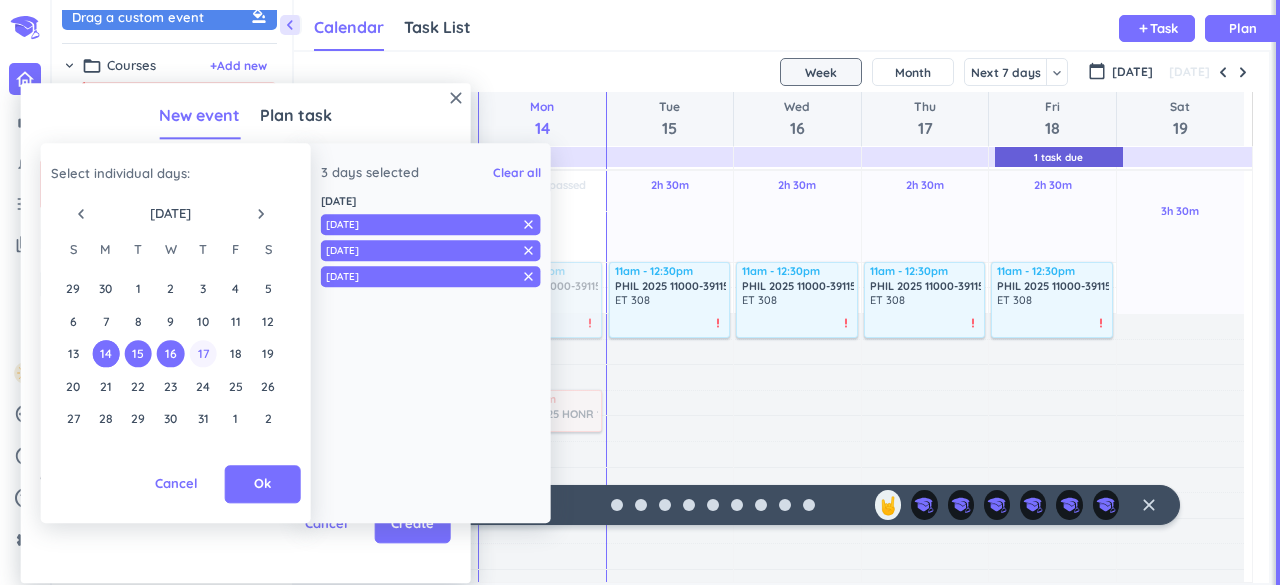 click on "17" at bounding box center [203, 353] 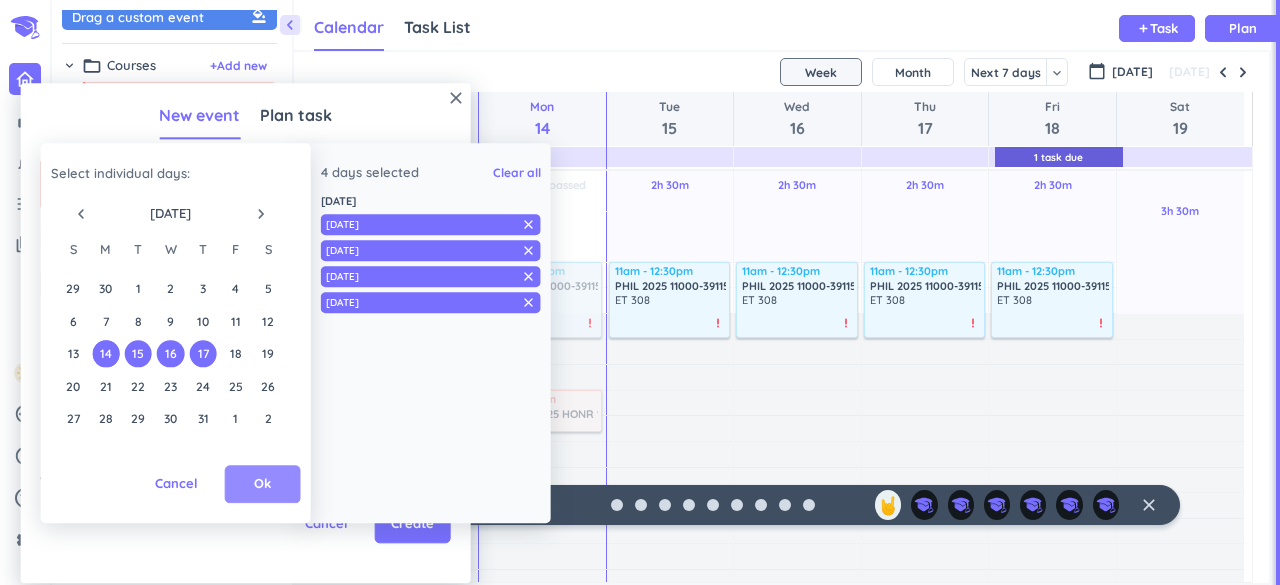 click on "Ok" at bounding box center (262, 485) 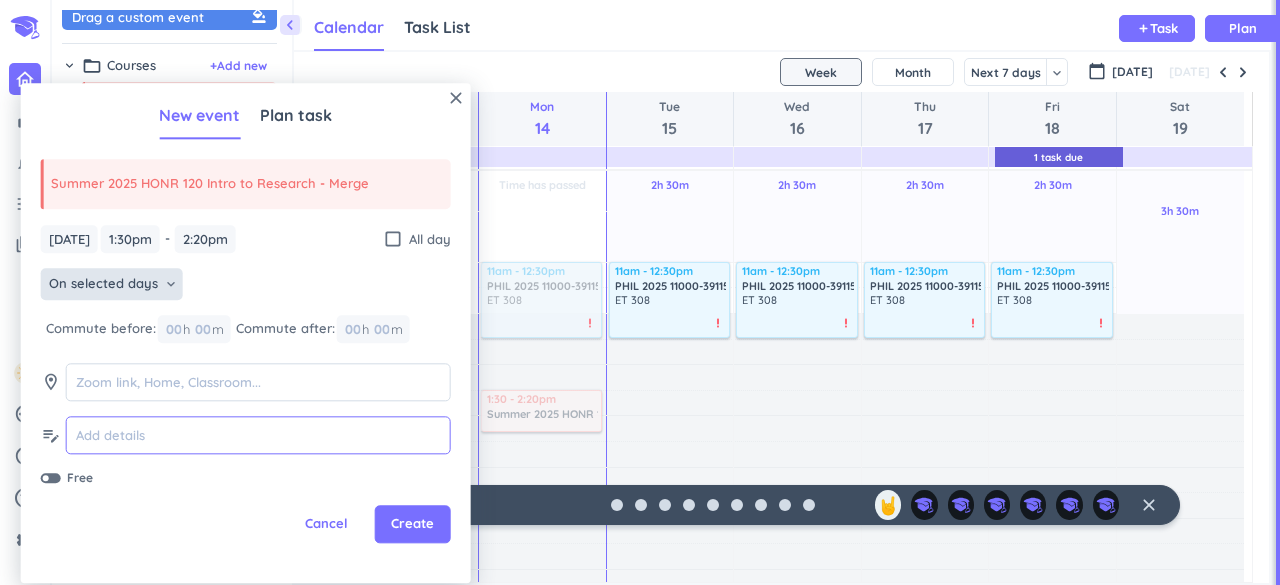 click at bounding box center [258, 435] 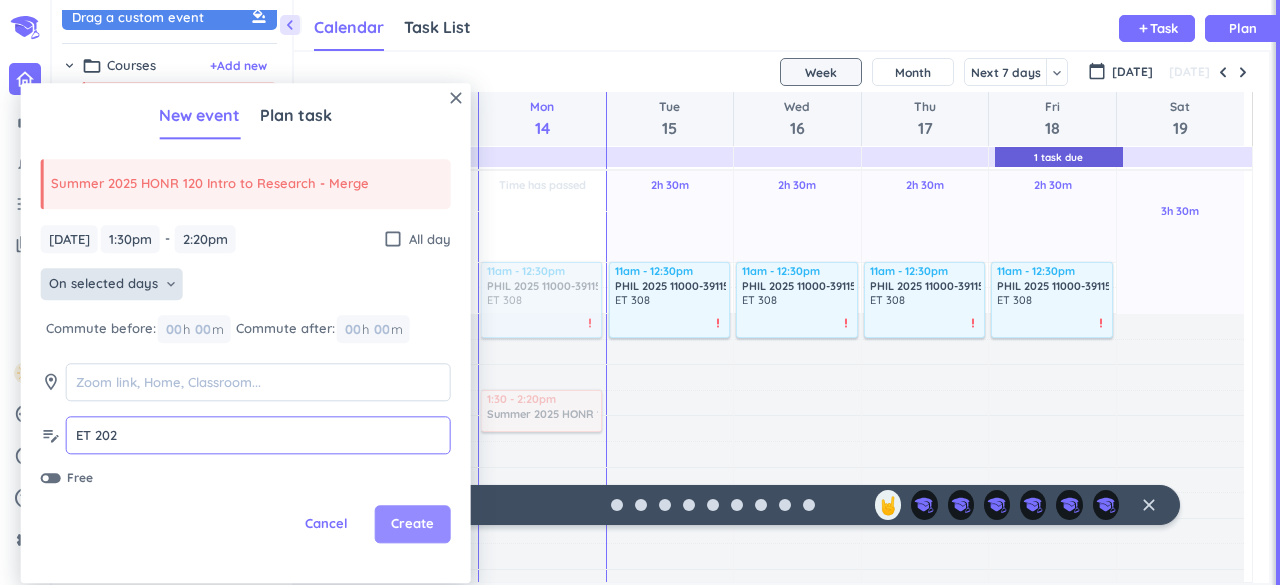 type on "ET 202" 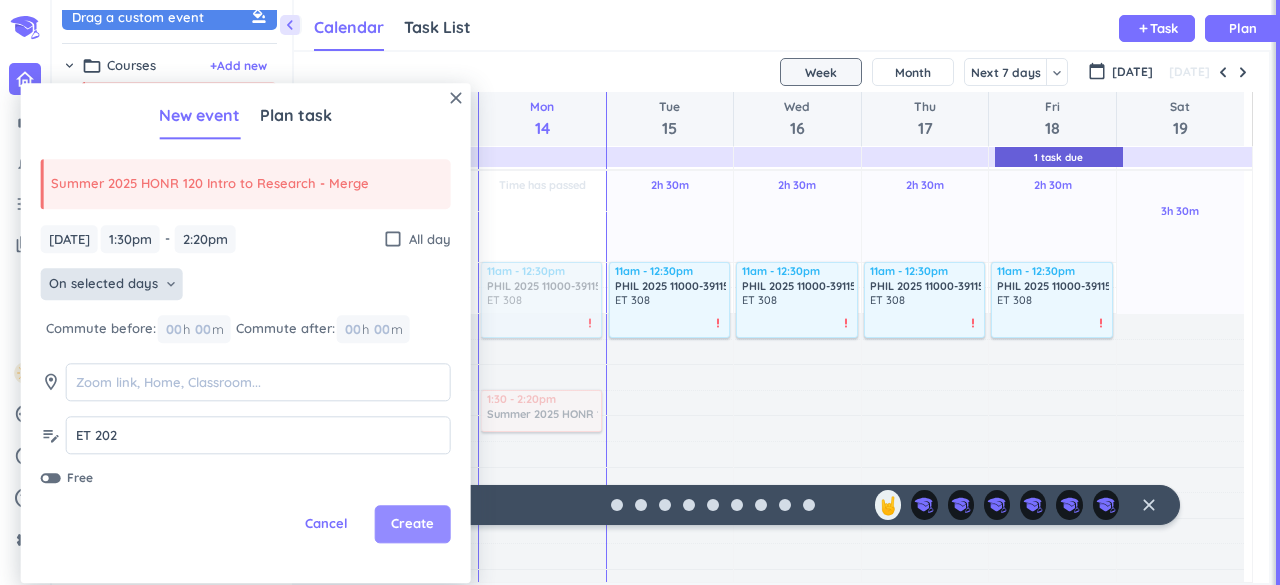 click on "Create" at bounding box center [413, 525] 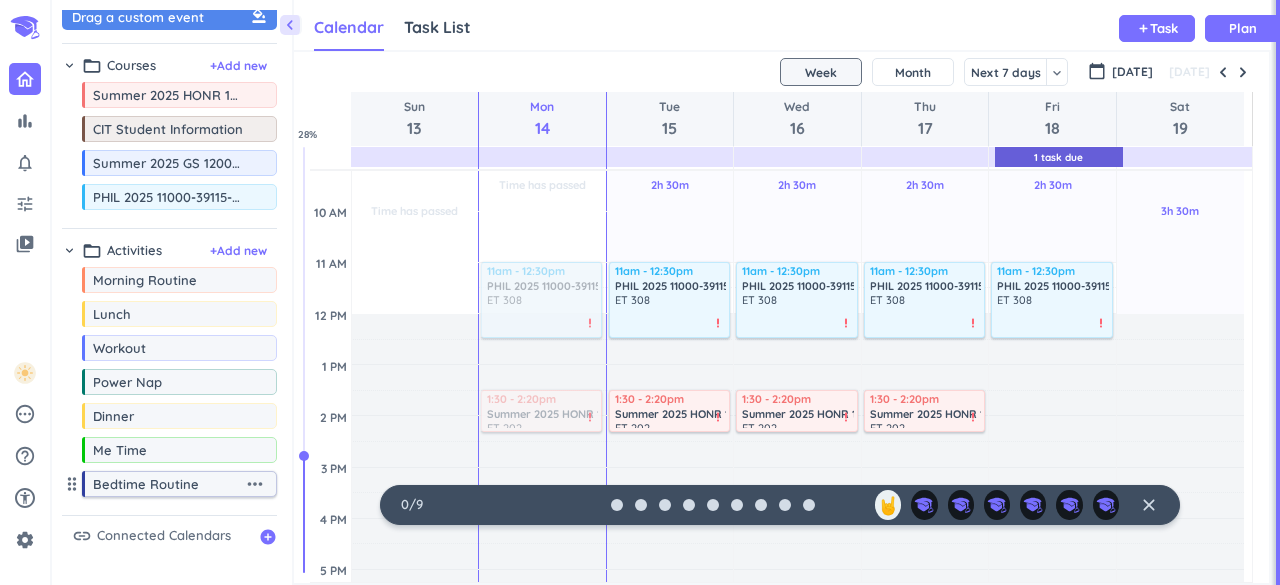 click on "Bedtime Routine" at bounding box center (168, 484) 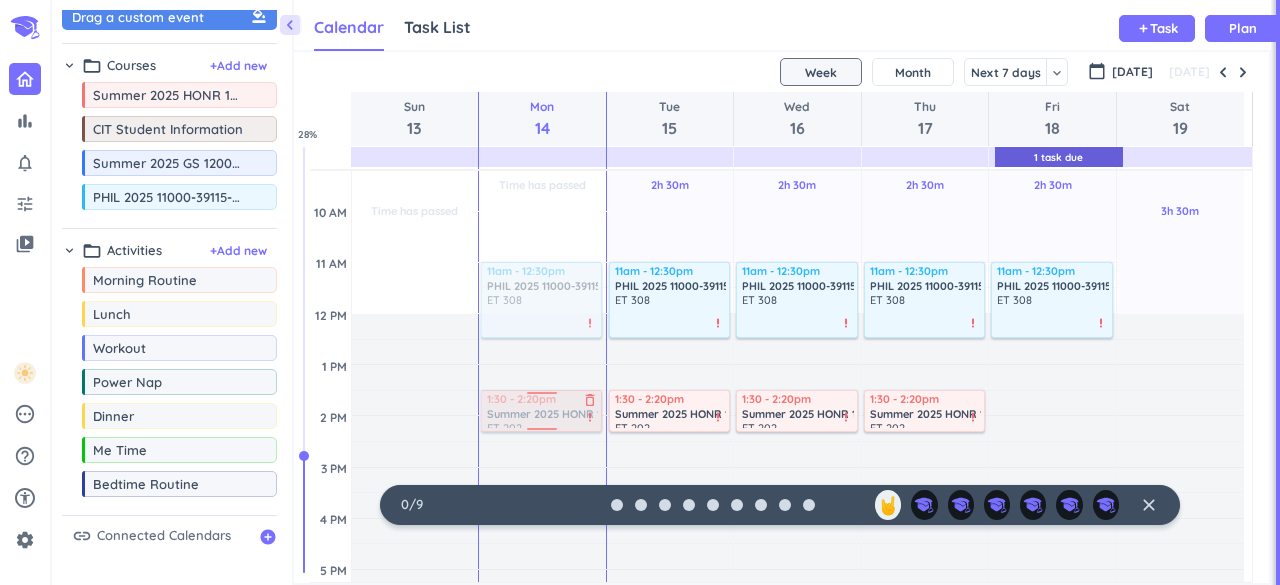 click at bounding box center [540, 411] 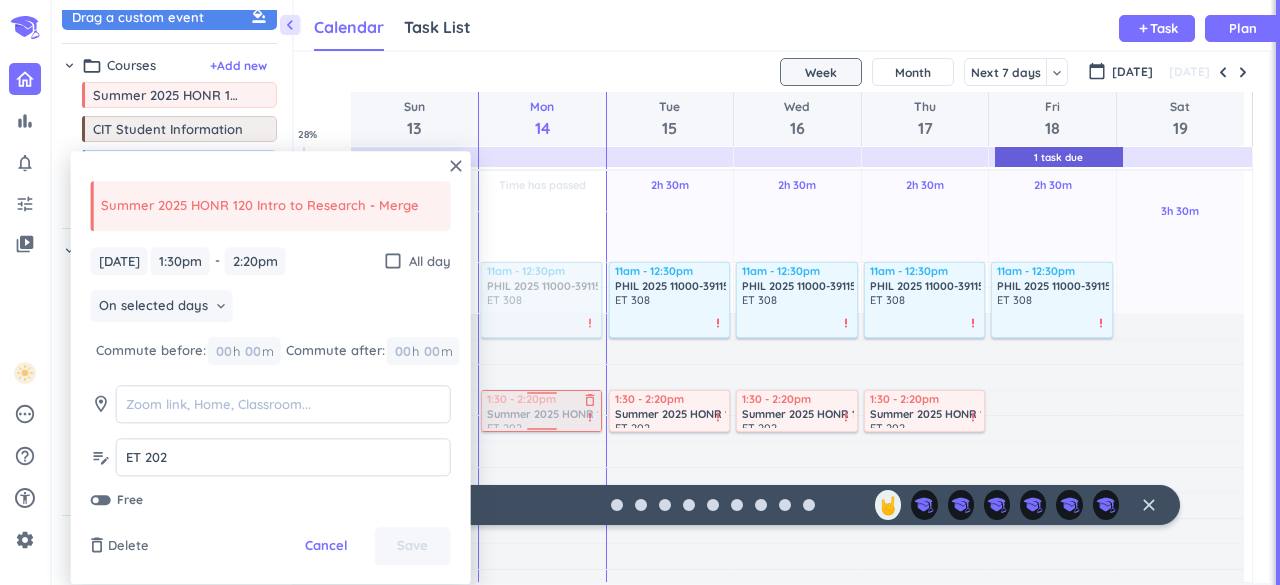 click on "priority_high" at bounding box center (590, 417) 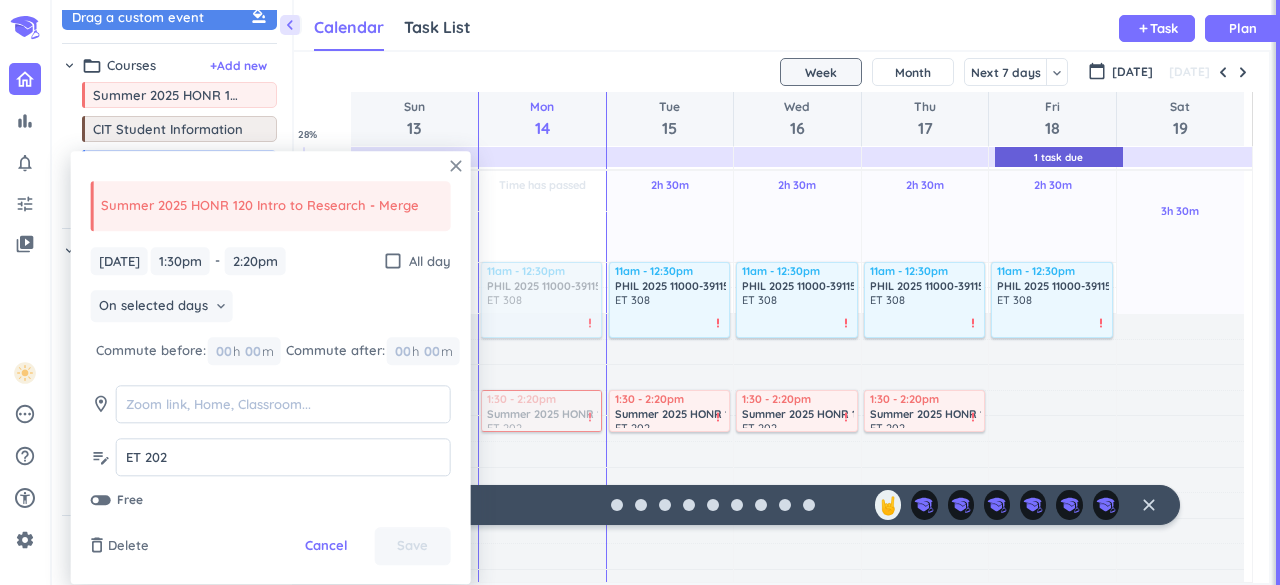 click on "close" at bounding box center [456, 166] 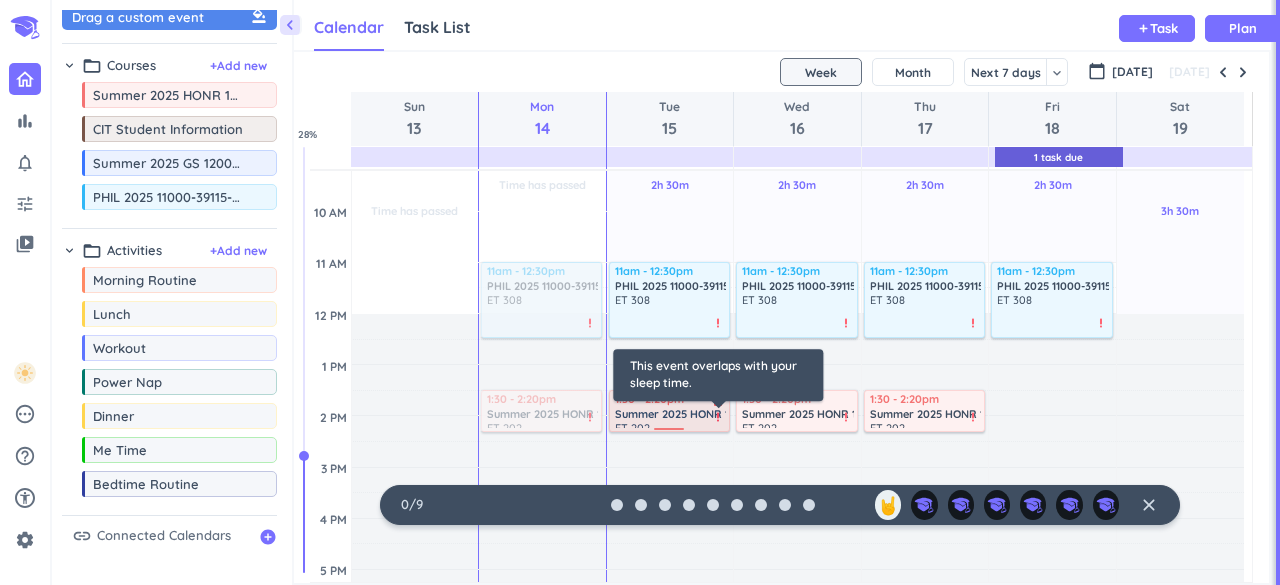 click on "priority_high" at bounding box center [718, 417] 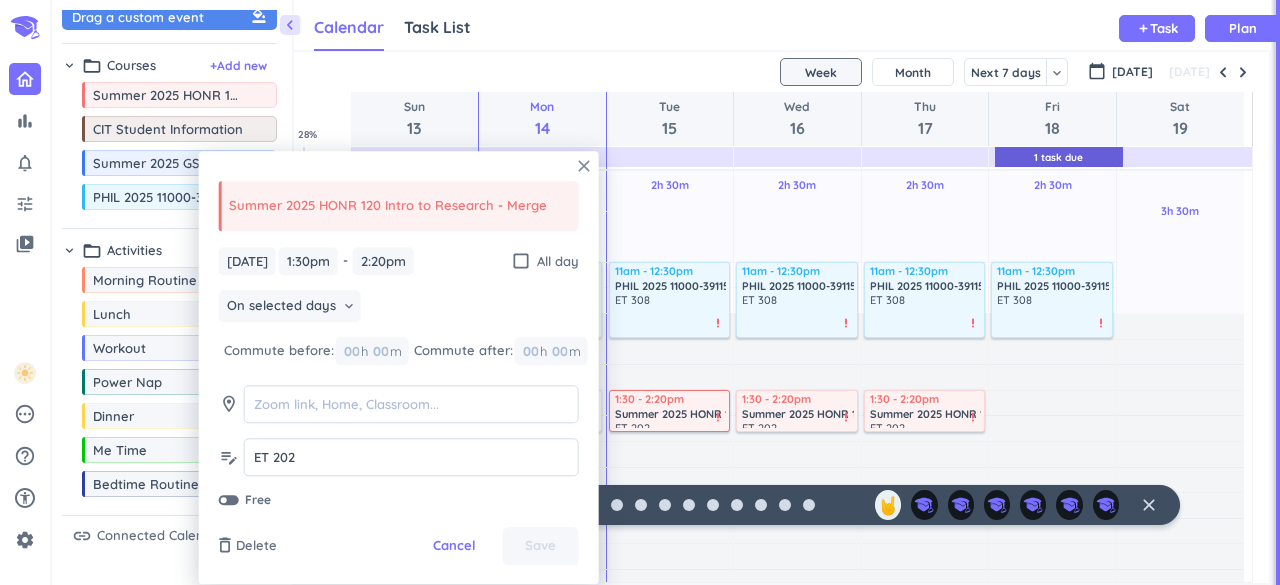 click on "close" at bounding box center (584, 166) 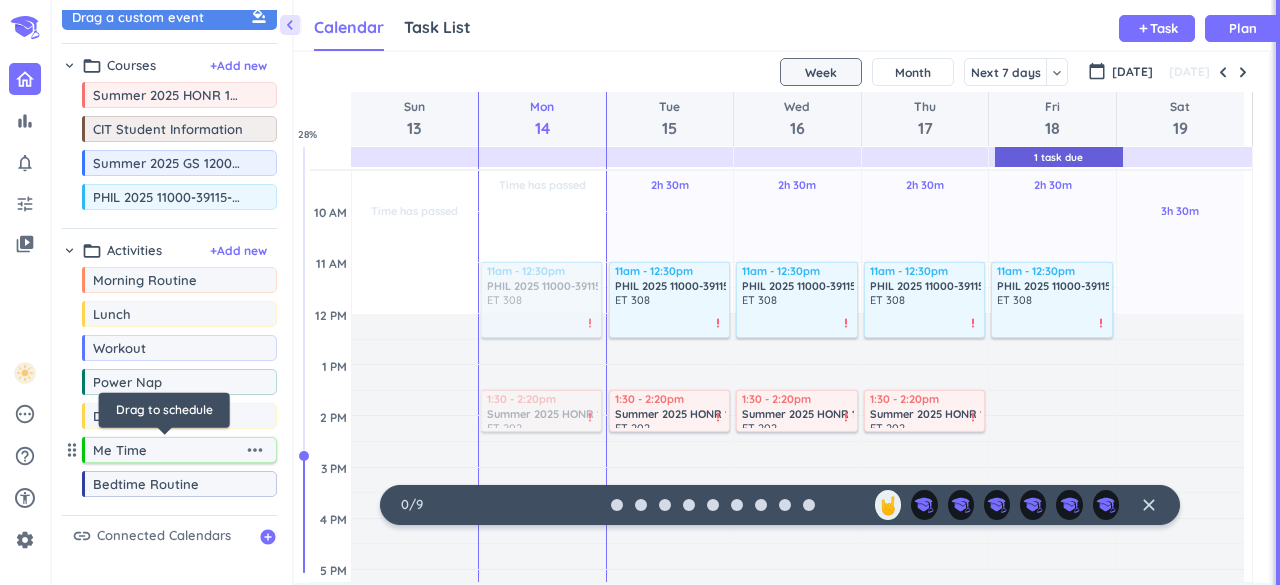 scroll, scrollTop: 0, scrollLeft: 0, axis: both 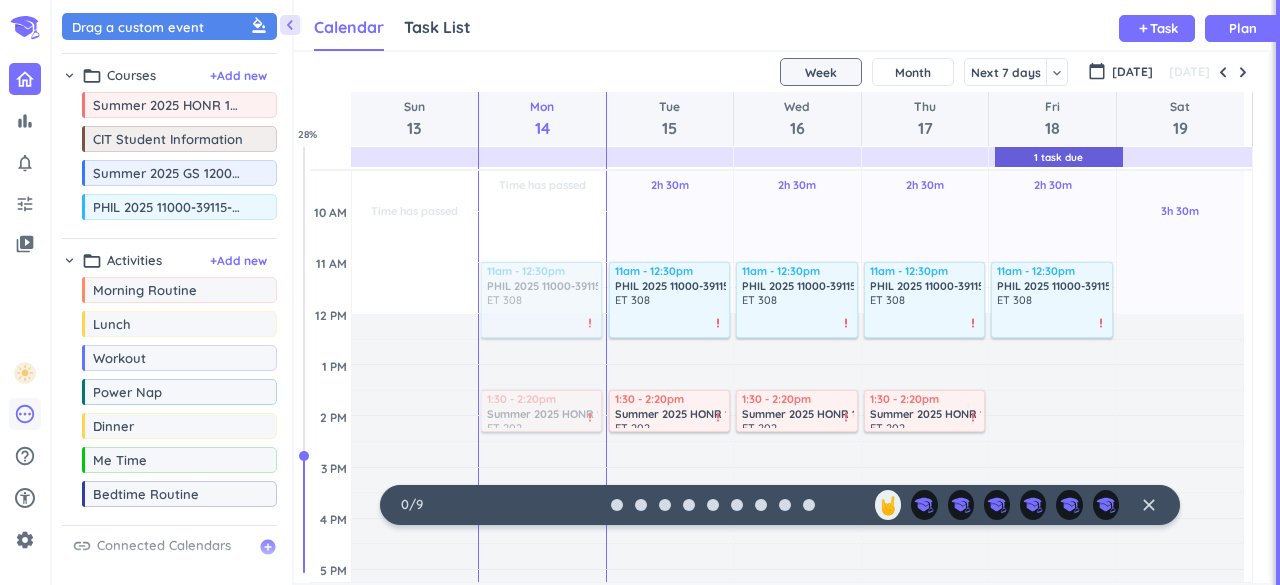 click on "pending" at bounding box center [25, 414] 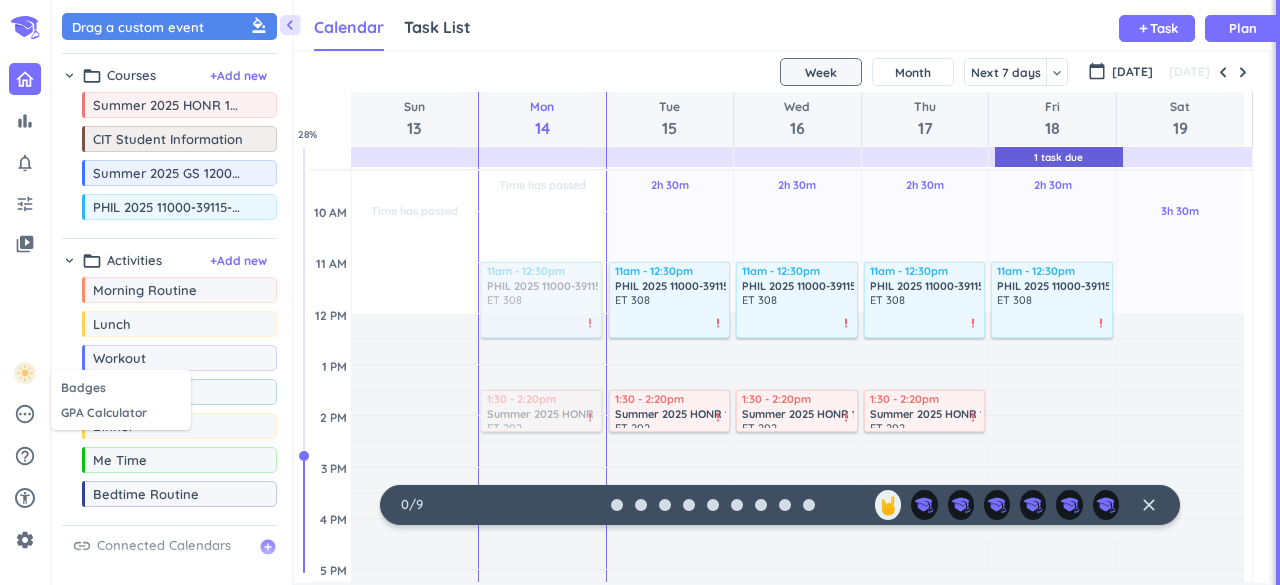 click at bounding box center [640, 292] 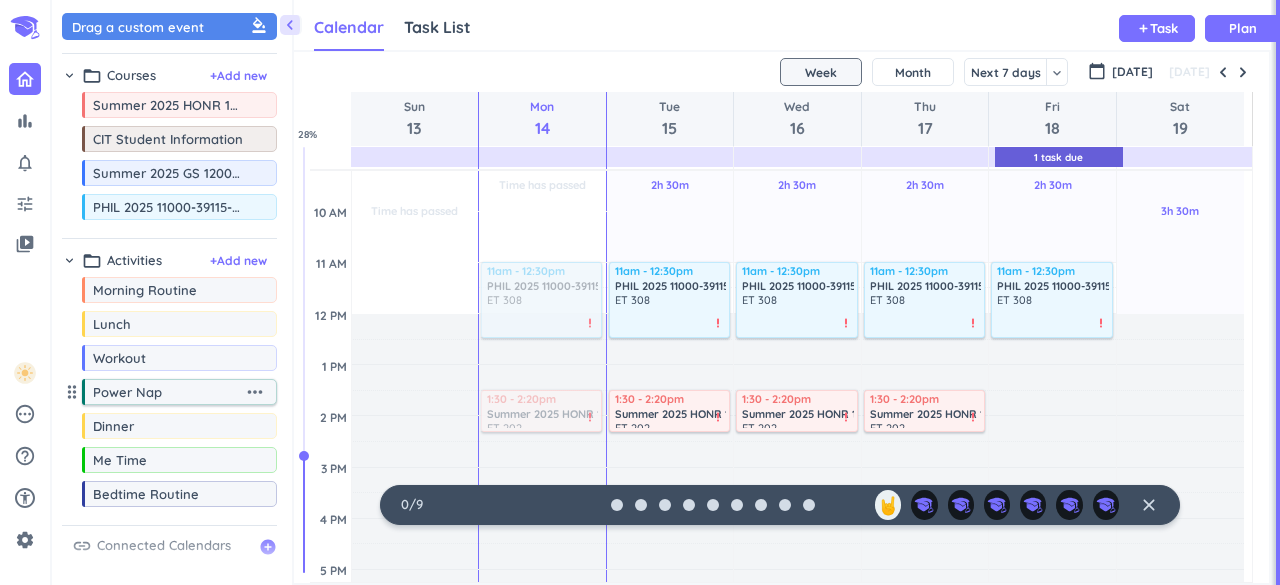 click on "Power Nap" at bounding box center (168, 392) 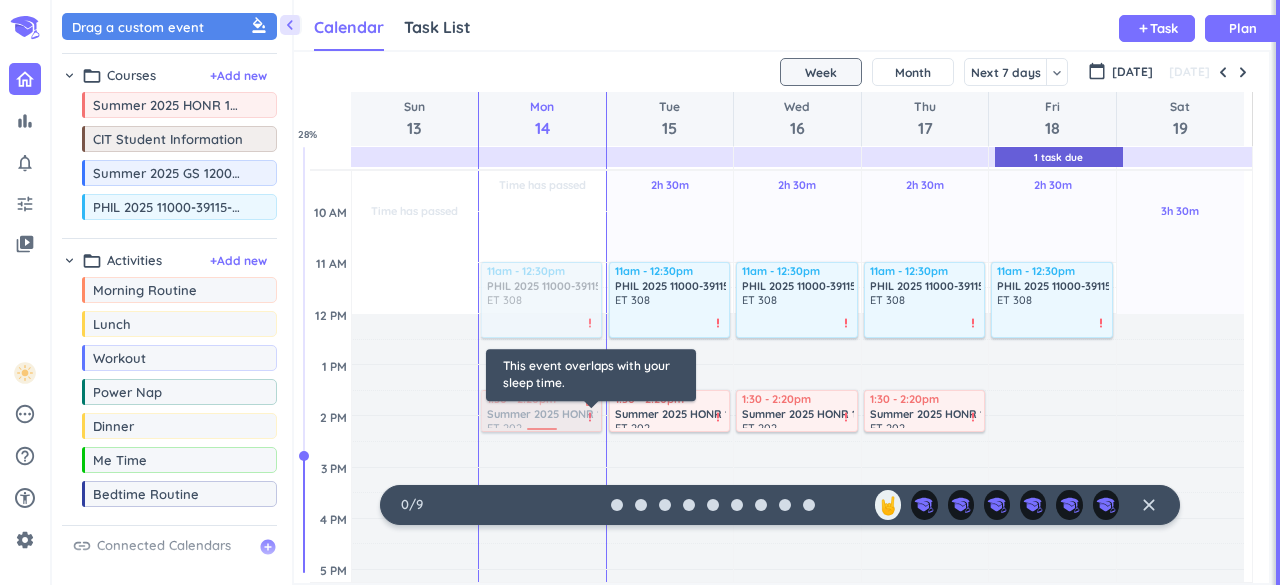 click on "priority_high" at bounding box center [590, 417] 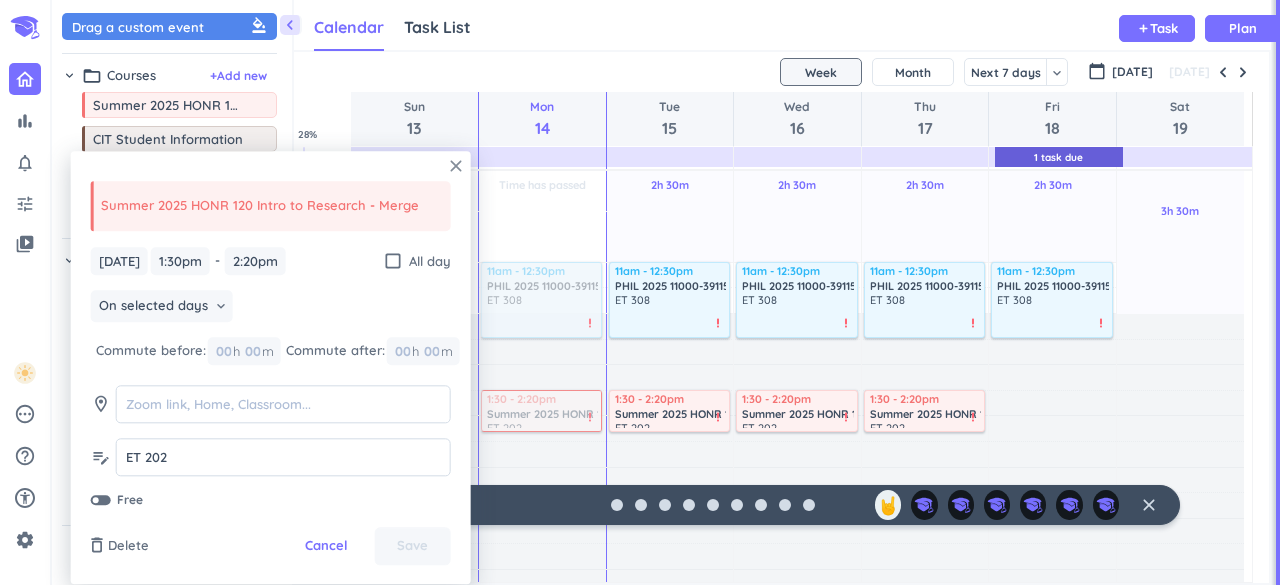 click on "close" at bounding box center [456, 166] 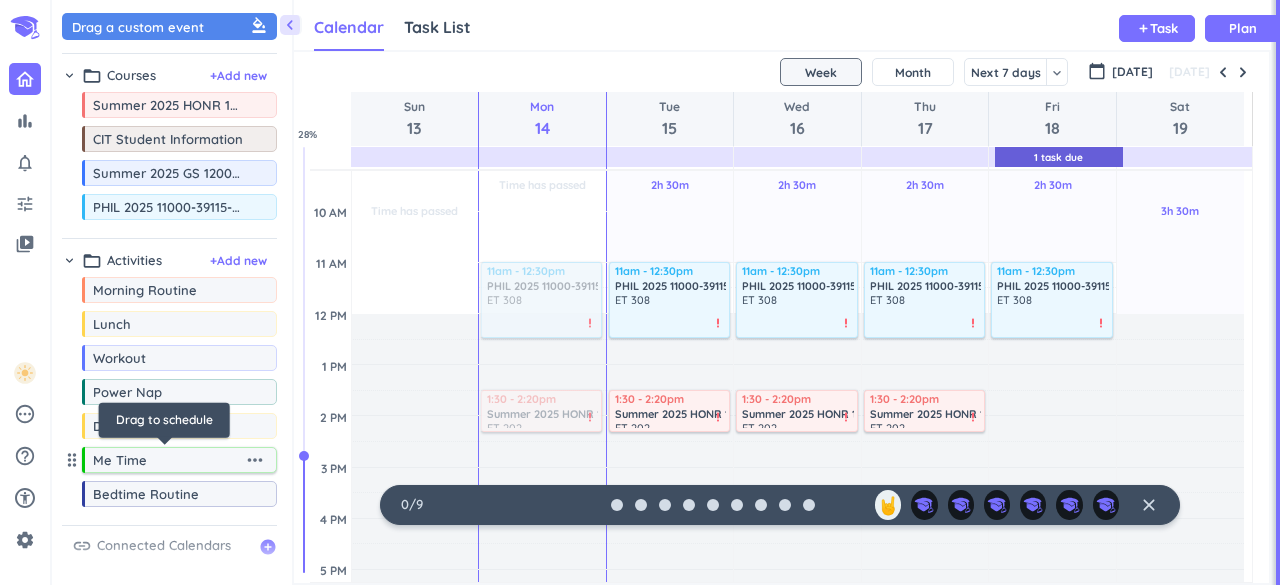 scroll, scrollTop: 10, scrollLeft: 0, axis: vertical 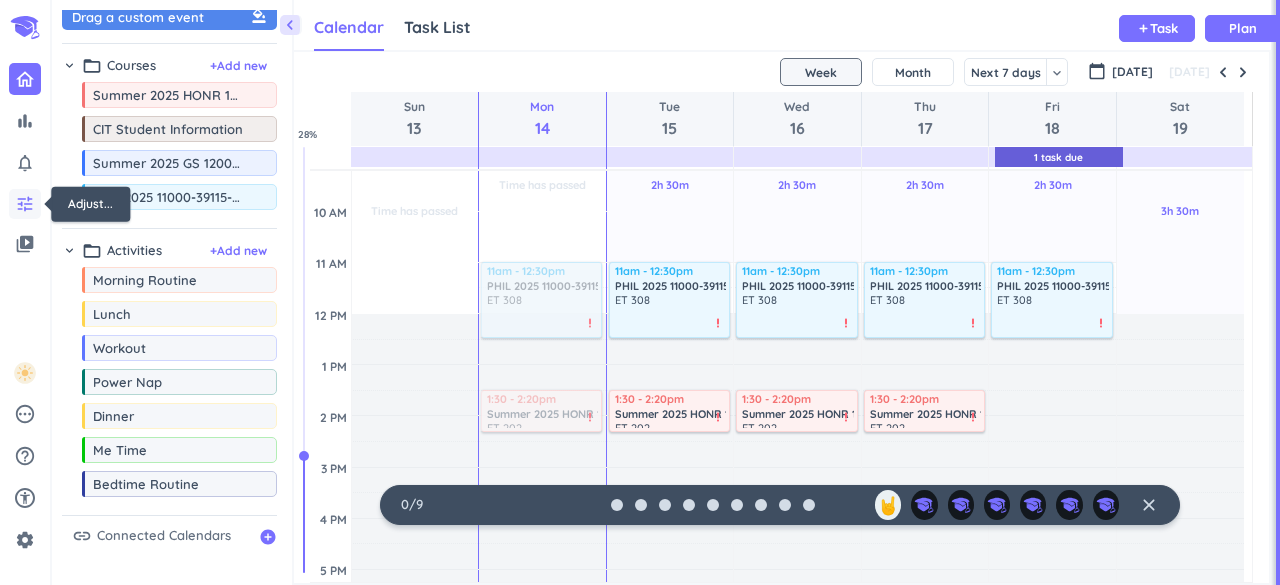 click on "tune" at bounding box center (25, 204) 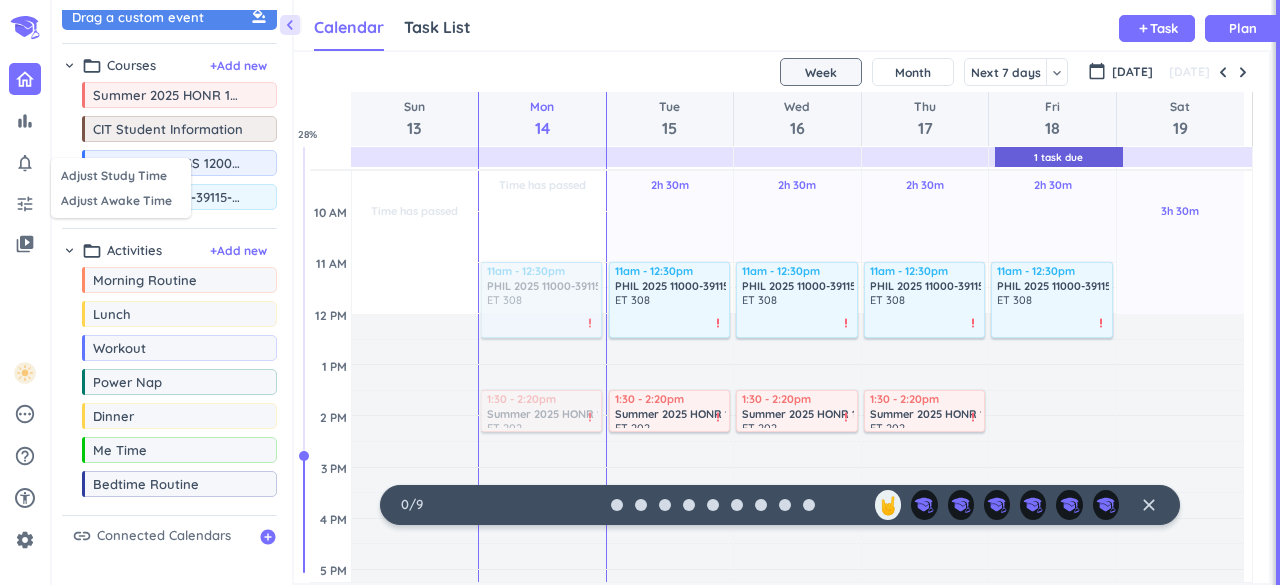 click at bounding box center (640, 292) 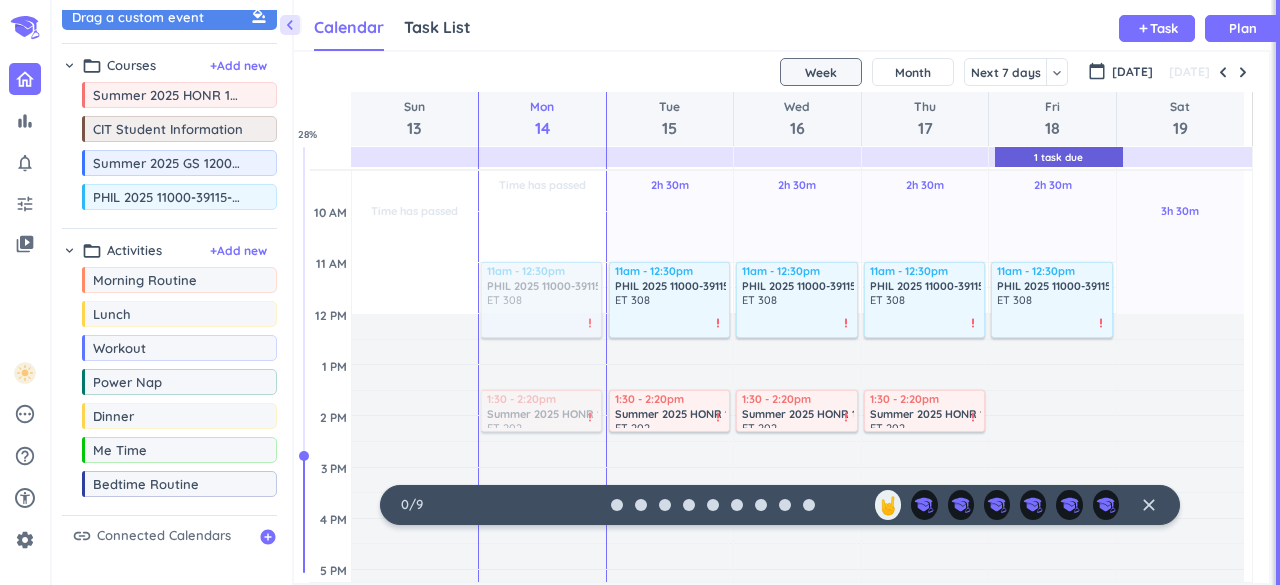 scroll, scrollTop: 420, scrollLeft: 0, axis: vertical 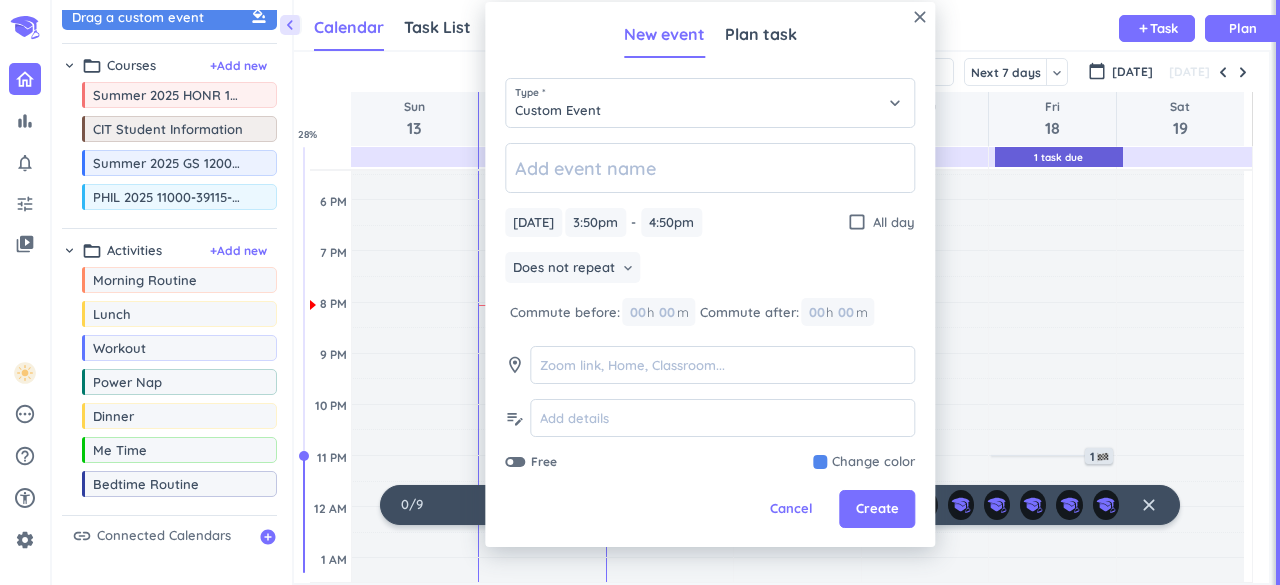 click on "Adjust Awake Time" at bounding box center (415, 302) 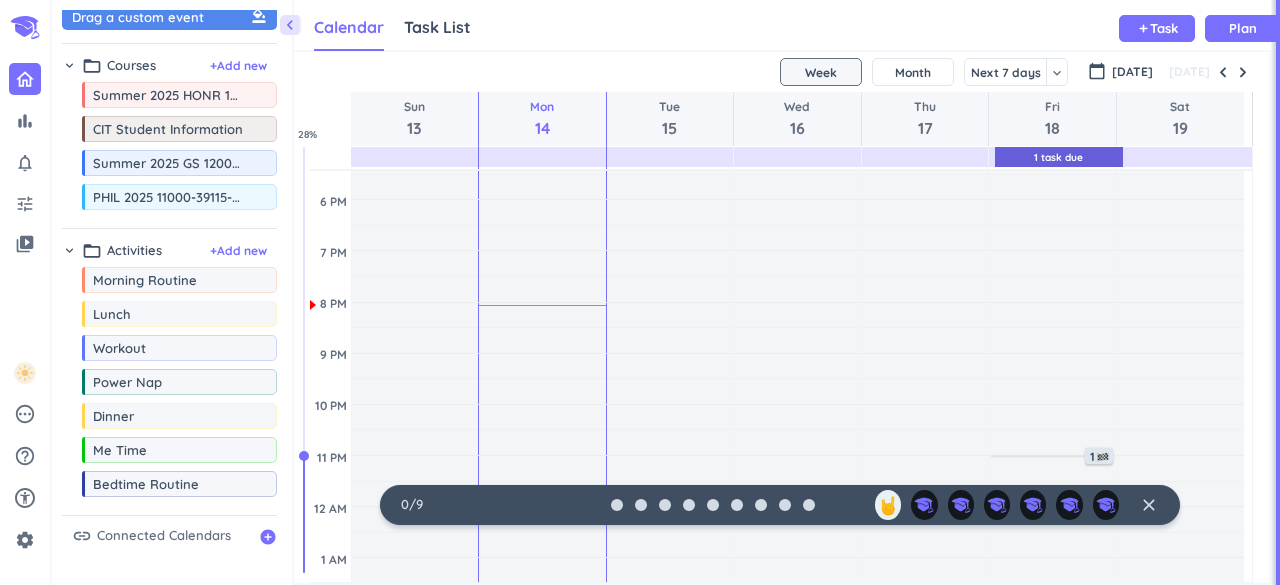 scroll, scrollTop: 817, scrollLeft: 0, axis: vertical 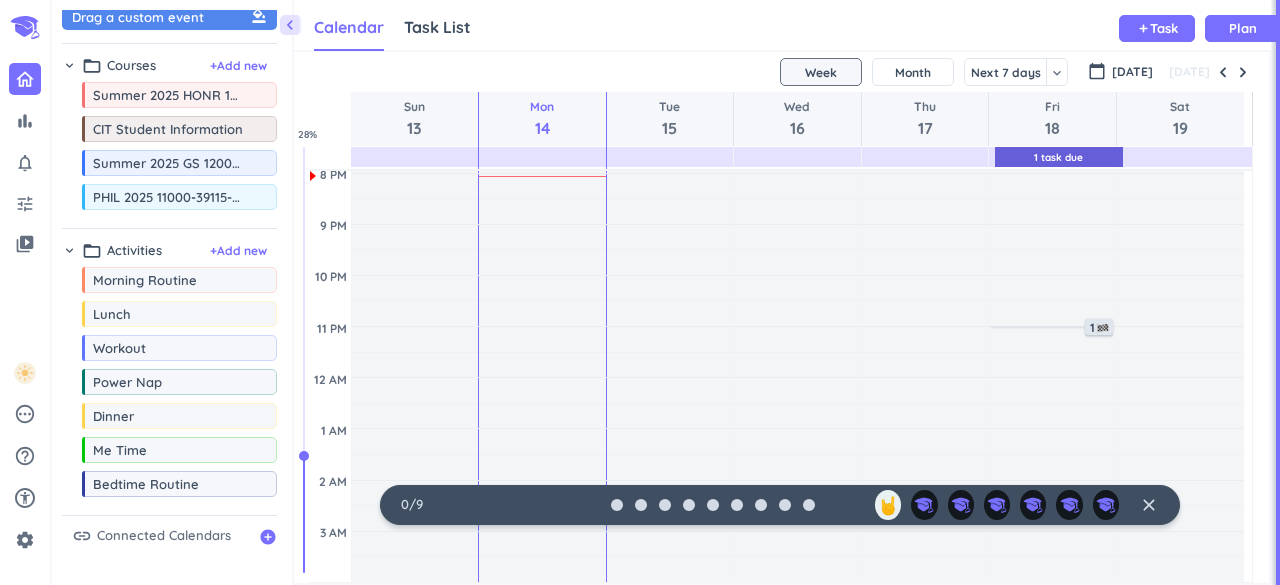 drag, startPoint x: 553, startPoint y: 492, endPoint x: 562, endPoint y: 306, distance: 186.21762 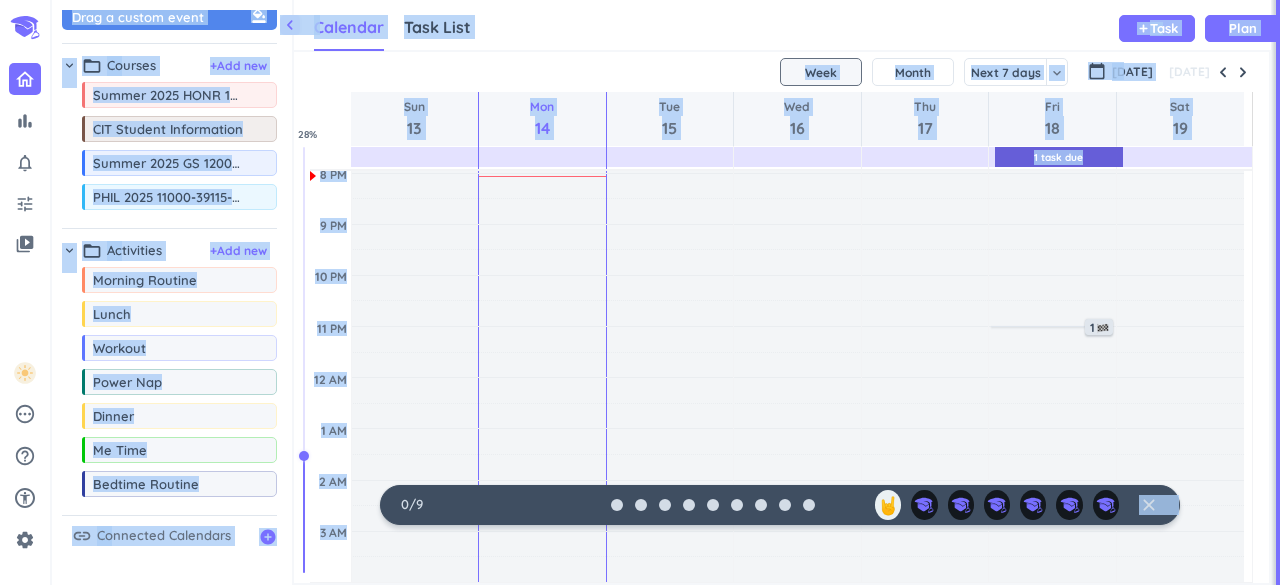 click at bounding box center [323, 360] 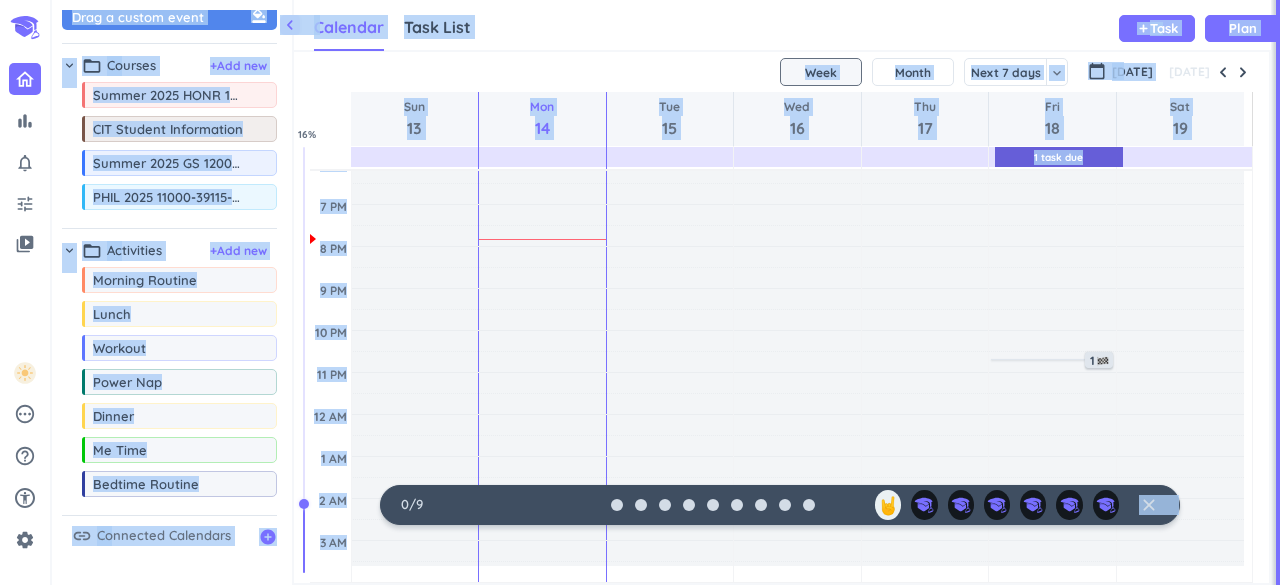 scroll, scrollTop: 579, scrollLeft: 0, axis: vertical 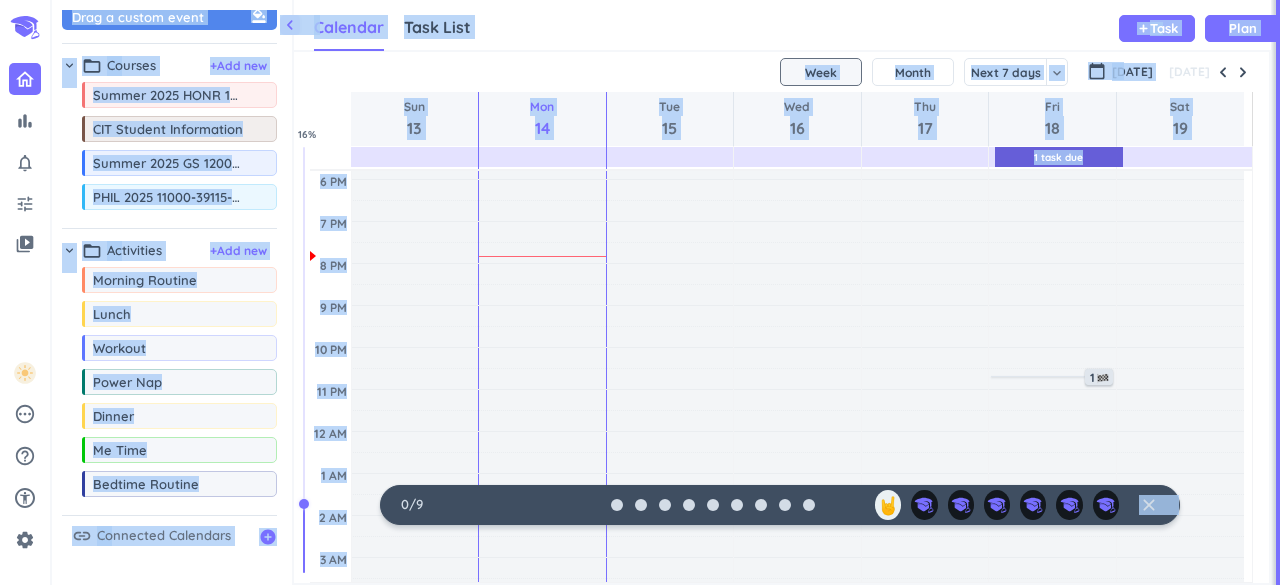 click on "10 PM" at bounding box center [330, 358] 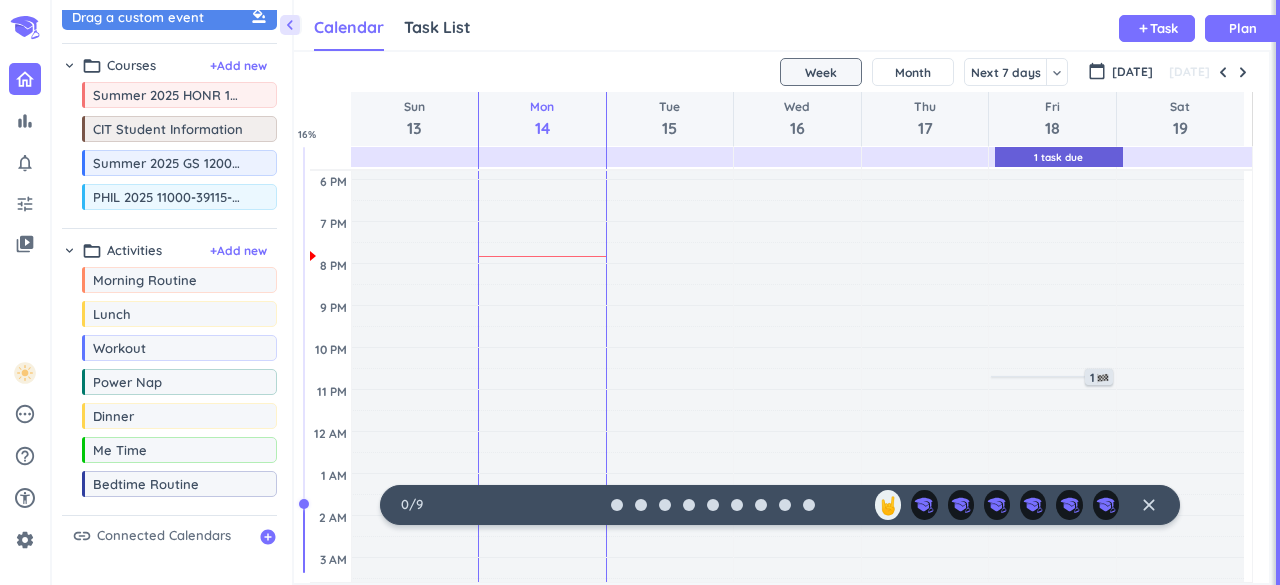 click on "10 PM" at bounding box center (330, 358) 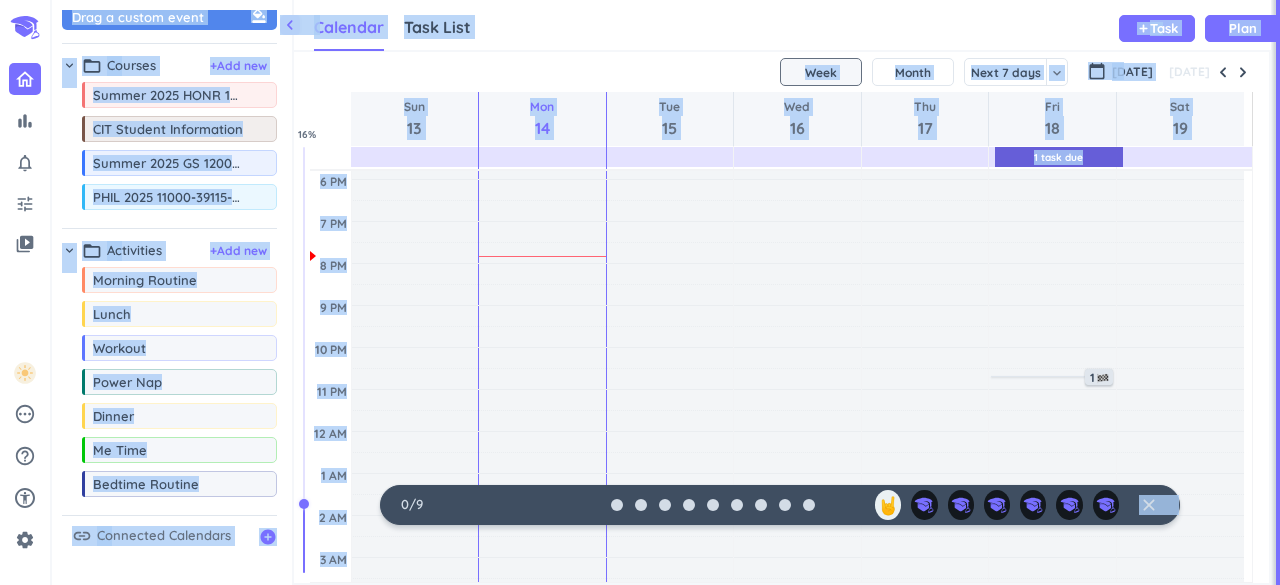 click at bounding box center (323, 360) 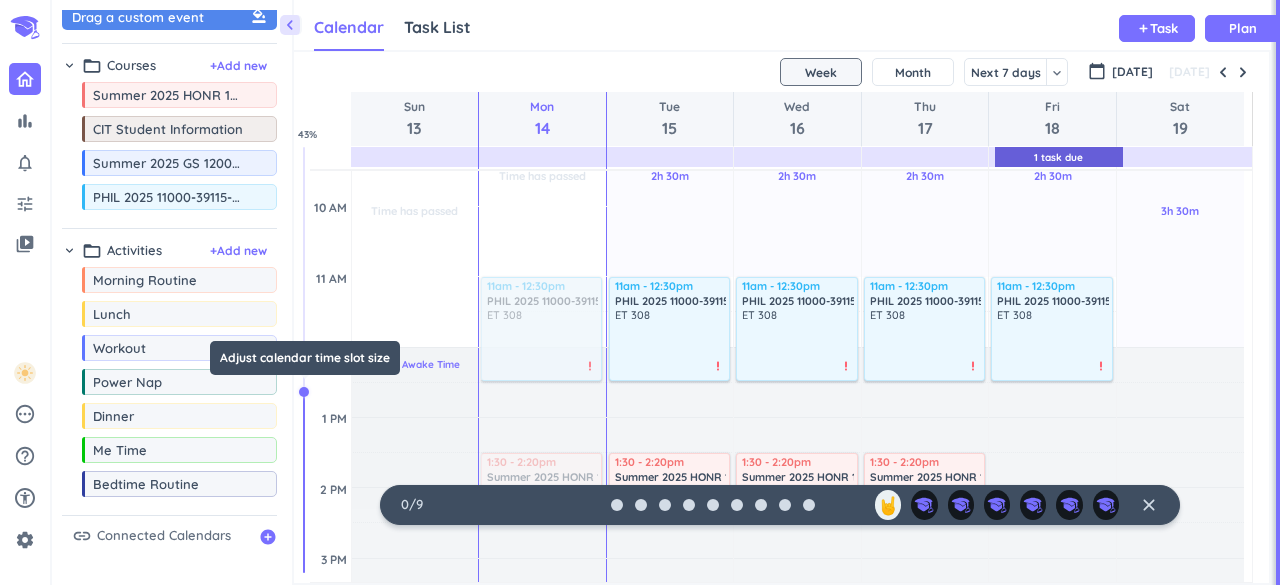 scroll, scrollTop: 385, scrollLeft: 0, axis: vertical 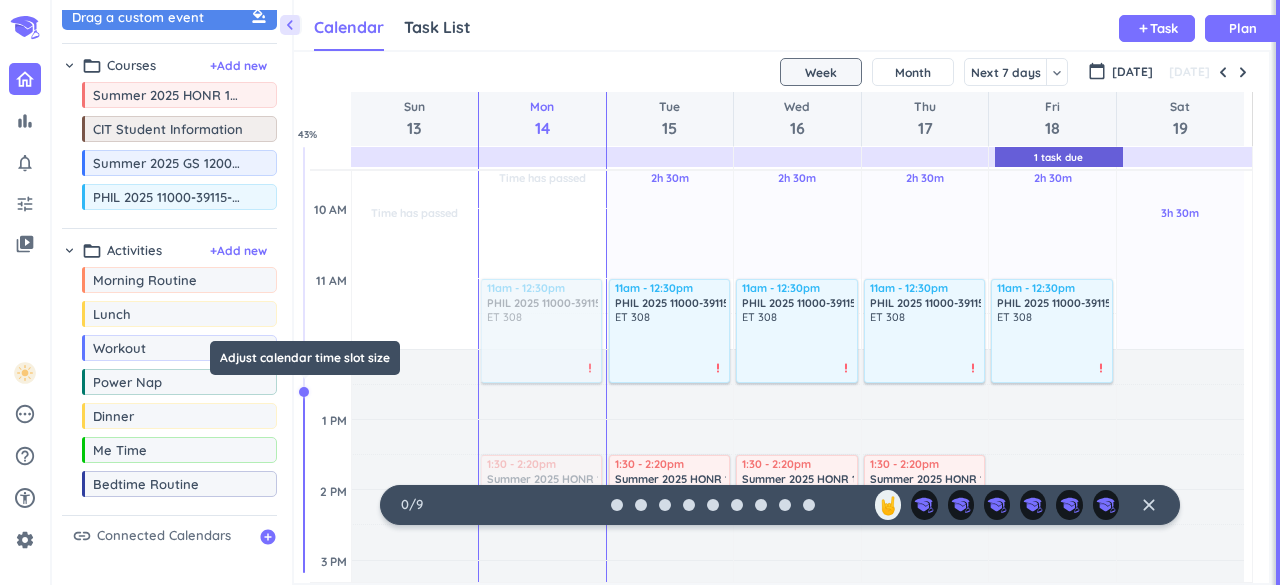 click at bounding box center (330, 401) 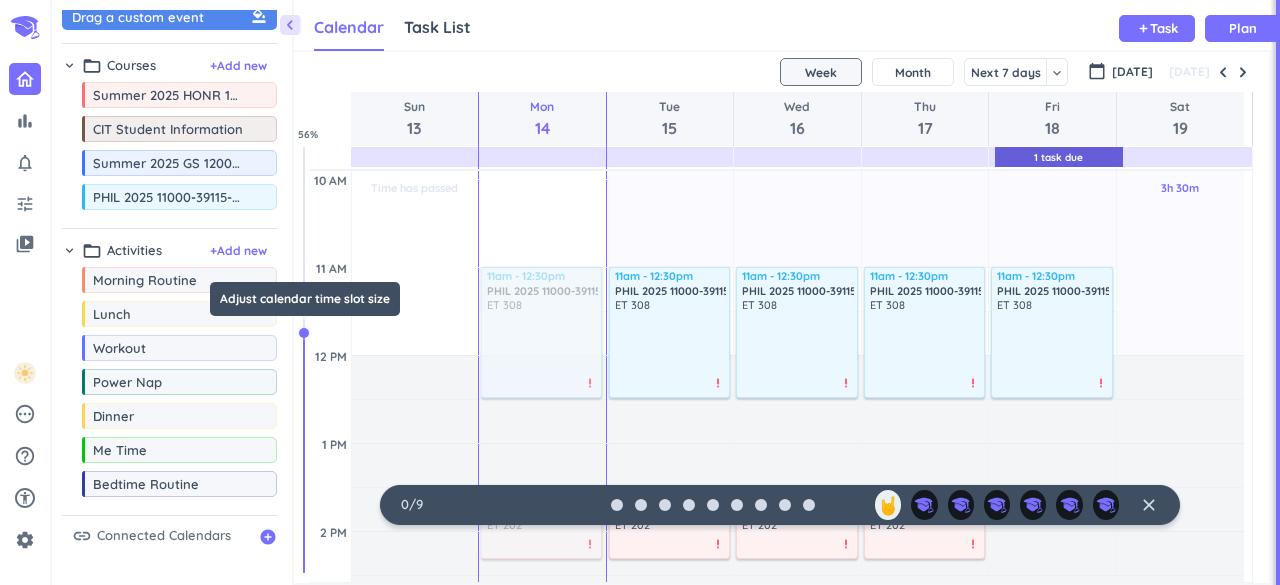 scroll, scrollTop: 521, scrollLeft: 0, axis: vertical 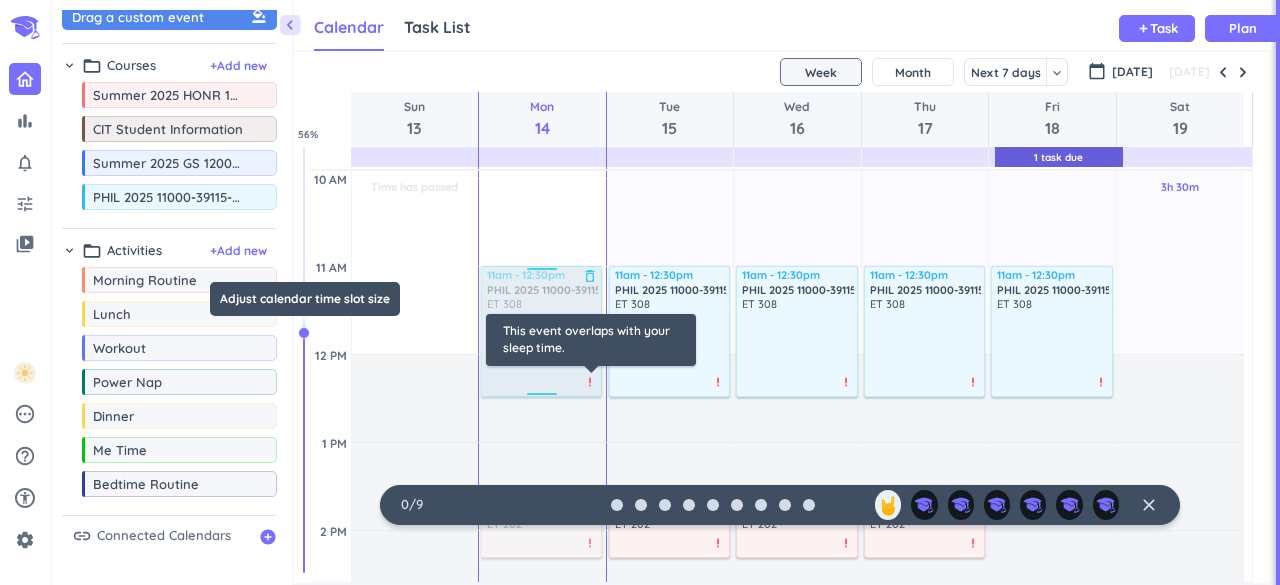 click on "priority_high" at bounding box center [590, 382] 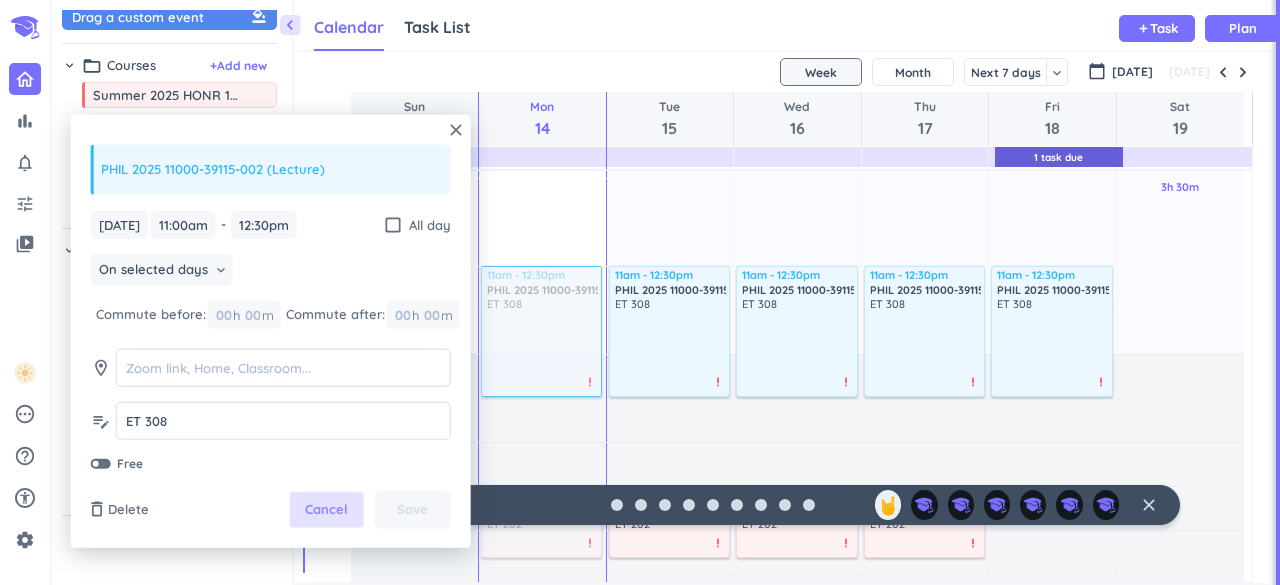 click on "Cancel" at bounding box center [326, 510] 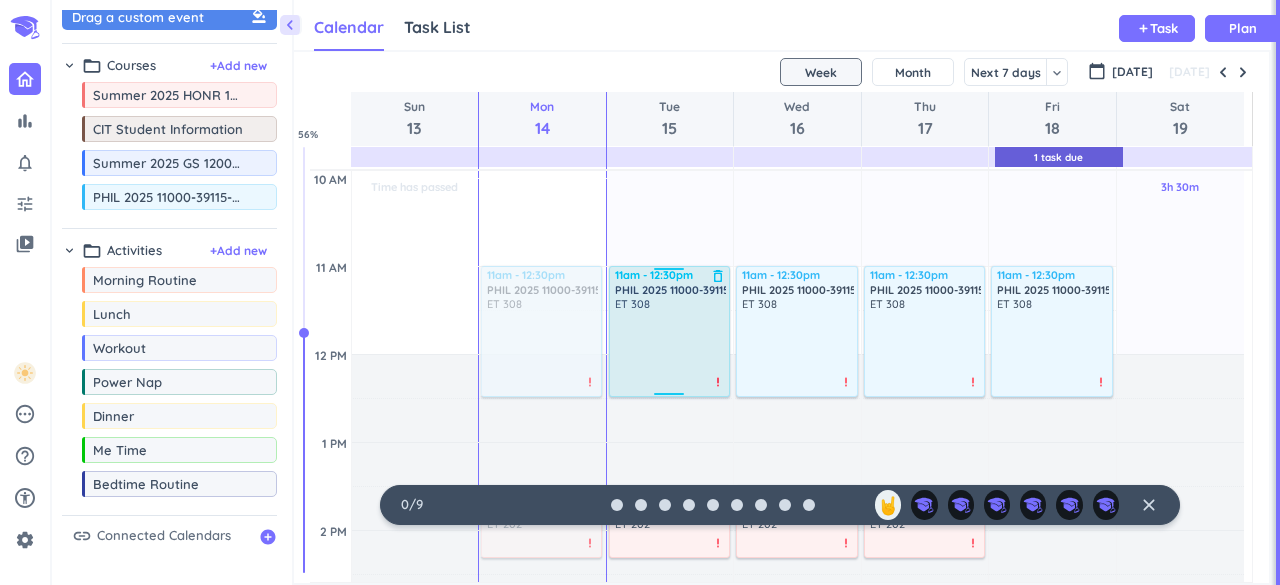 click on "11am - 12:30pm" at bounding box center (670, 275) 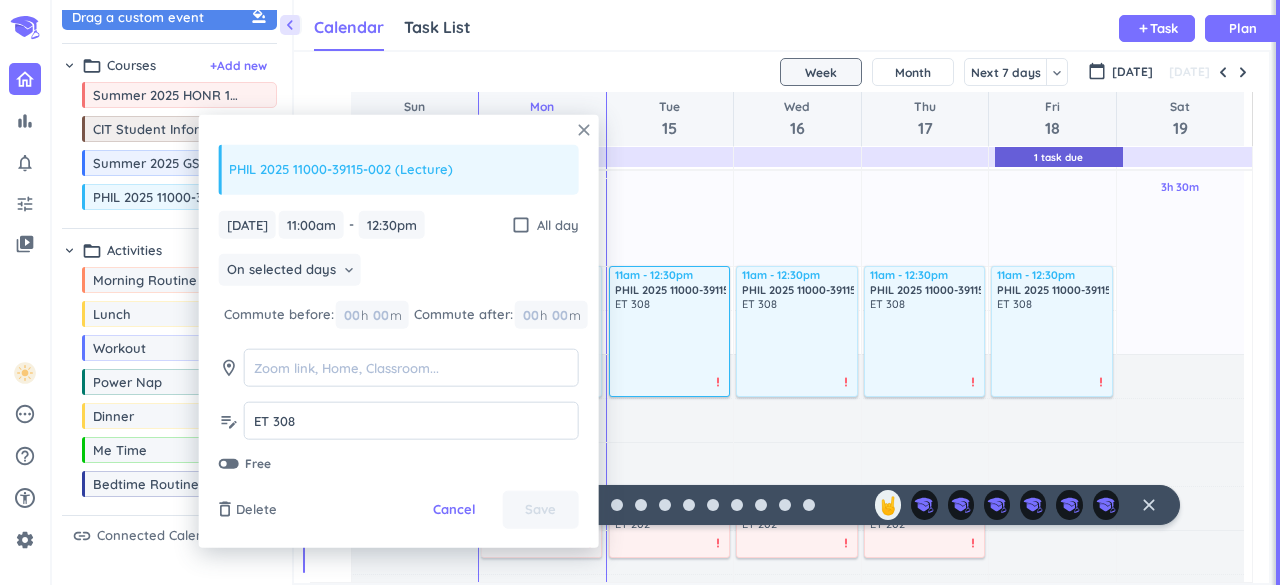 click on "close" at bounding box center [584, 130] 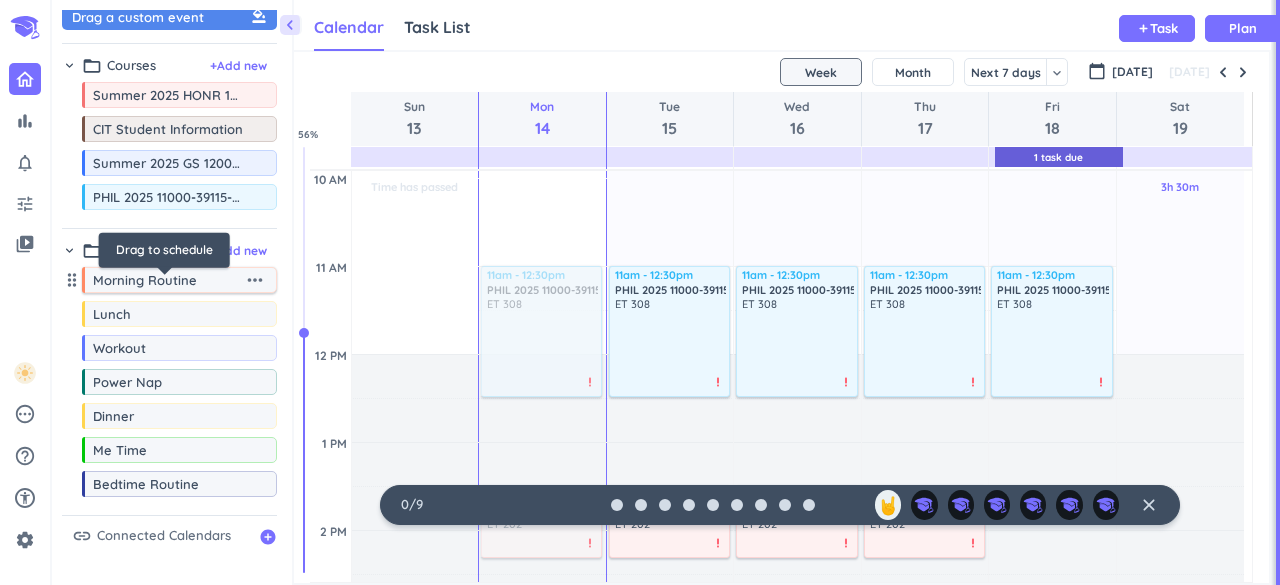 scroll, scrollTop: 0, scrollLeft: 0, axis: both 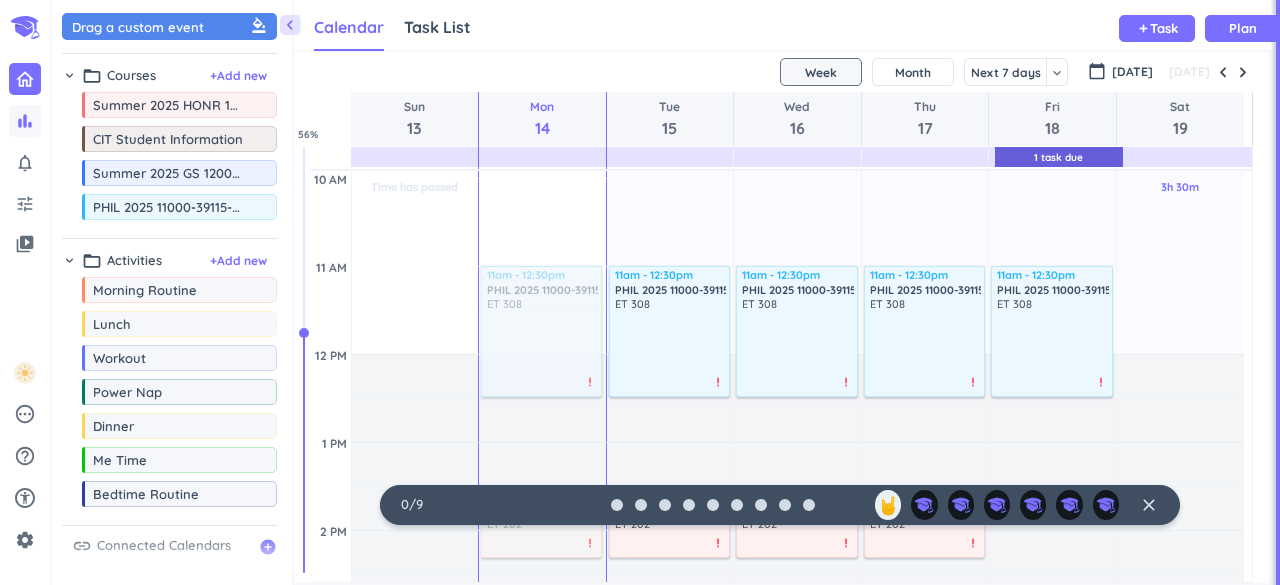 click on "bar_chart" at bounding box center [25, 121] 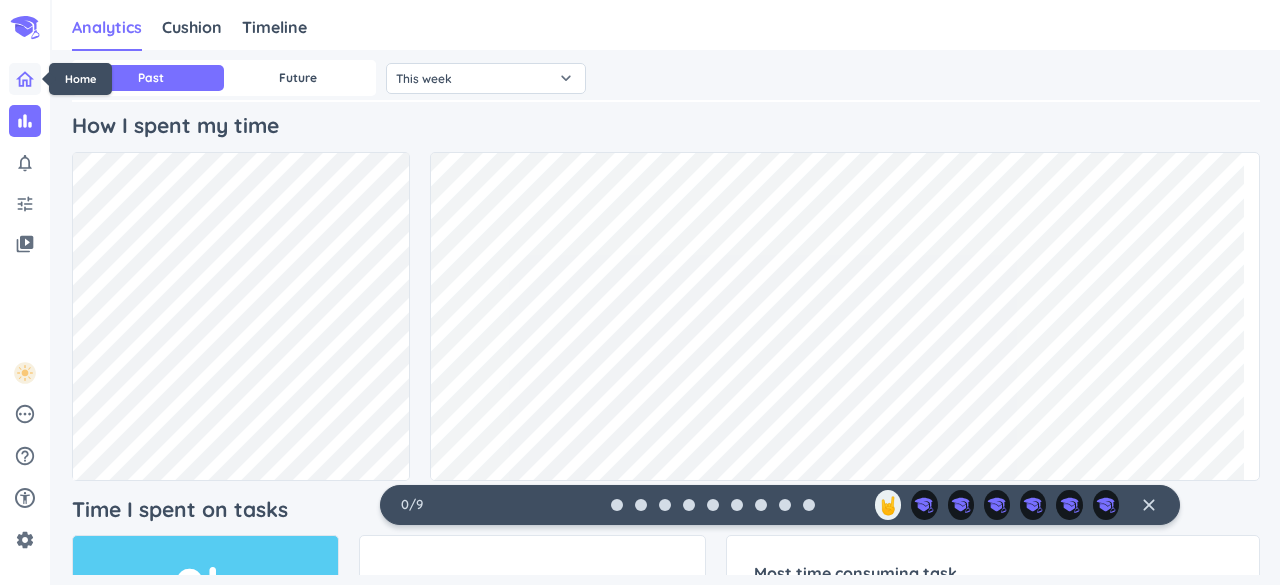 click 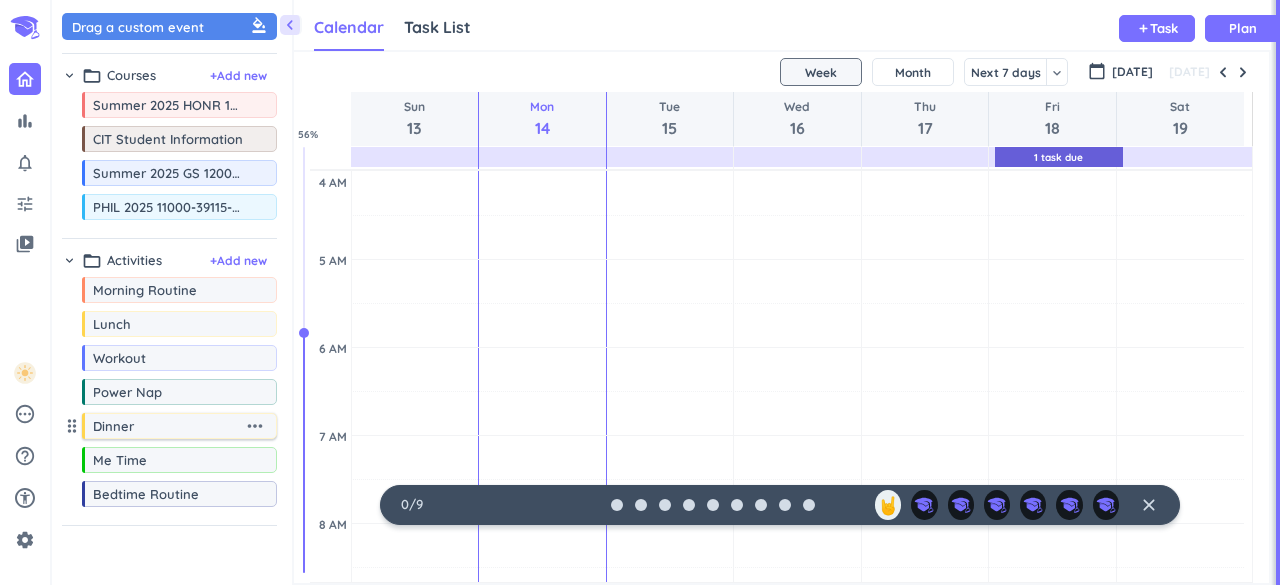 scroll, scrollTop: 9, scrollLeft: 8, axis: both 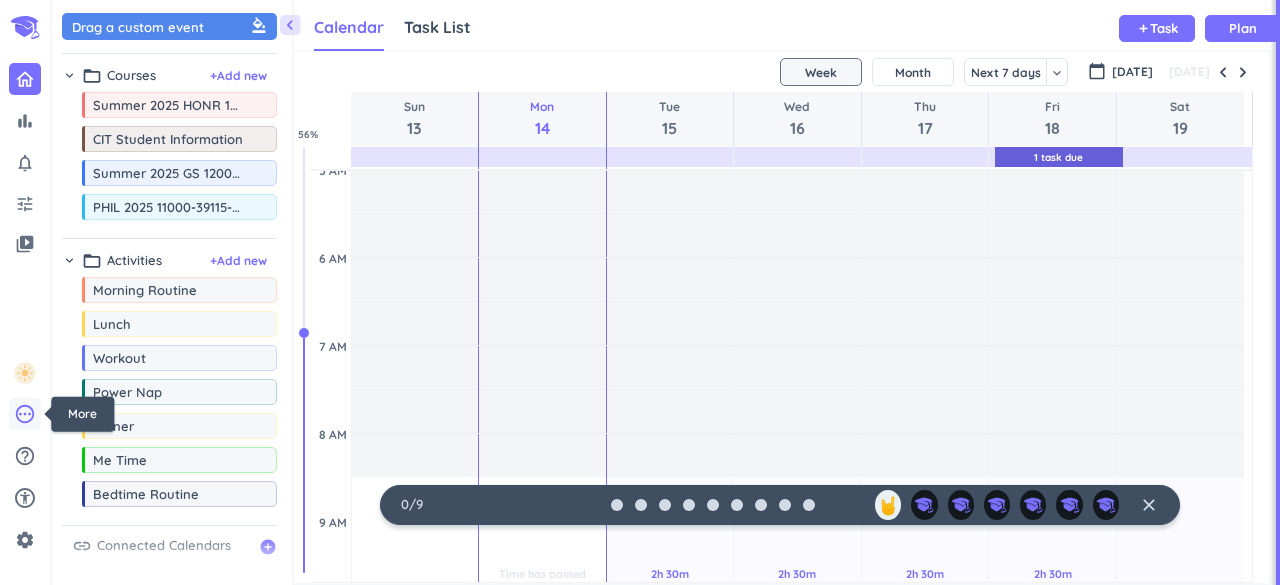 click on "pending" at bounding box center (25, 414) 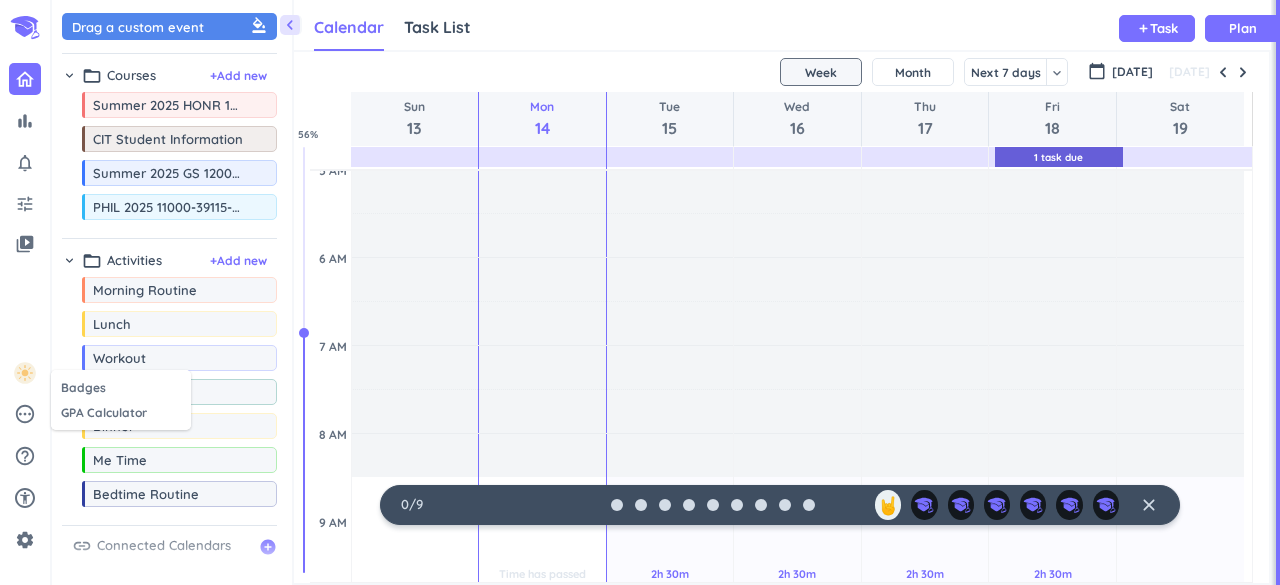 click at bounding box center [640, 292] 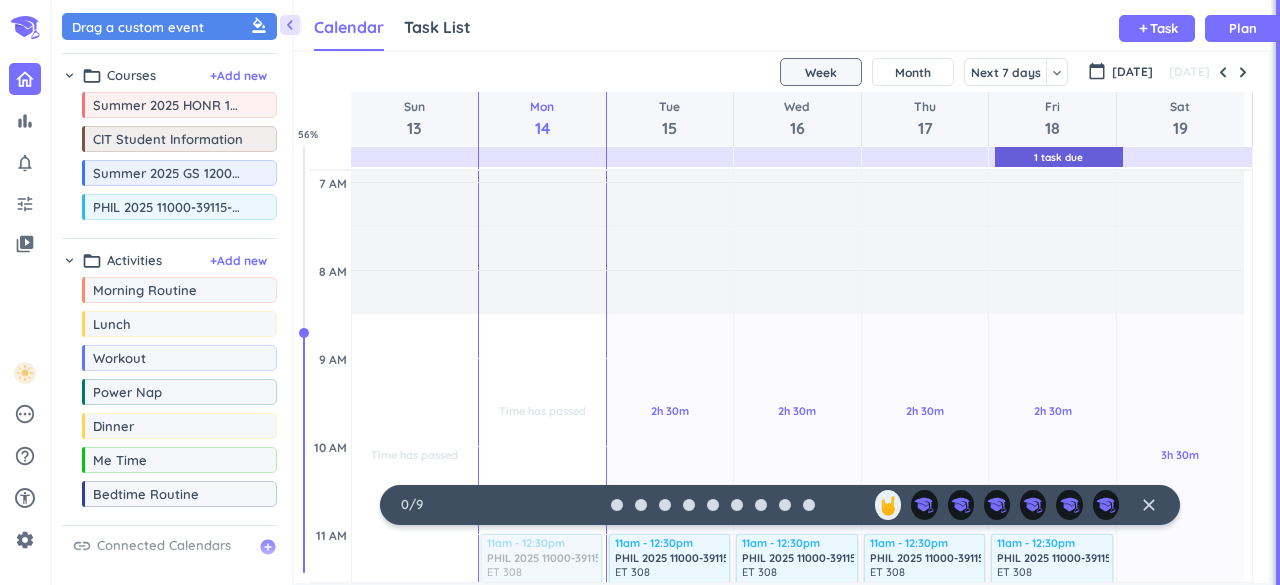 scroll, scrollTop: 252, scrollLeft: 0, axis: vertical 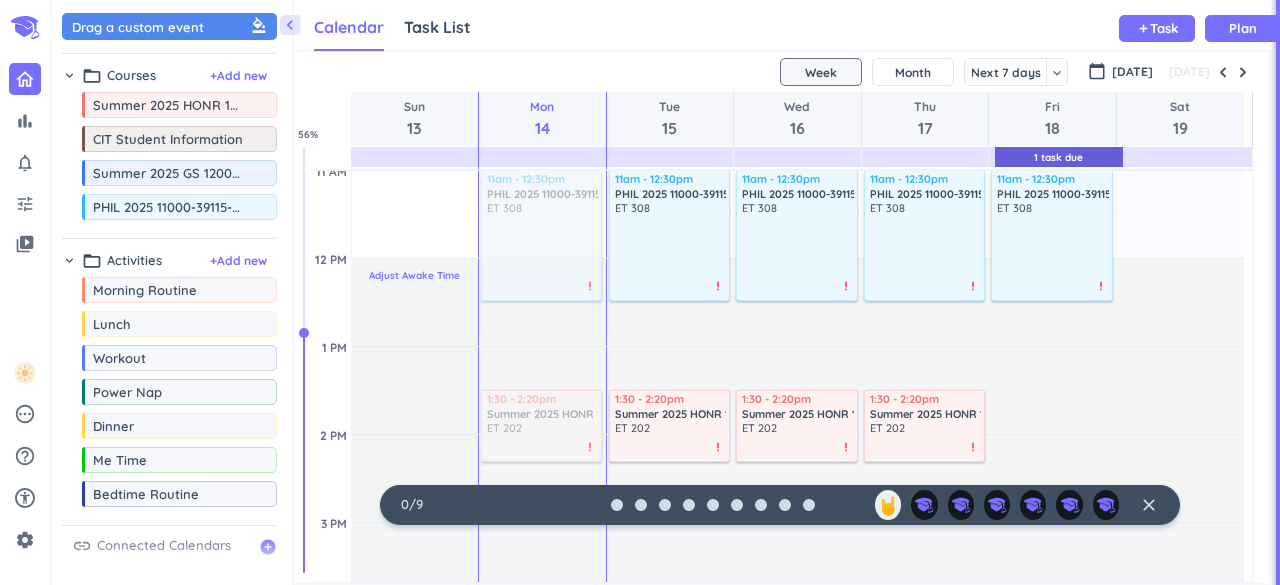 drag, startPoint x: 406, startPoint y: 273, endPoint x: 436, endPoint y: 306, distance: 44.598206 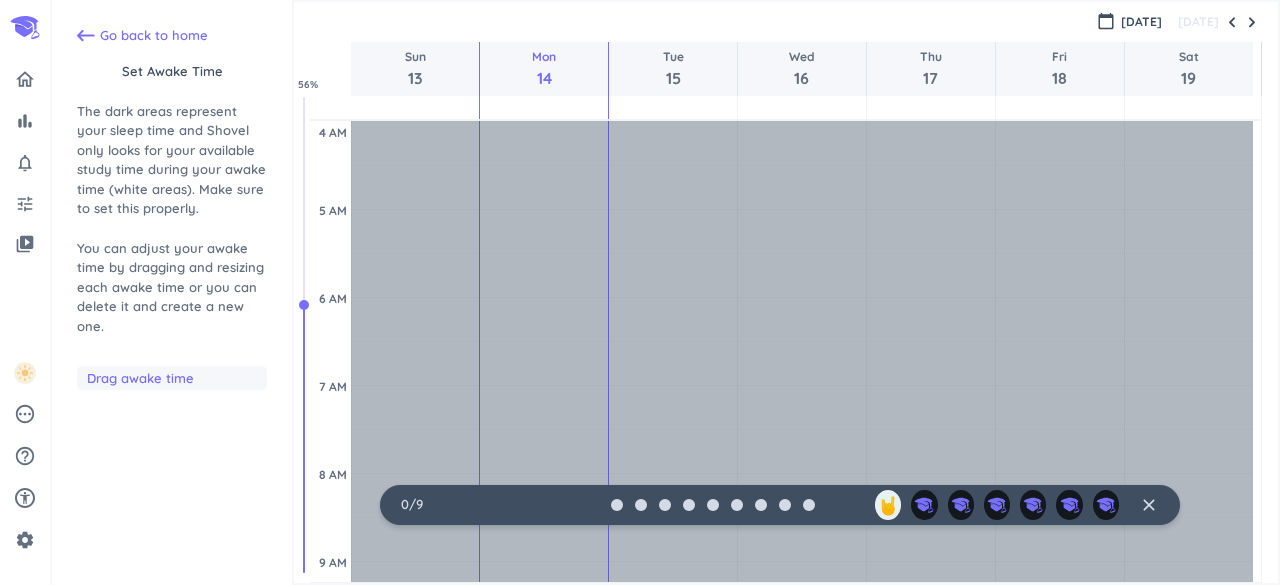 scroll, scrollTop: 89, scrollLeft: 0, axis: vertical 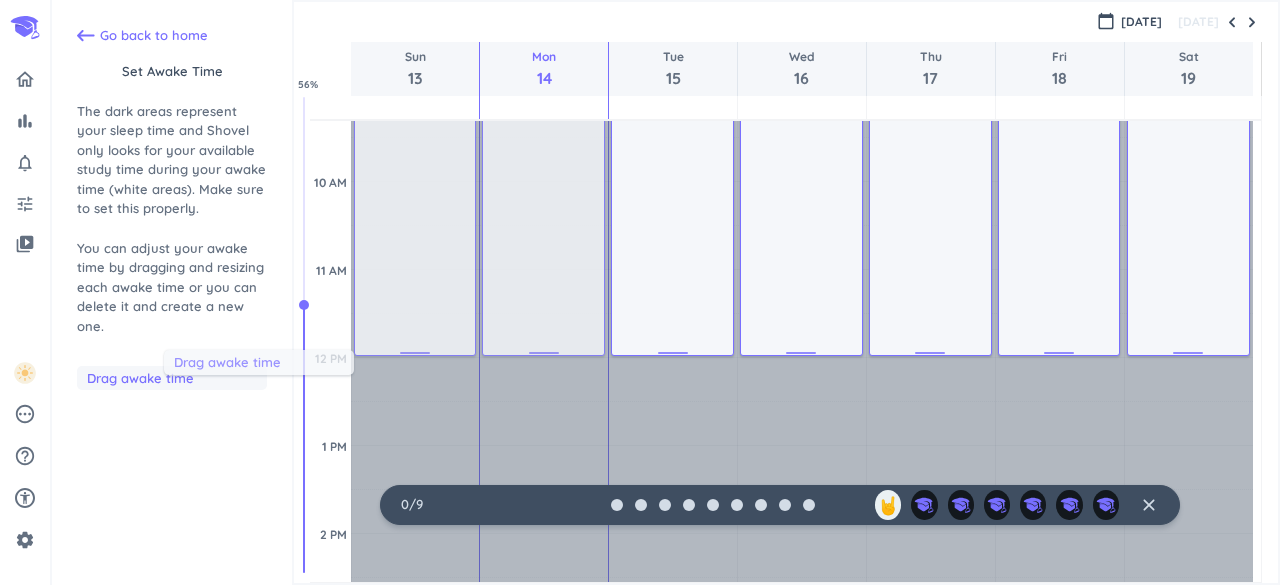 drag, startPoint x: 167, startPoint y: 389, endPoint x: 144, endPoint y: 399, distance: 25.079872 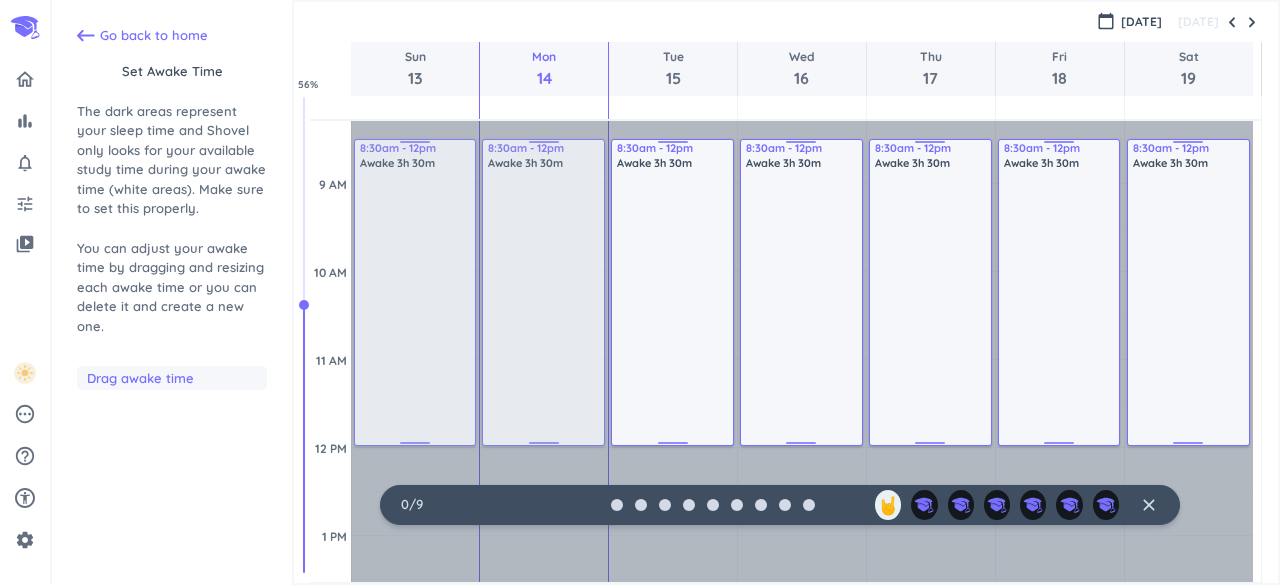 scroll, scrollTop: 379, scrollLeft: 0, axis: vertical 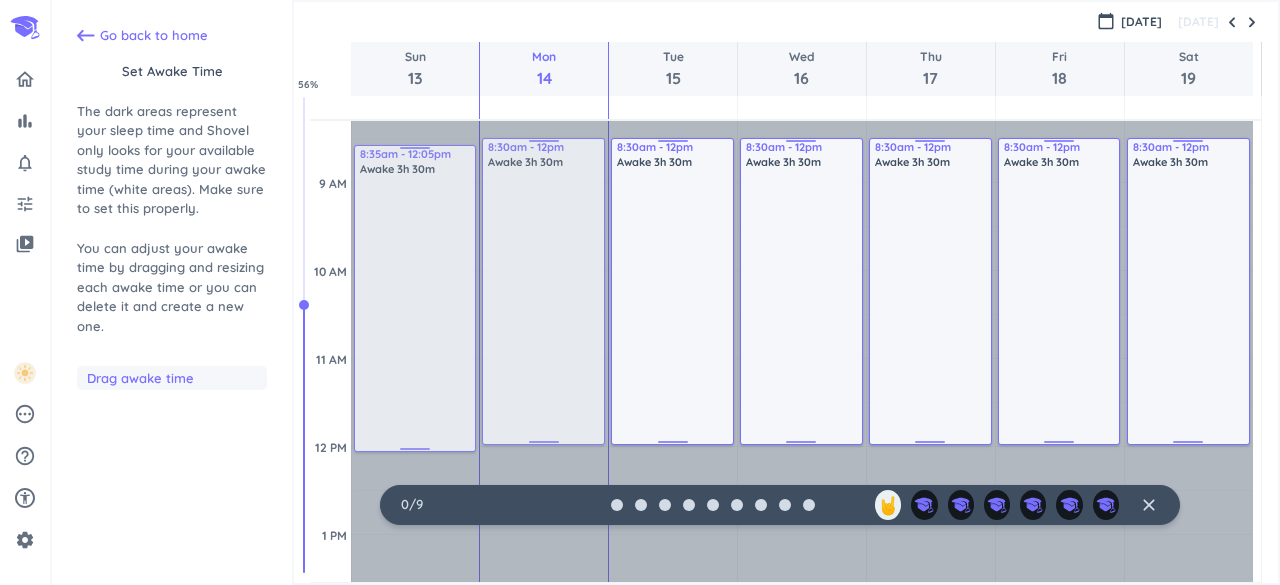 drag, startPoint x: 412, startPoint y: 435, endPoint x: 418, endPoint y: 457, distance: 22.803509 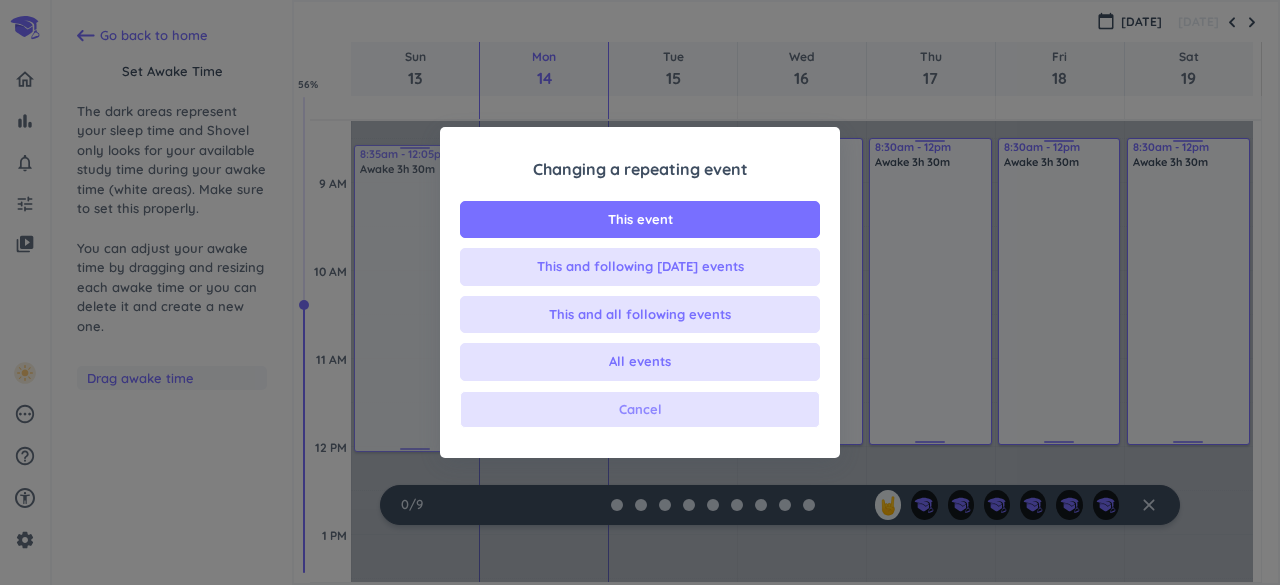 click on "Cancel" at bounding box center [640, 410] 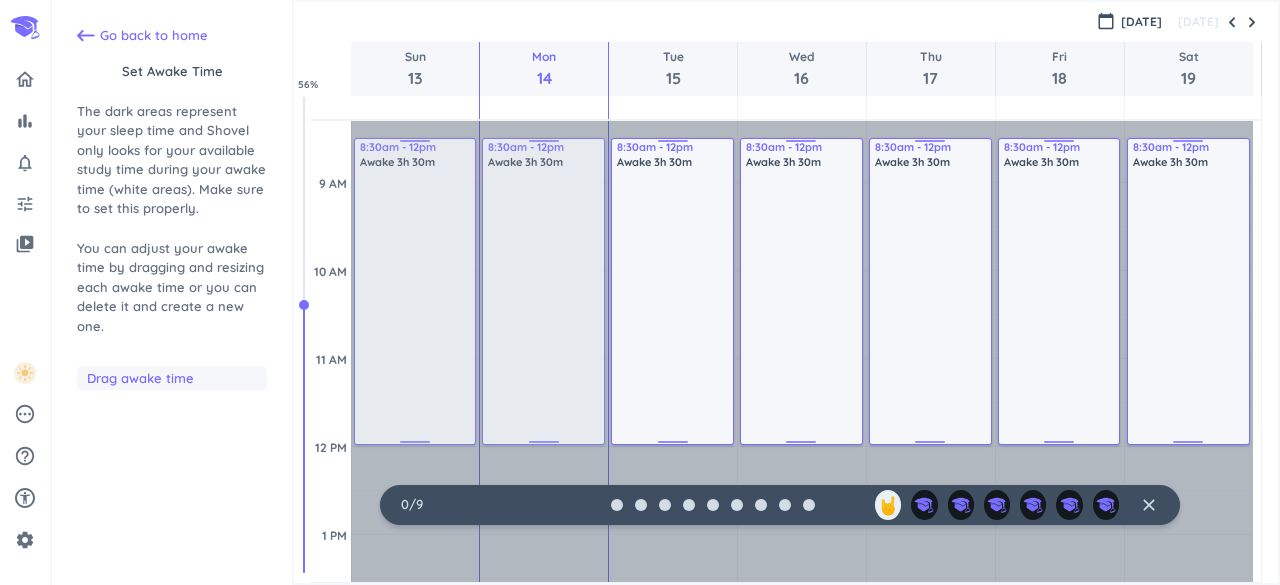 click on "Awake   3h 30m" at bounding box center (416, 298) 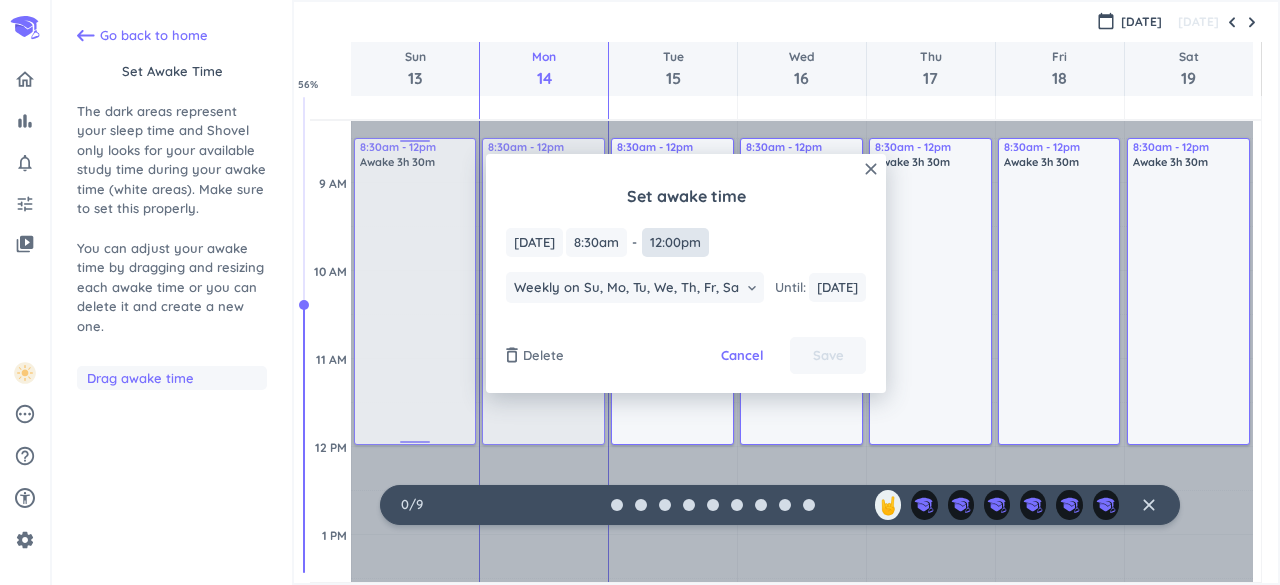 click on "12:00pm" at bounding box center [675, 242] 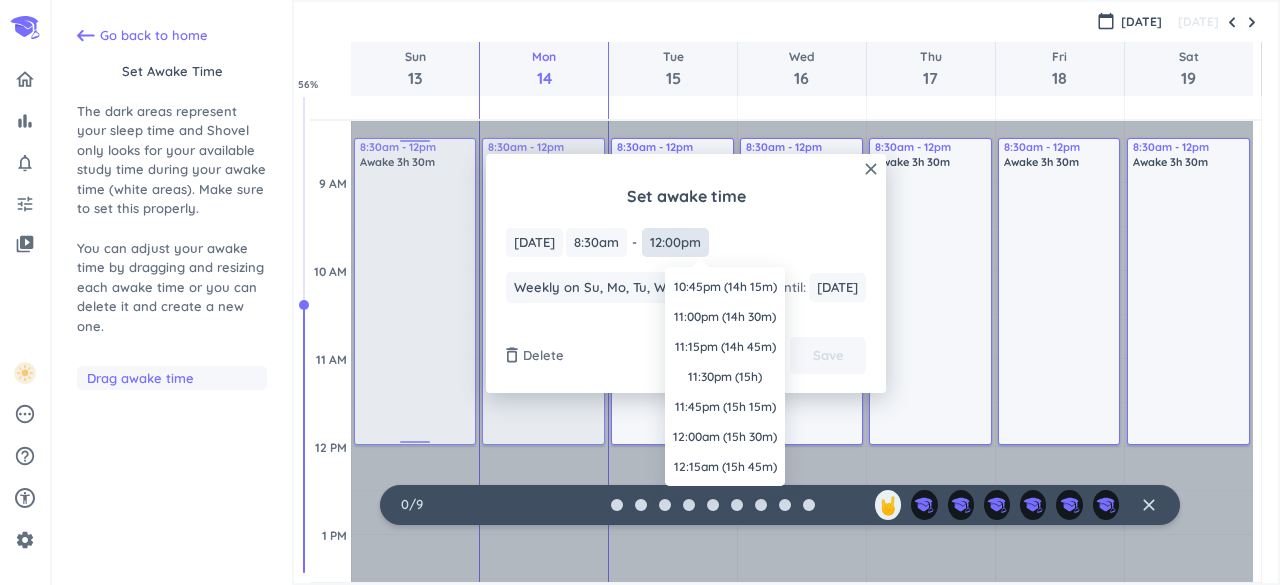 scroll, scrollTop: 1681, scrollLeft: 0, axis: vertical 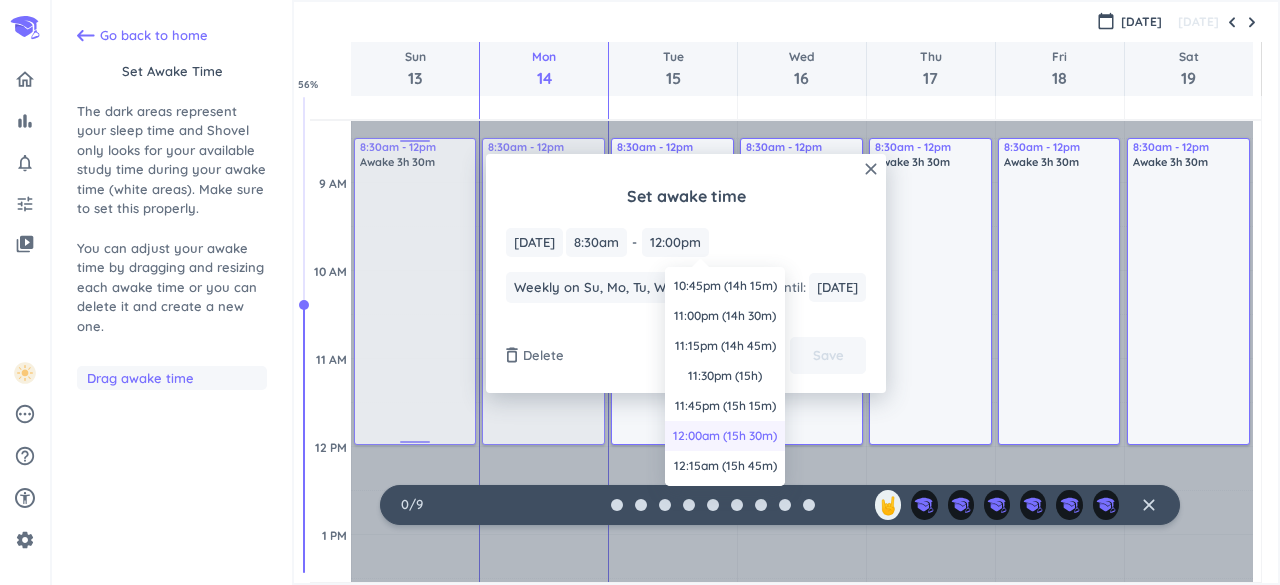 click on "12:00am (15h 30m)" at bounding box center (725, 436) 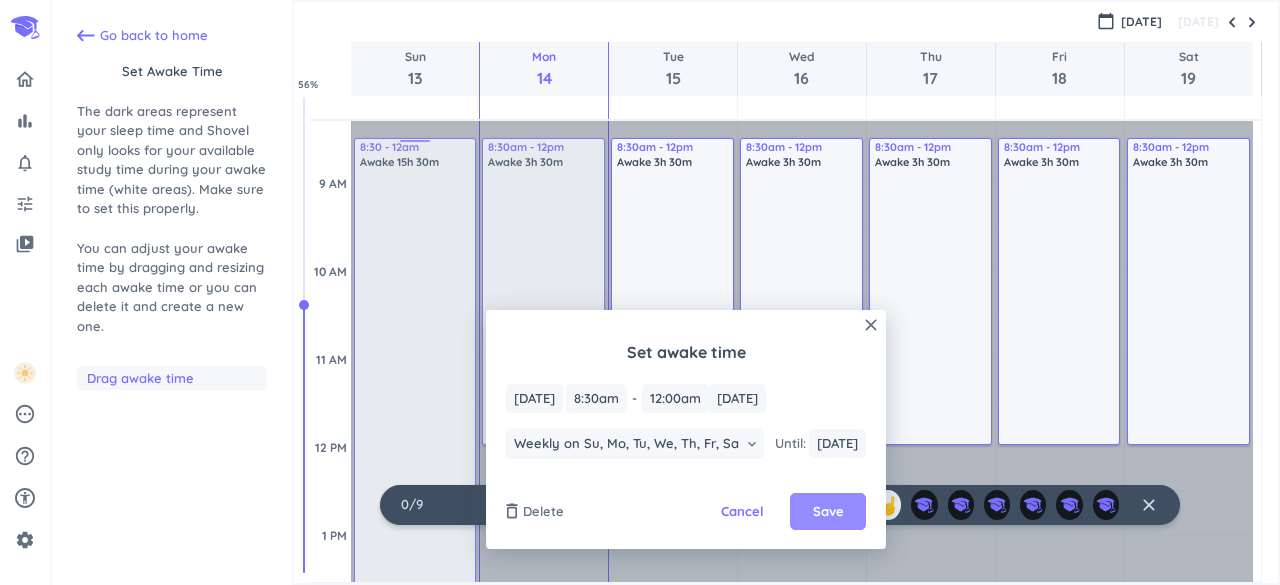 click on "Save" at bounding box center (828, 512) 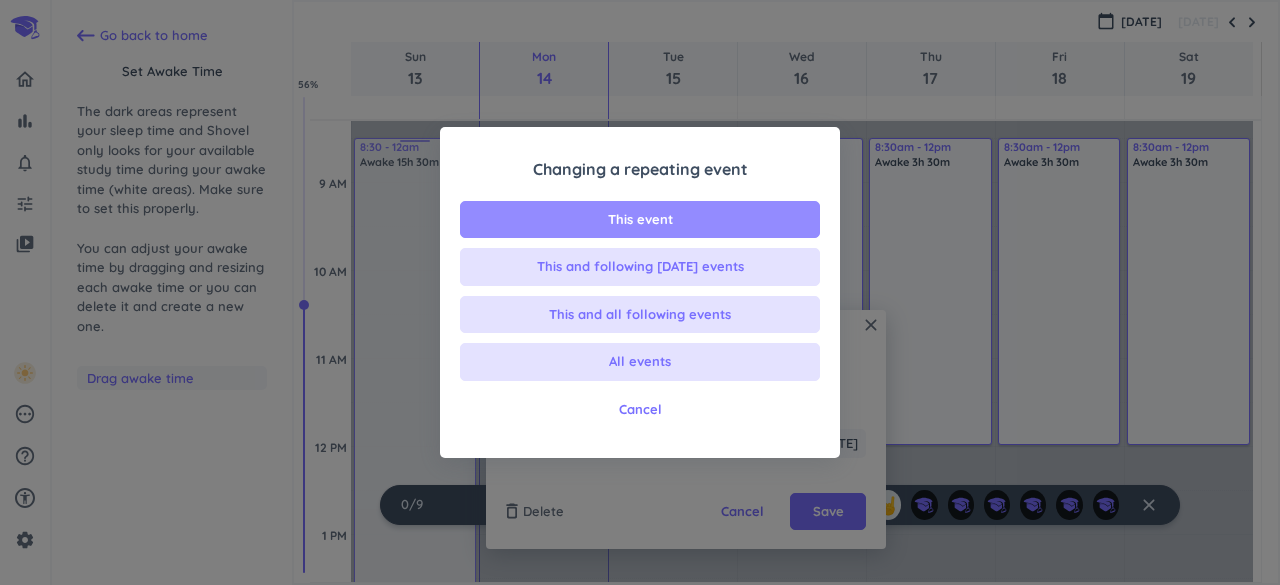 click on "This event" at bounding box center [640, 220] 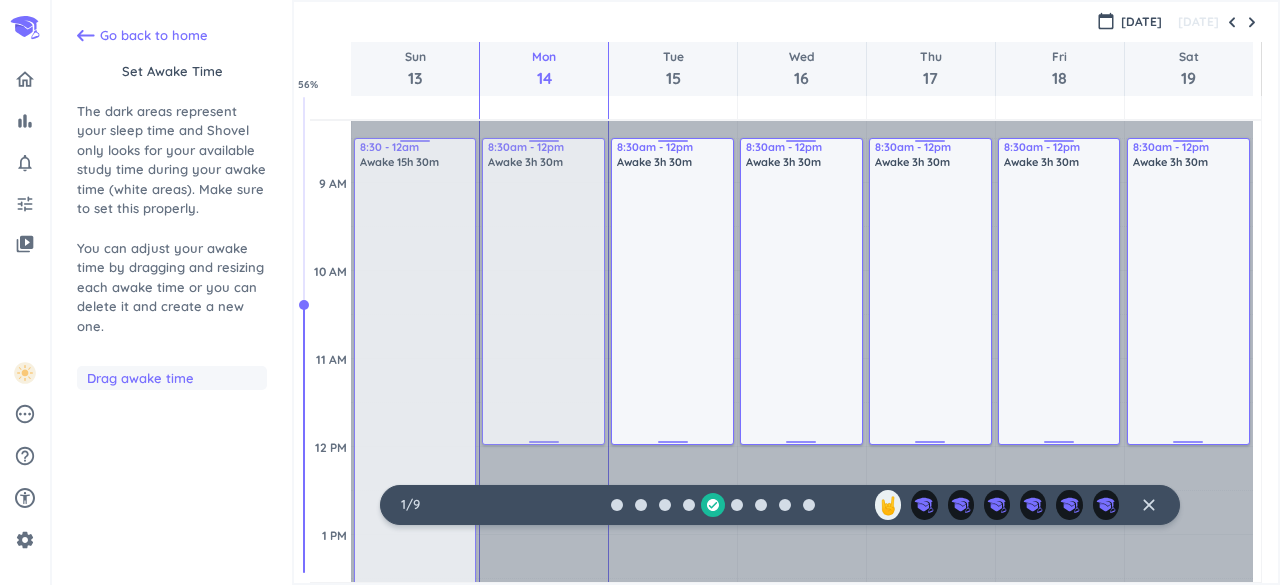 click on "Awake   15h 30m" at bounding box center (416, 826) 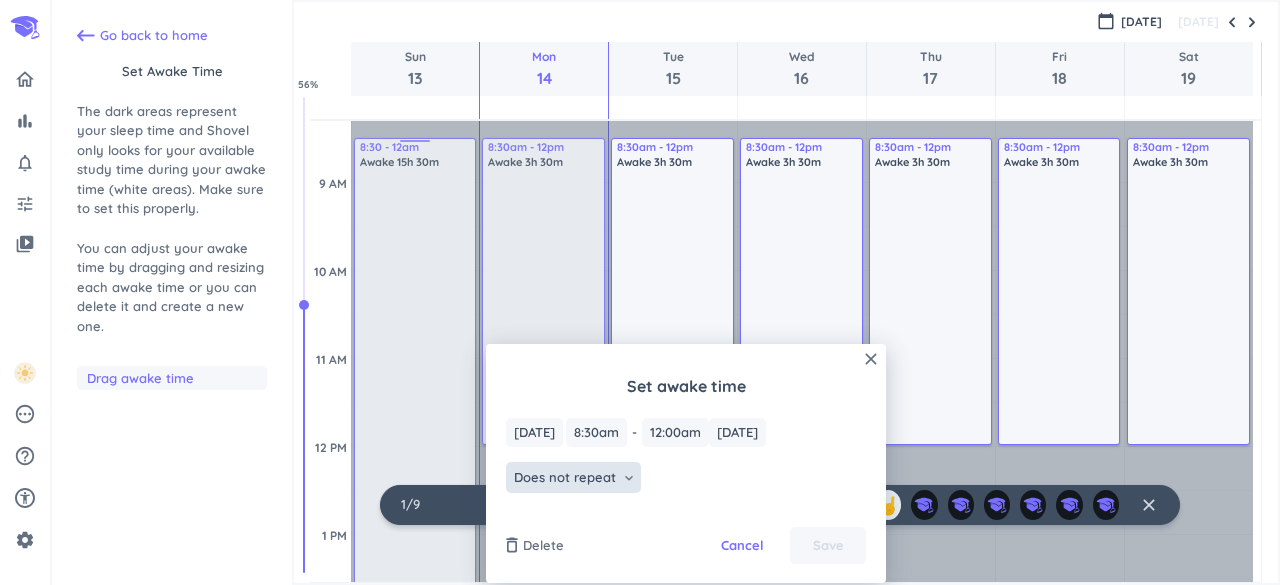 click on "Does not repeat" at bounding box center [565, 478] 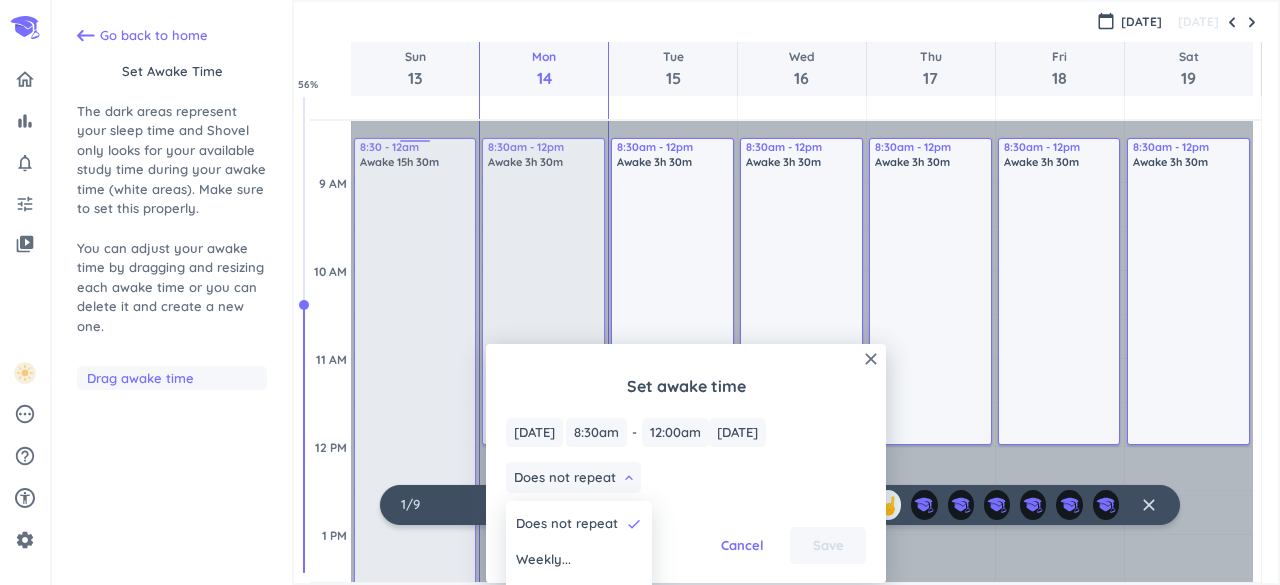 click on "Awake   15h 30m" at bounding box center (416, 826) 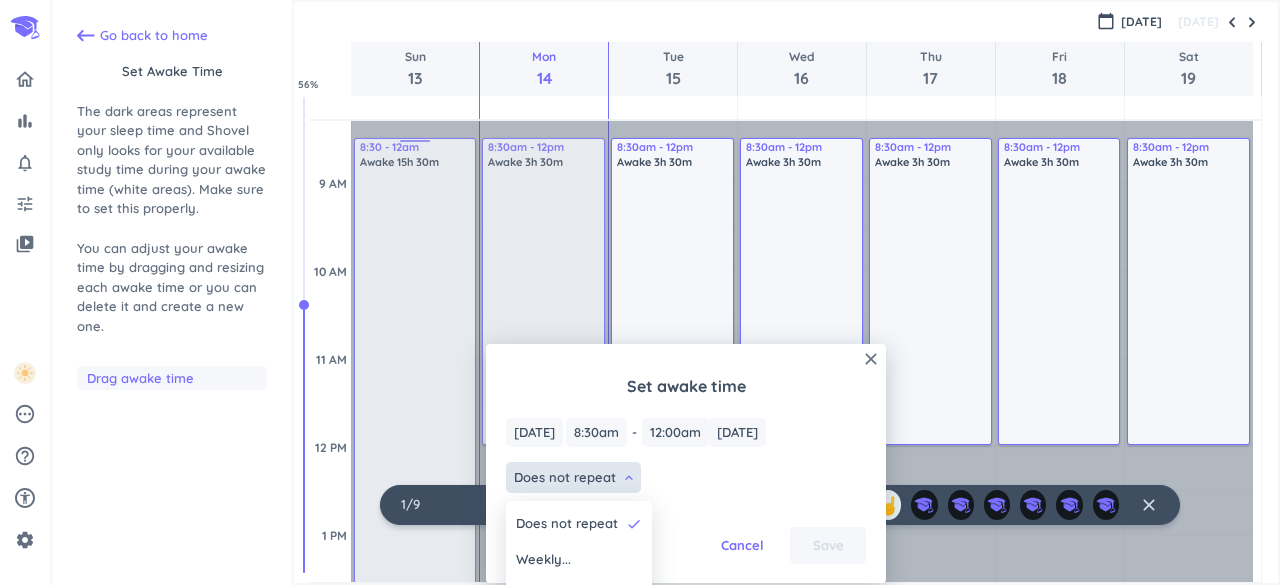 click at bounding box center (686, 463) 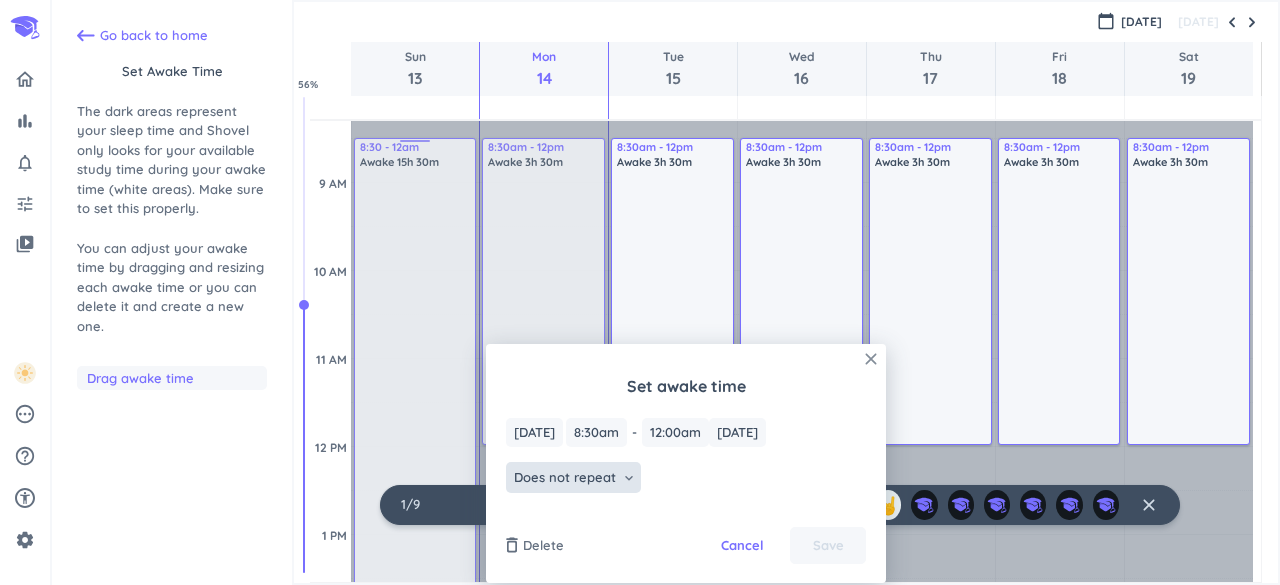click on "close" at bounding box center (871, 359) 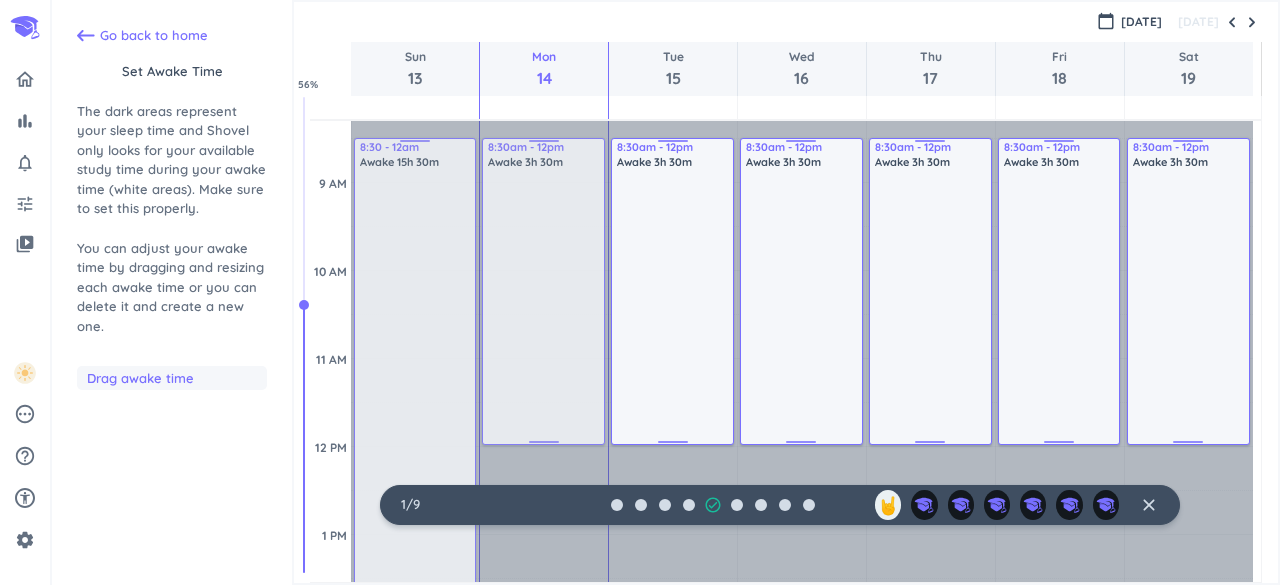 click on "Awake   15h 30m" at bounding box center [416, 826] 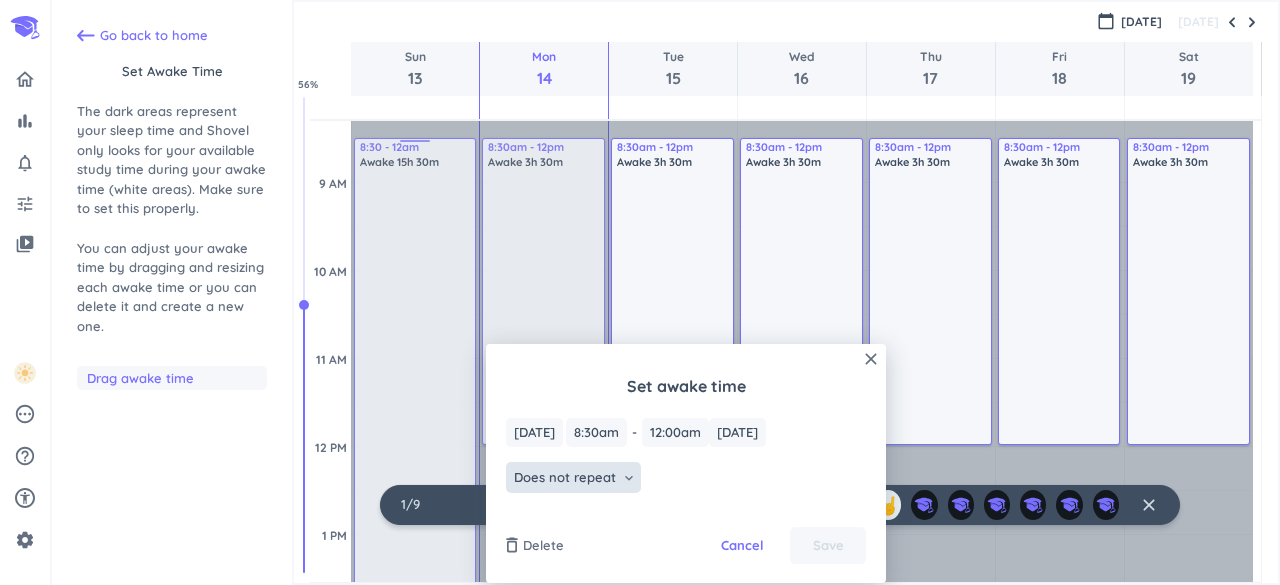 click on "Does not repeat keyboard_arrow_down" at bounding box center [573, 478] 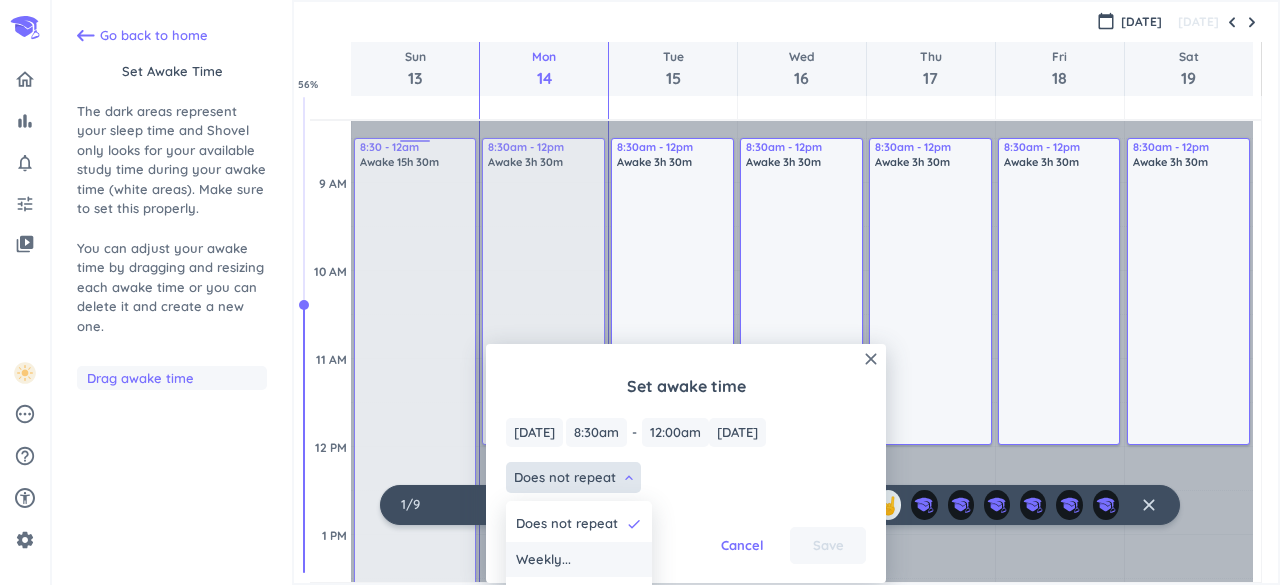 click on "Weekly..." at bounding box center (579, 560) 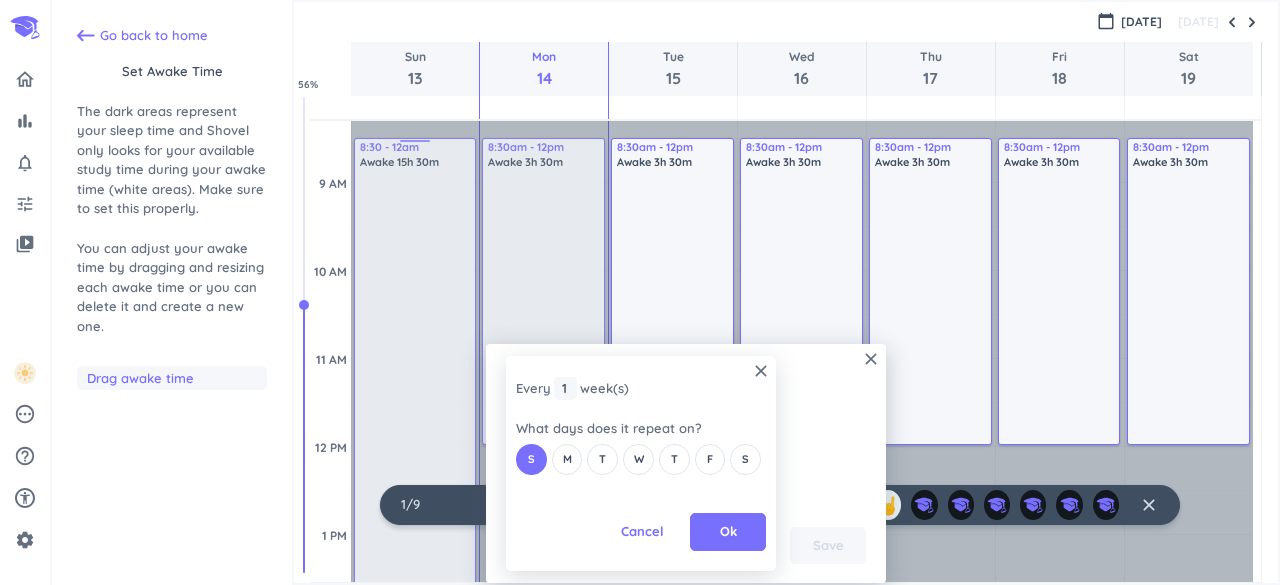 click on "close Every 1 1 1 week (s) What days does it repeat on? S M T W T F S Cancel Ok" at bounding box center (641, 463) 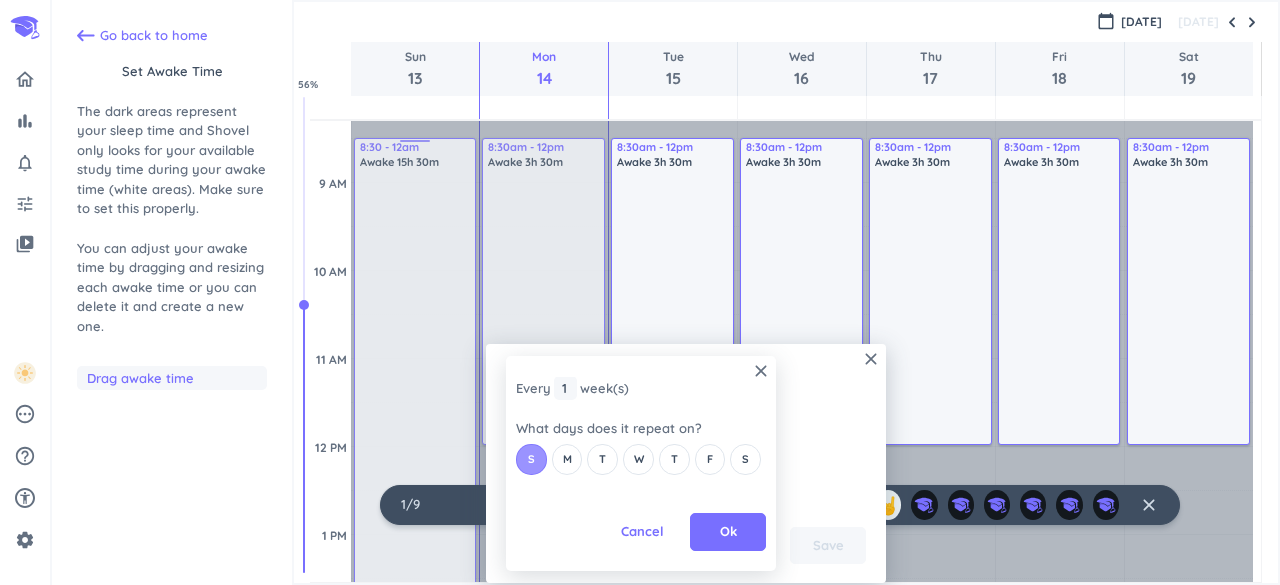 click on "S" at bounding box center [531, 459] 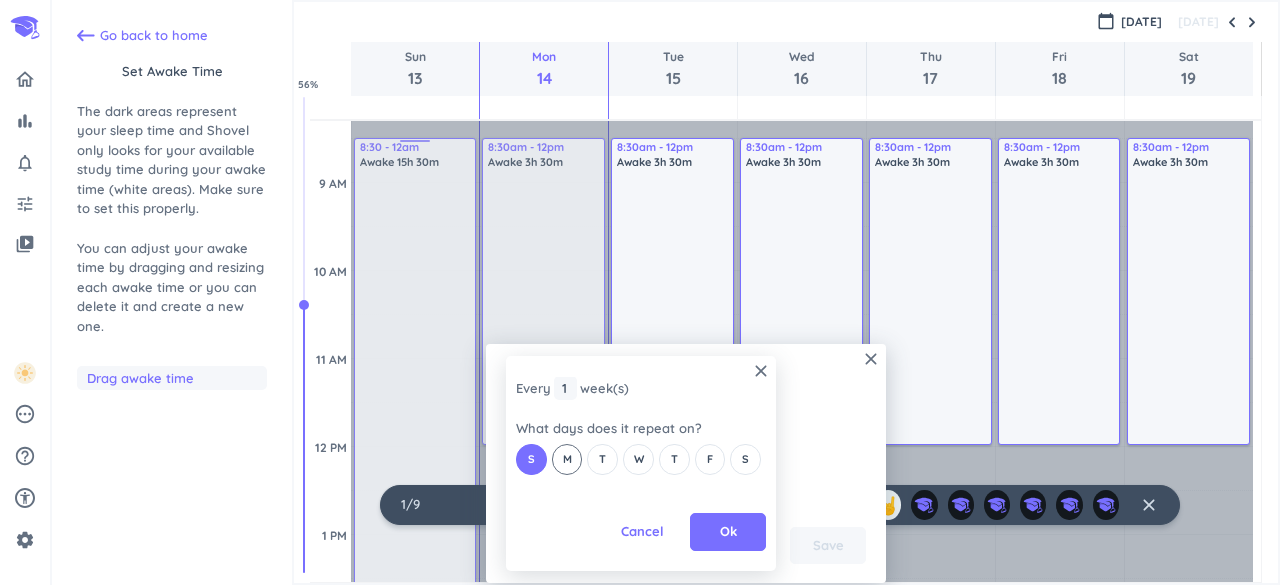 click on "M" at bounding box center (567, 459) 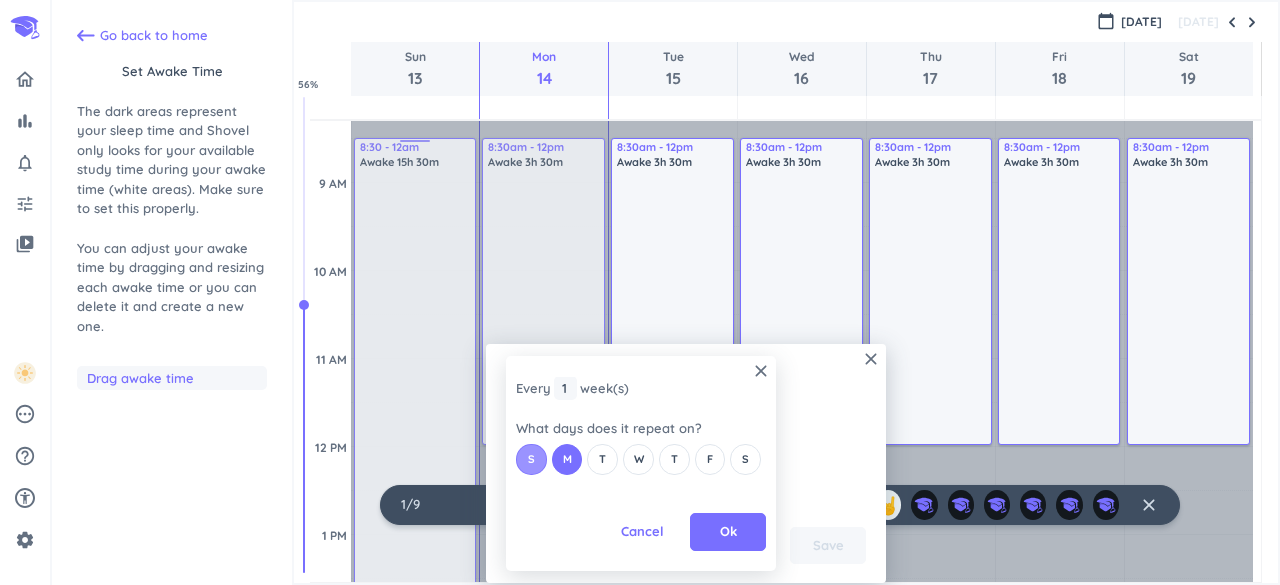 click on "S" at bounding box center [531, 459] 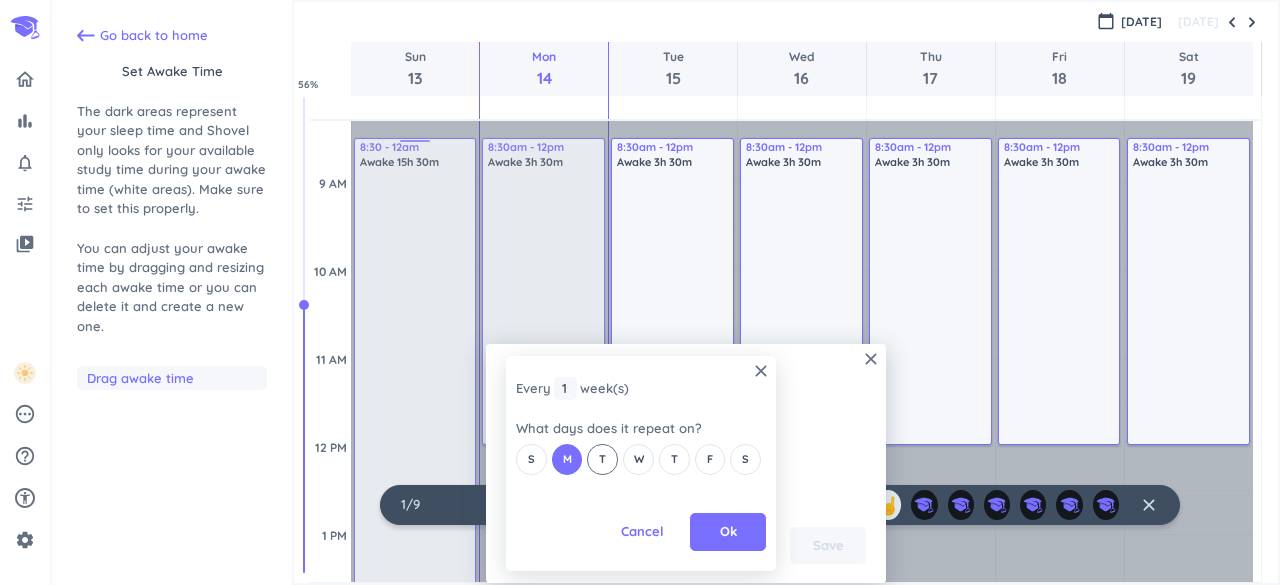 click on "T" at bounding box center (602, 459) 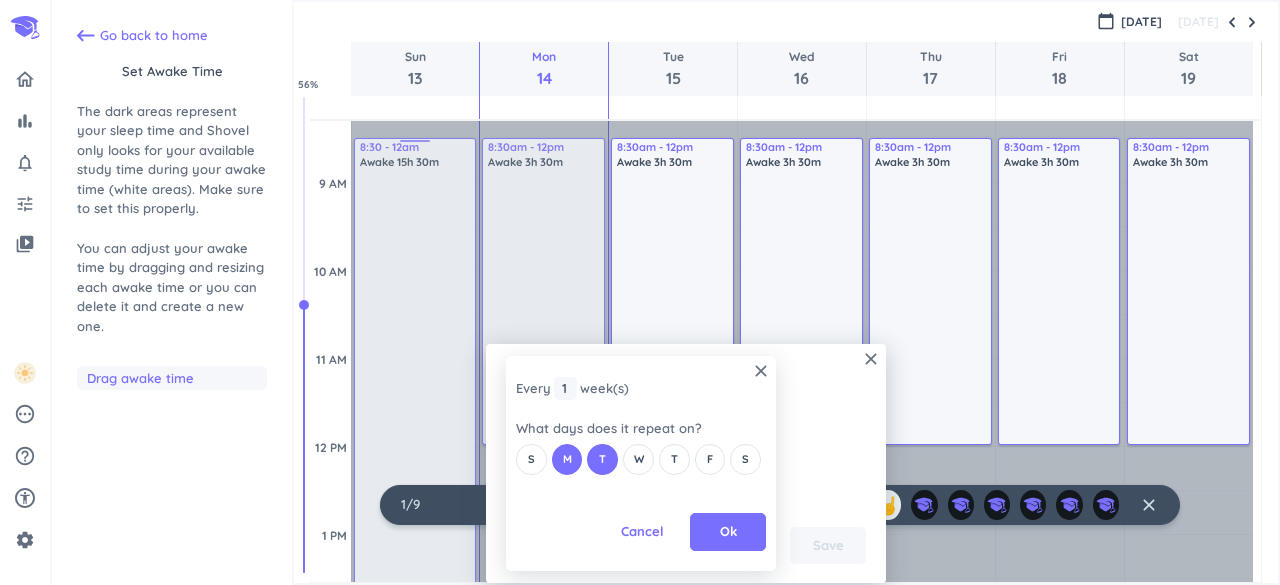 click on "S M T W T F S" at bounding box center [641, 459] 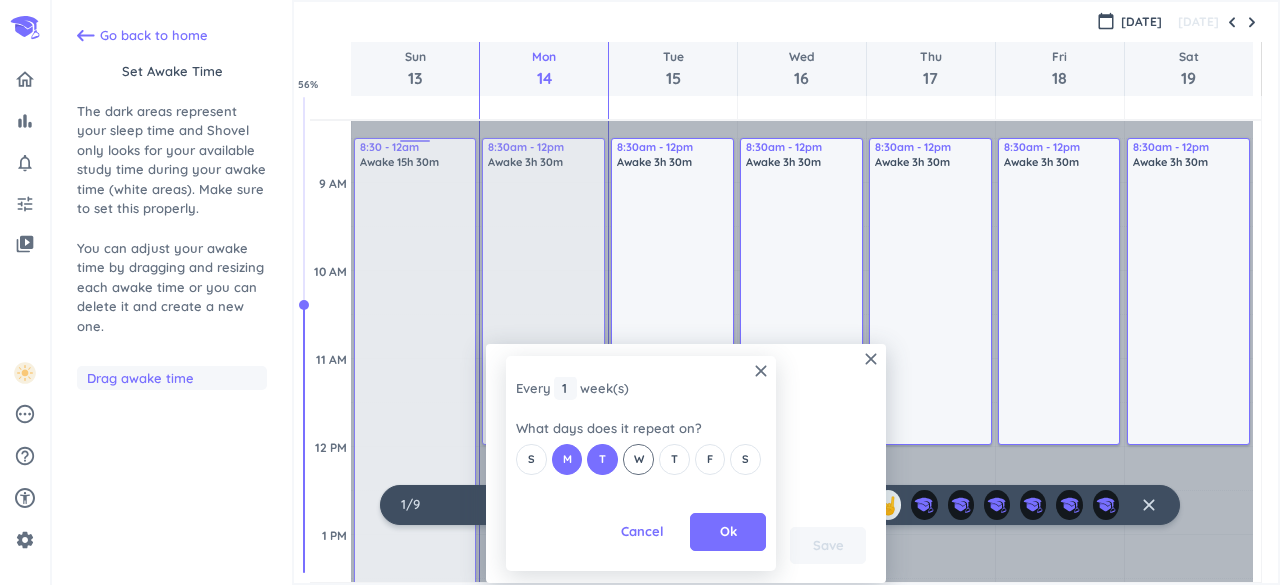 click on "W" at bounding box center (638, 459) 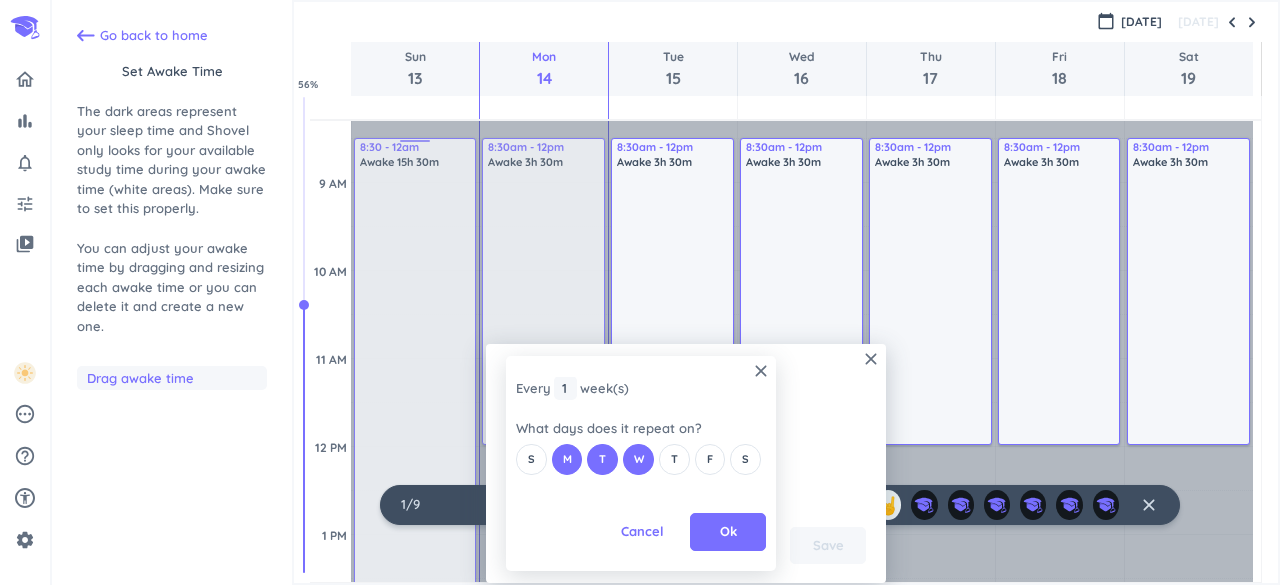 click on "S M T W T F S" at bounding box center (641, 459) 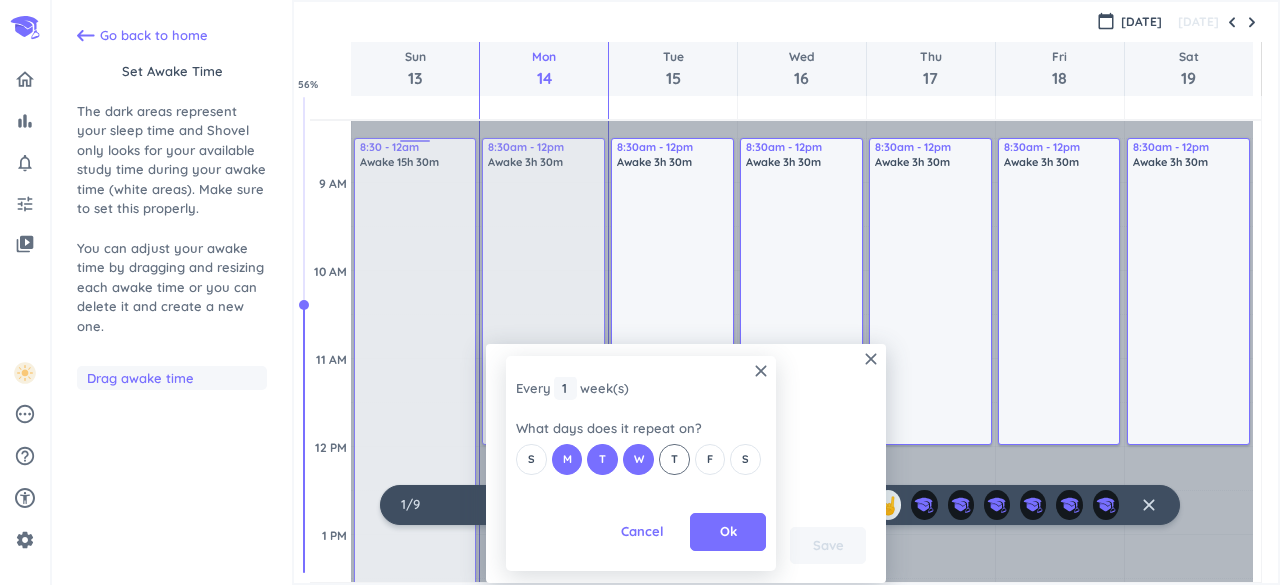click on "T" at bounding box center [674, 459] 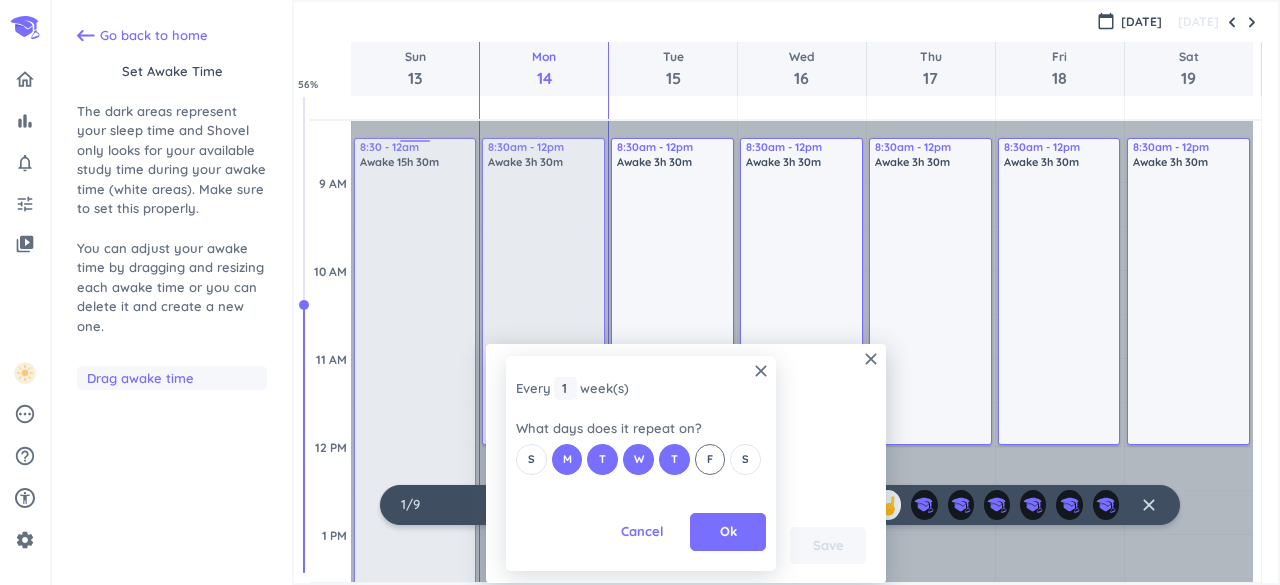 click on "F" at bounding box center (710, 459) 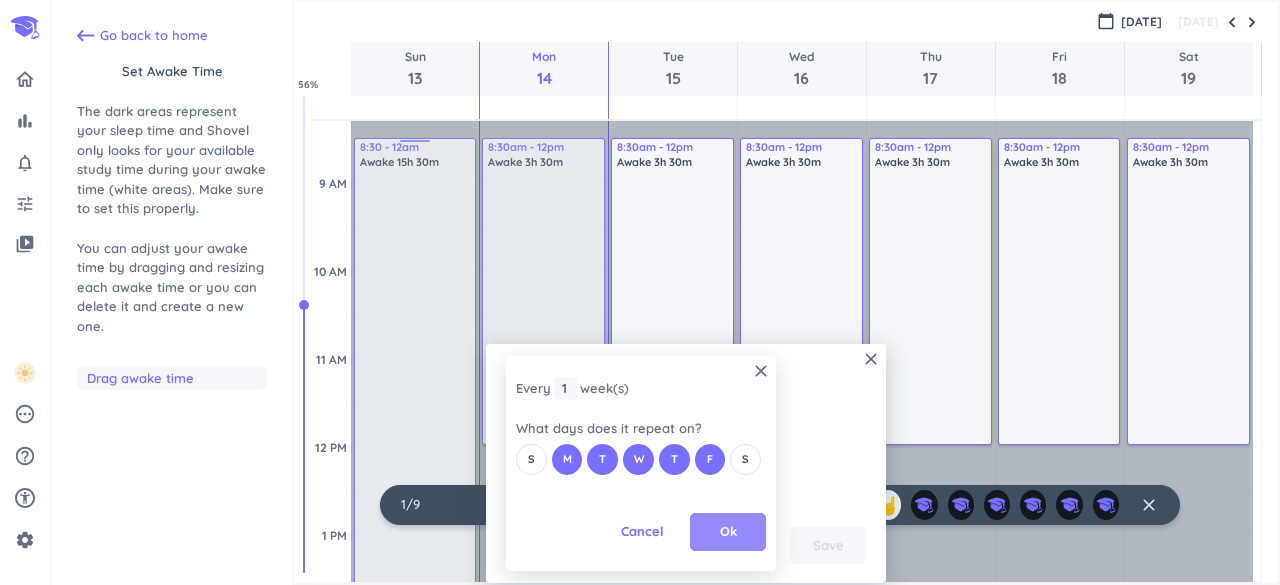 click on "Ok" at bounding box center [728, 532] 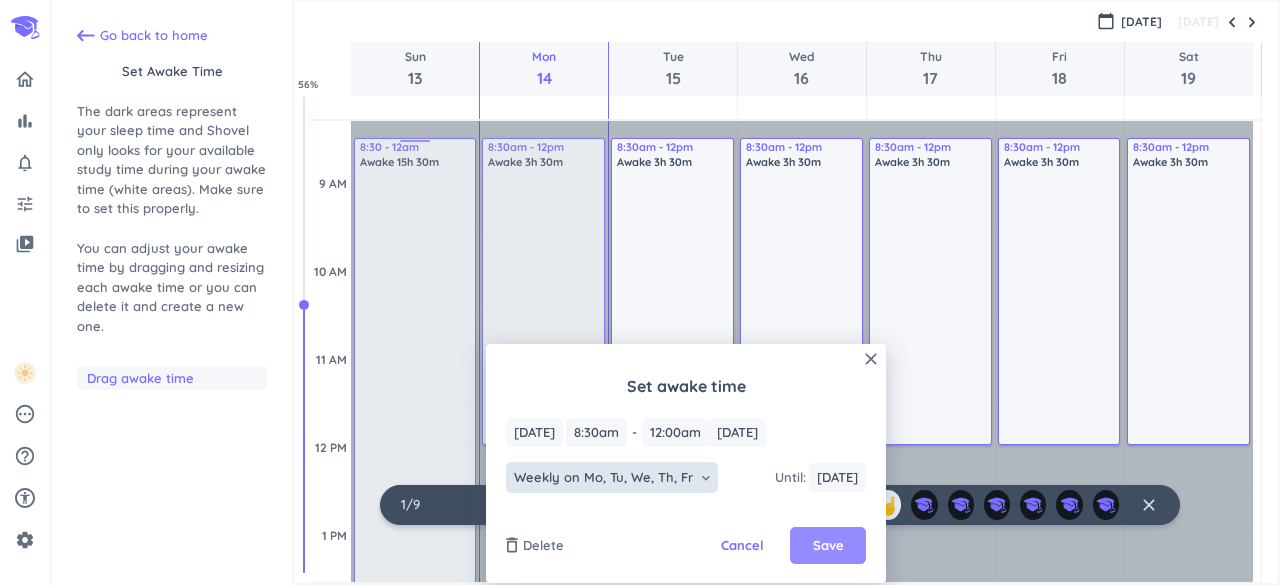 click on "Save" at bounding box center [828, 546] 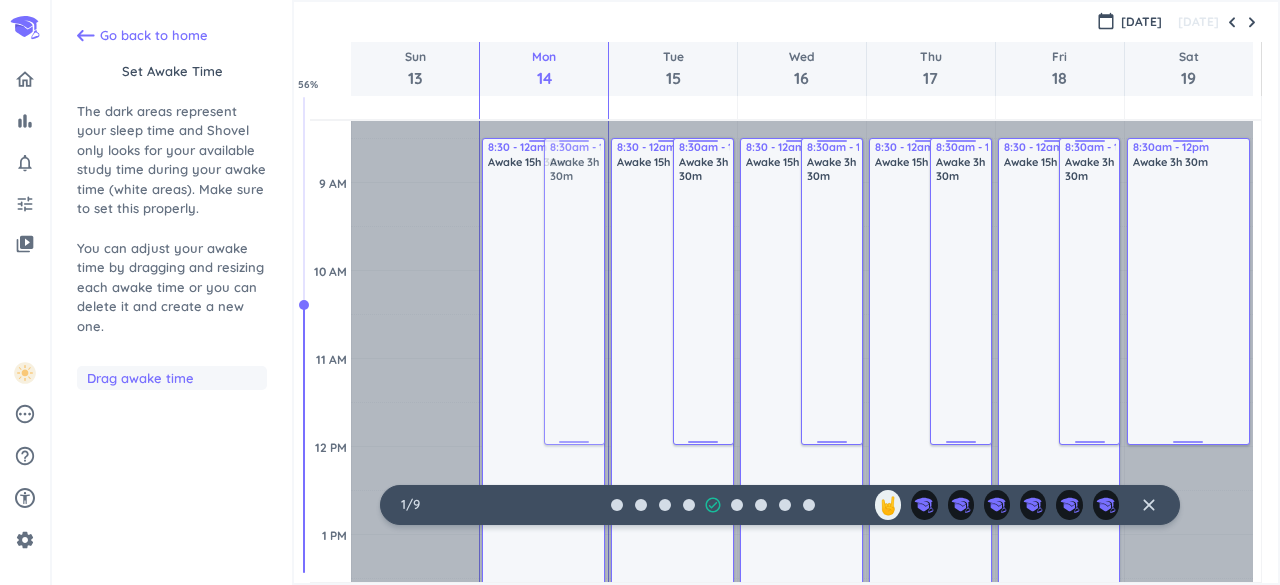 click on "Awake   3h 30m" at bounding box center [575, 298] 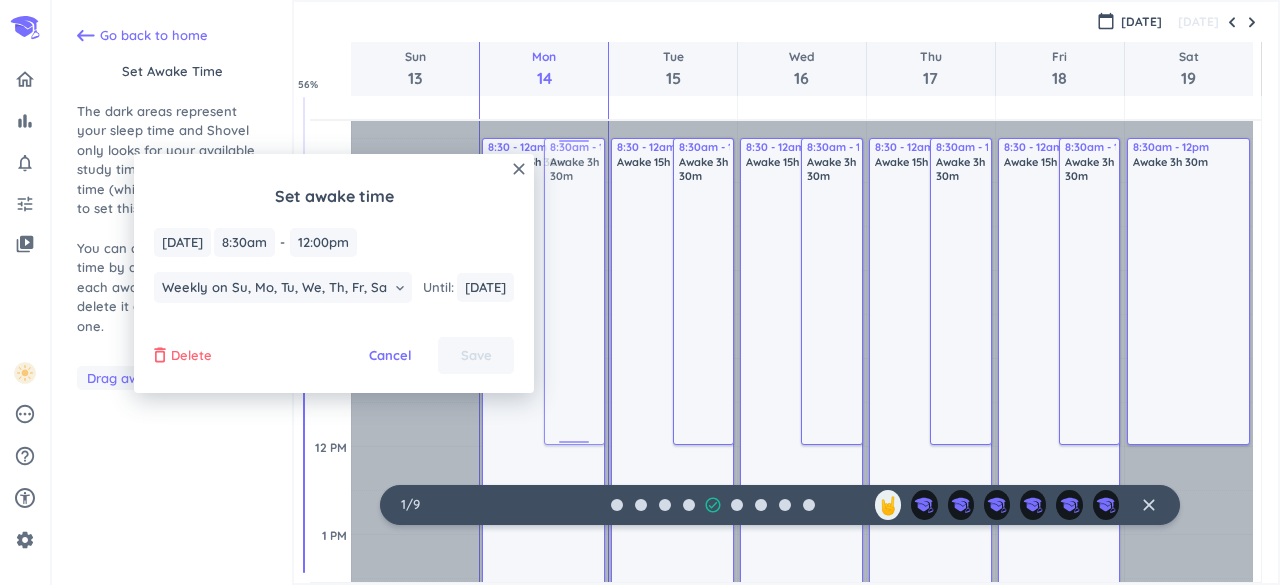click on "Delete" at bounding box center [191, 356] 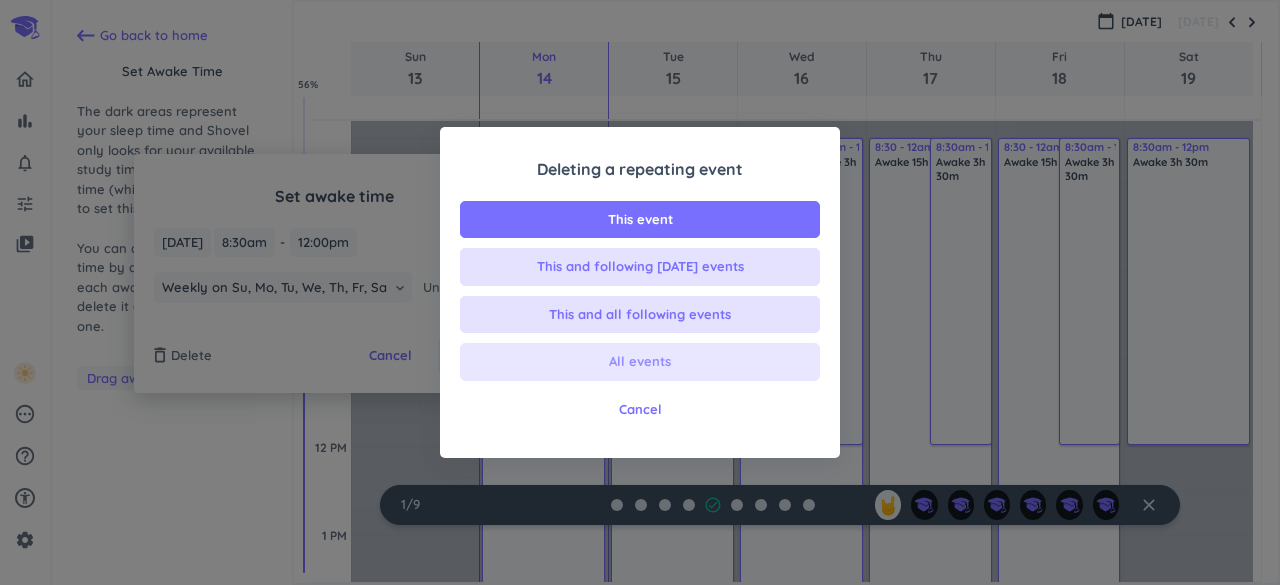 click on "All events" at bounding box center [640, 362] 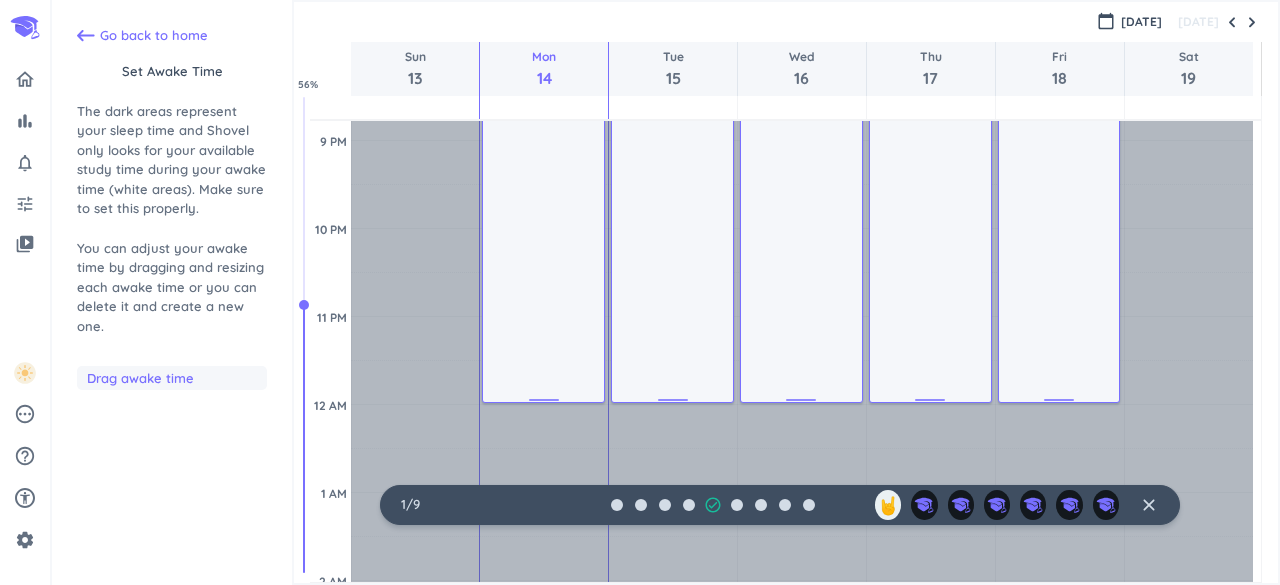 scroll, scrollTop: 1476, scrollLeft: 0, axis: vertical 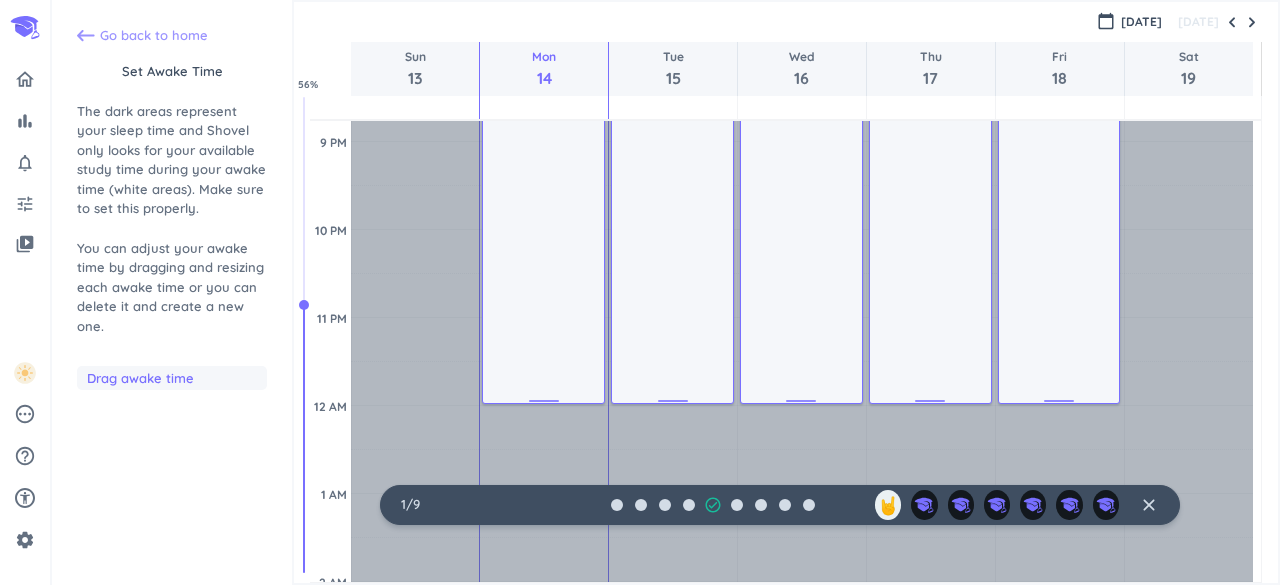 click on "Go back to home" at bounding box center (154, 36) 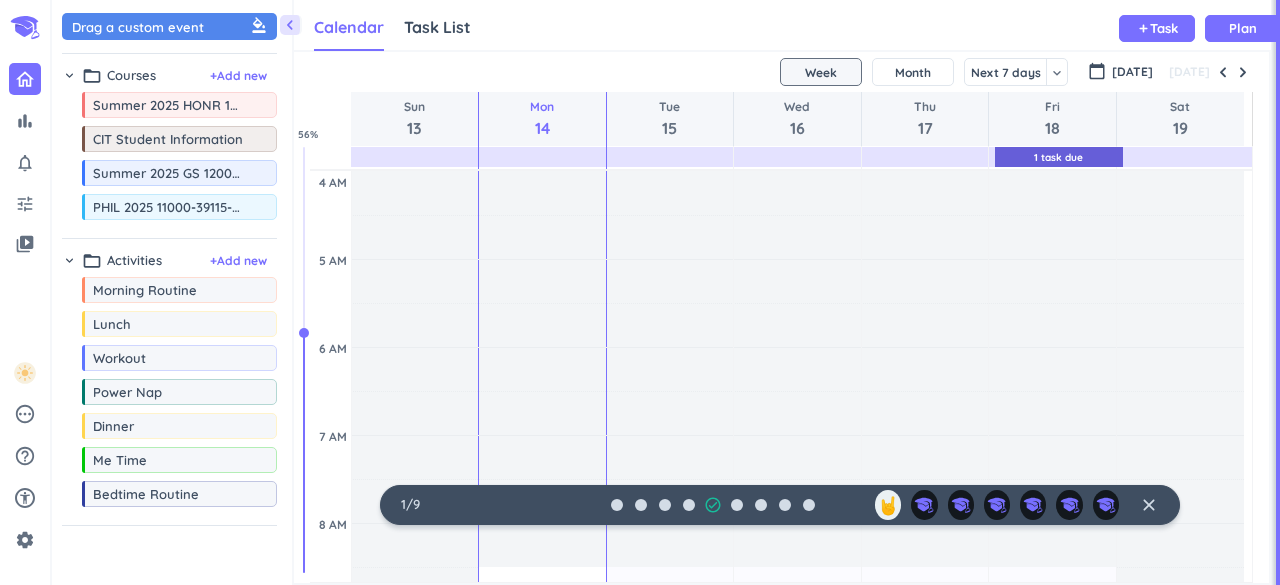 scroll, scrollTop: 9, scrollLeft: 8, axis: both 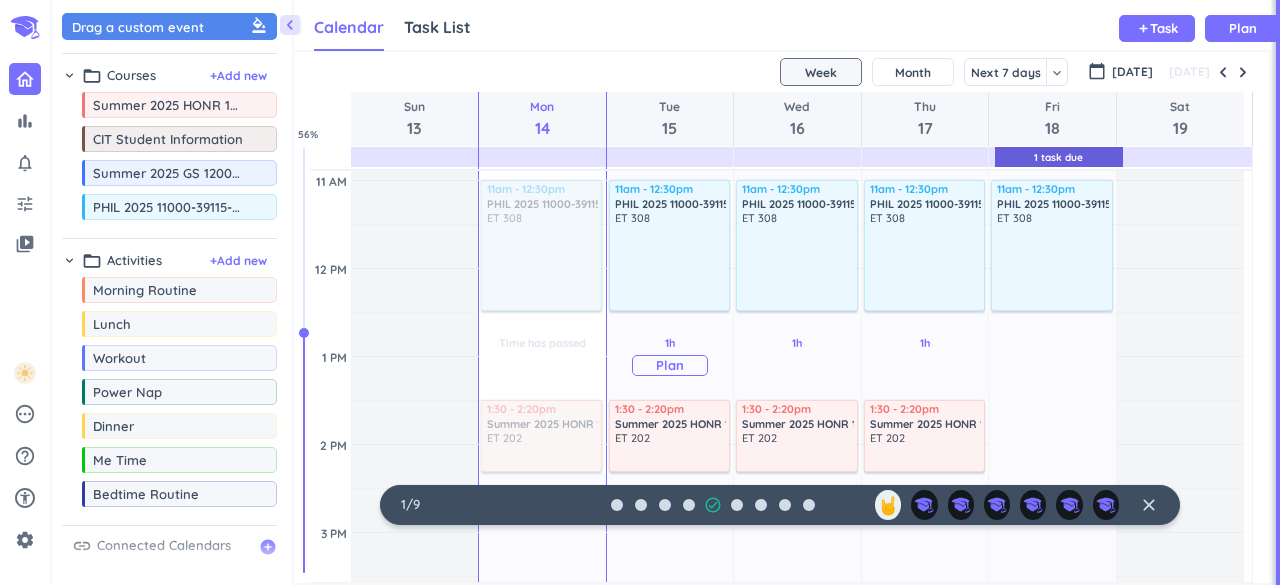 click on "Plan" at bounding box center (670, 365) 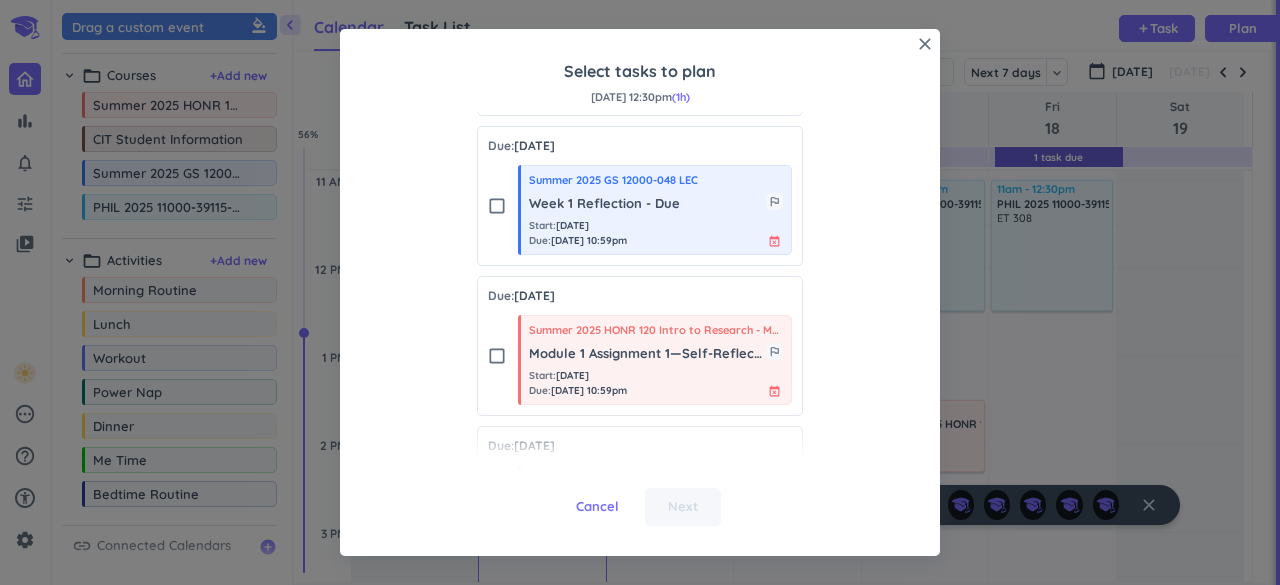 scroll, scrollTop: 202, scrollLeft: 0, axis: vertical 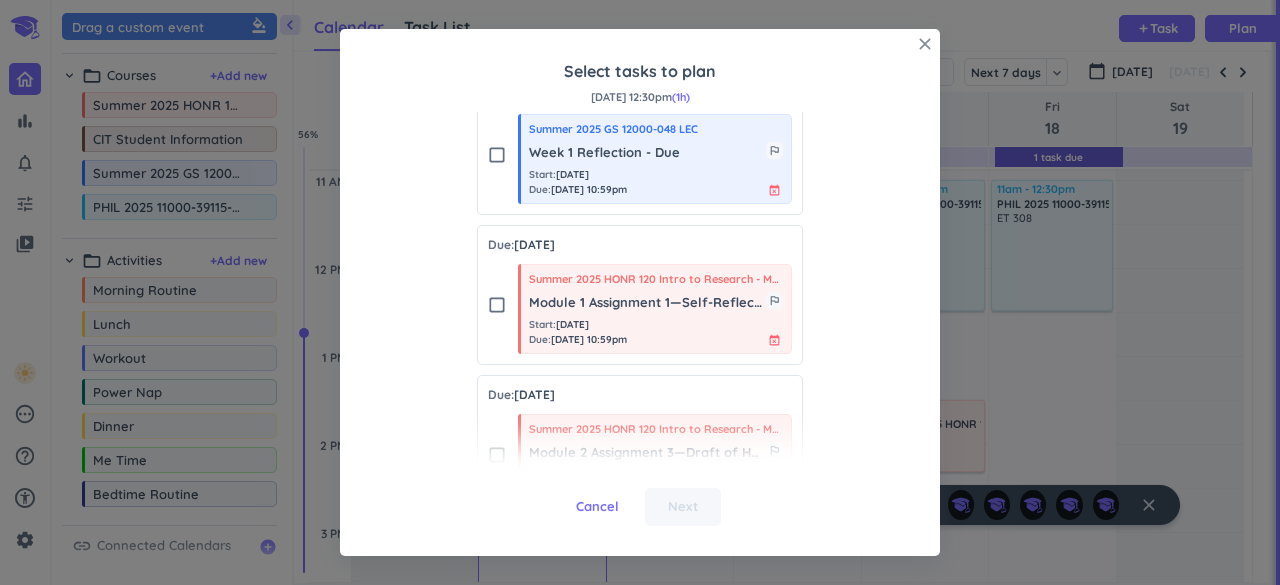 click on "close" at bounding box center (925, 44) 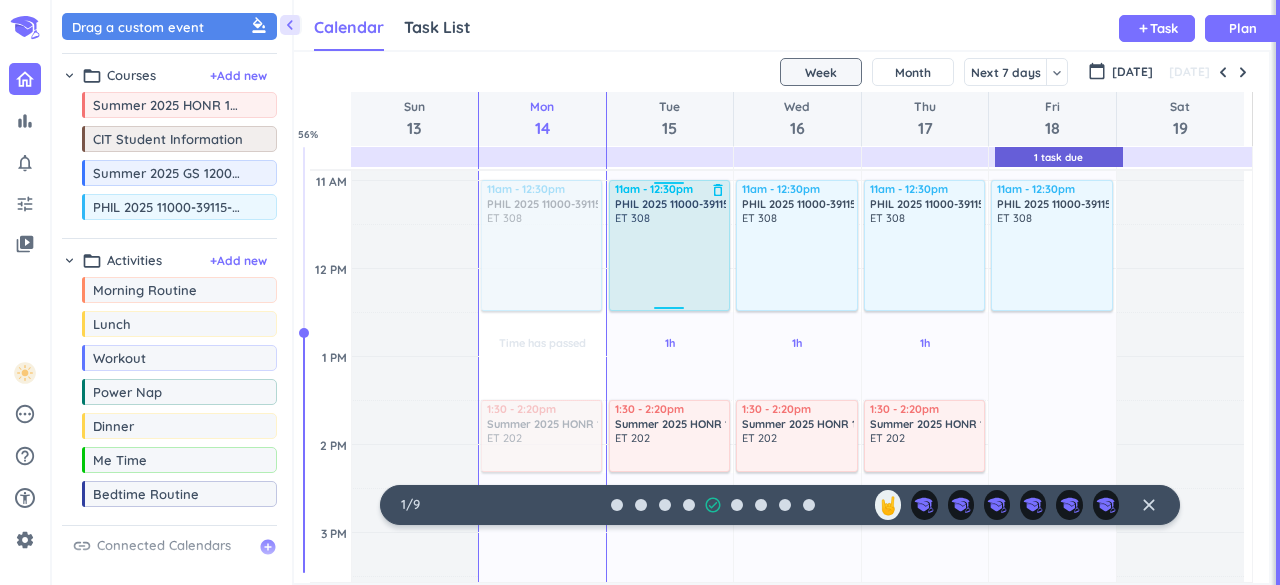 click on "ET 308" at bounding box center [670, 260] 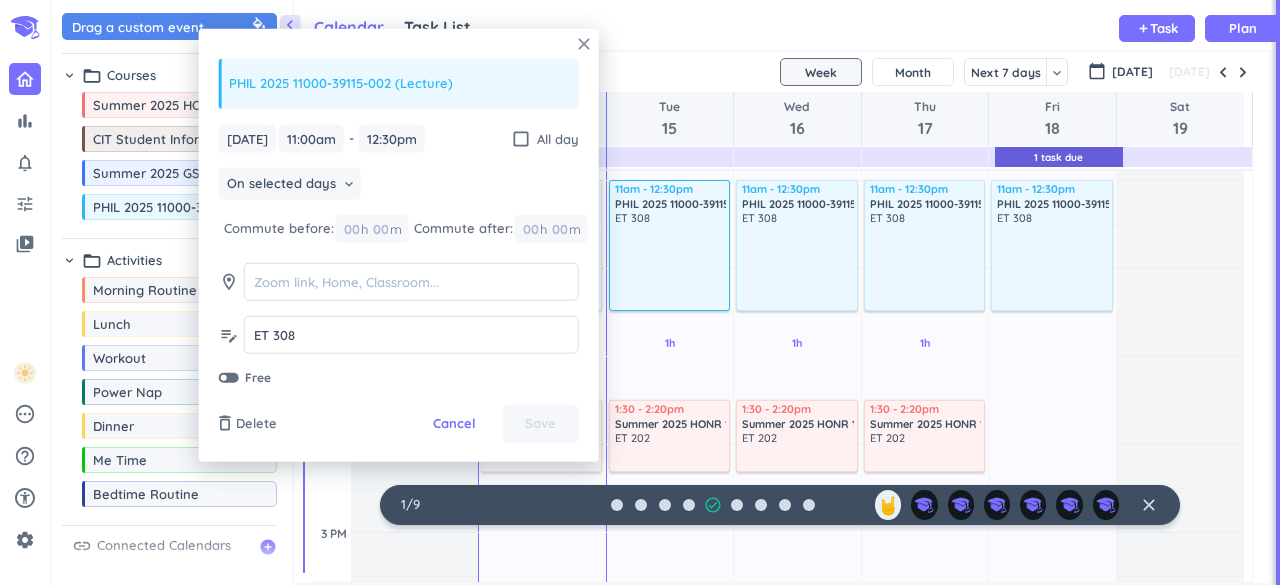 click on "close" at bounding box center (584, 44) 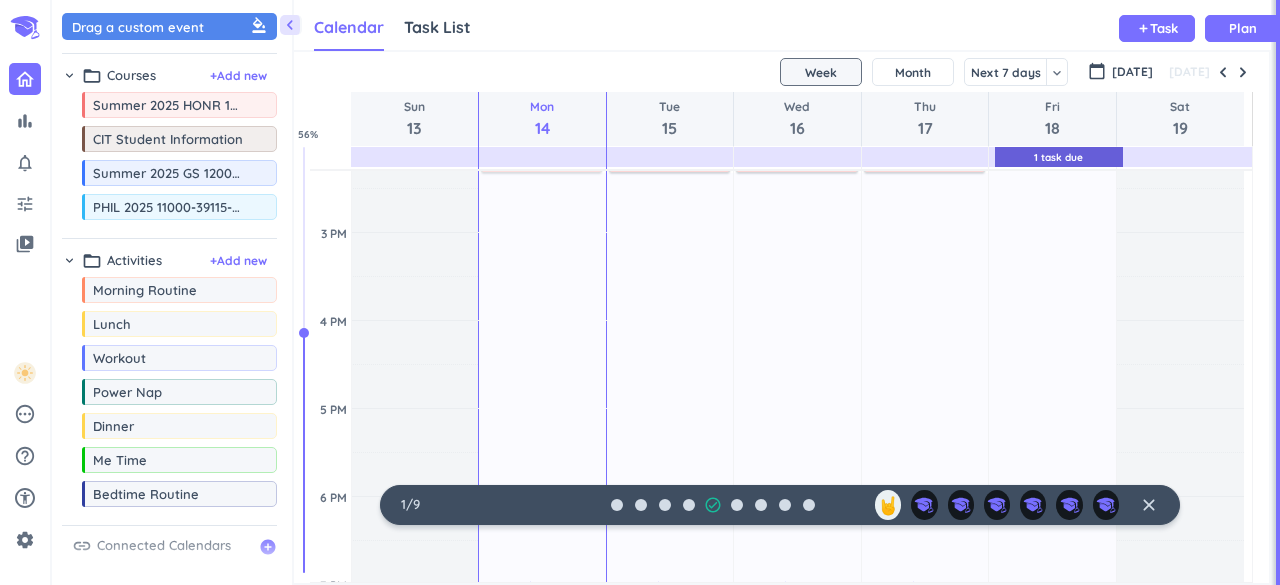 scroll, scrollTop: 908, scrollLeft: 0, axis: vertical 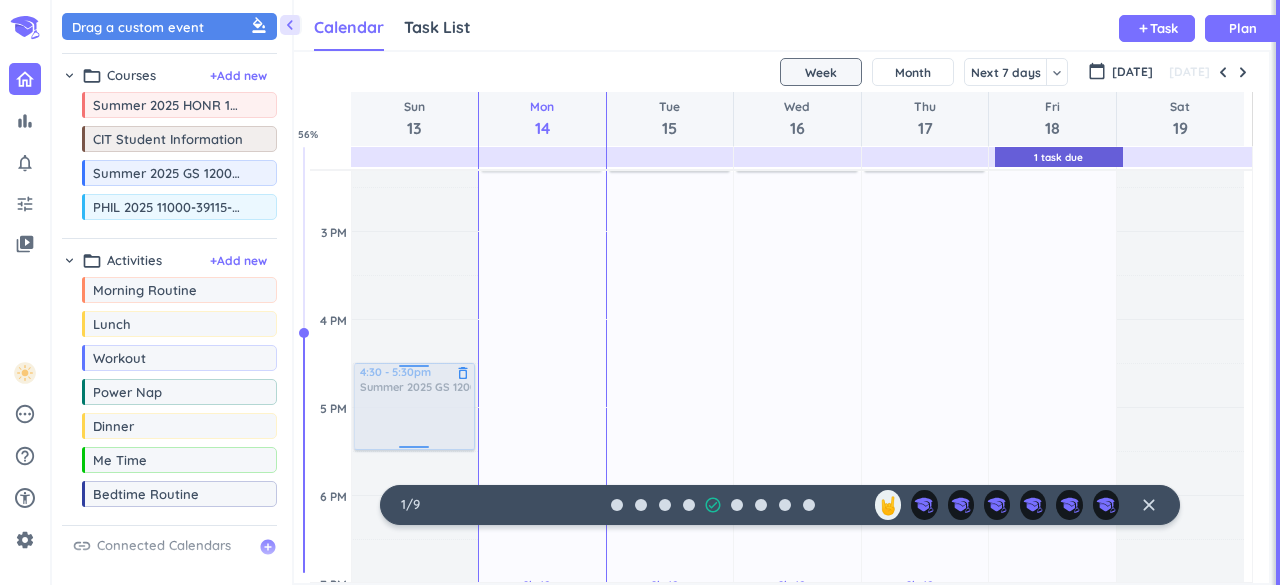 drag, startPoint x: 179, startPoint y: 180, endPoint x: 416, endPoint y: 367, distance: 301.89072 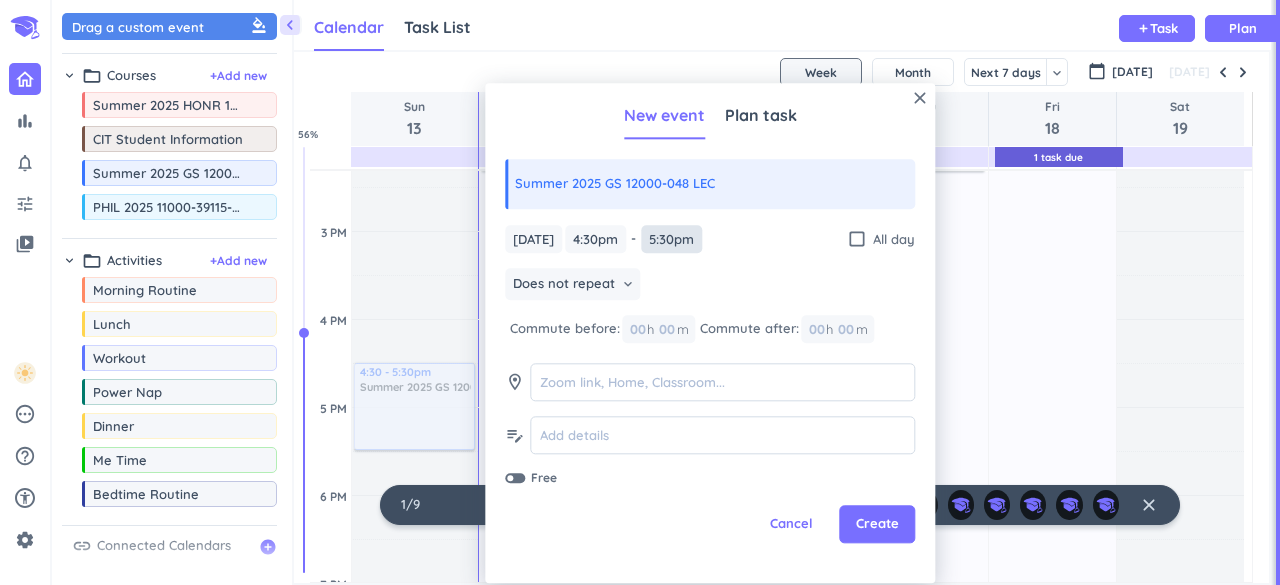 click on "5:30pm" at bounding box center [671, 239] 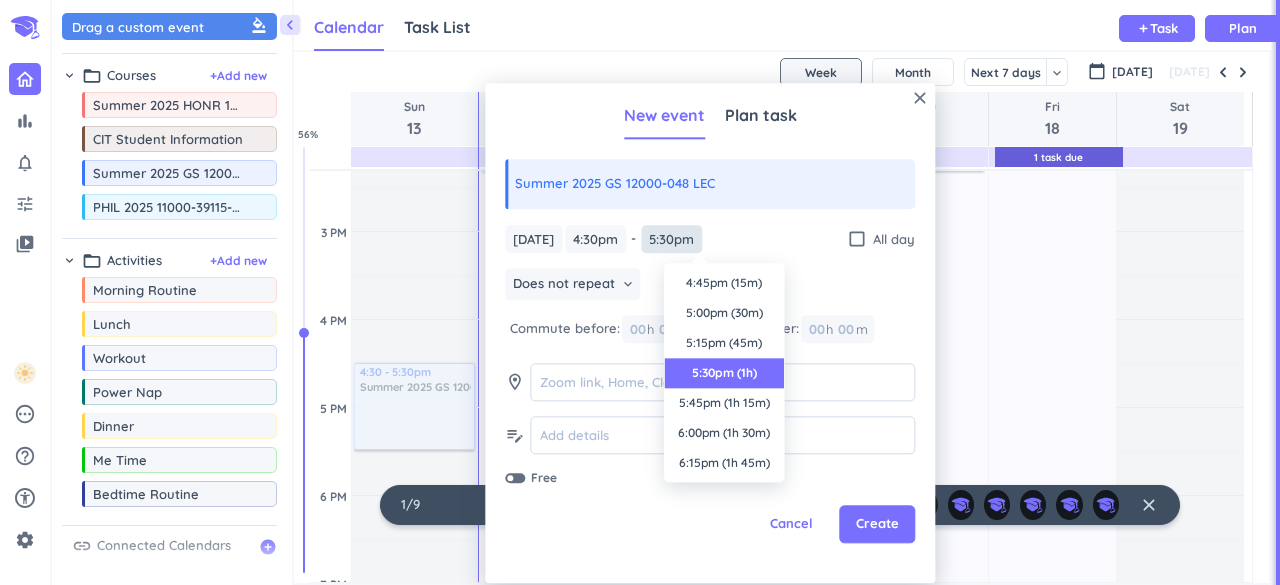 scroll, scrollTop: 90, scrollLeft: 0, axis: vertical 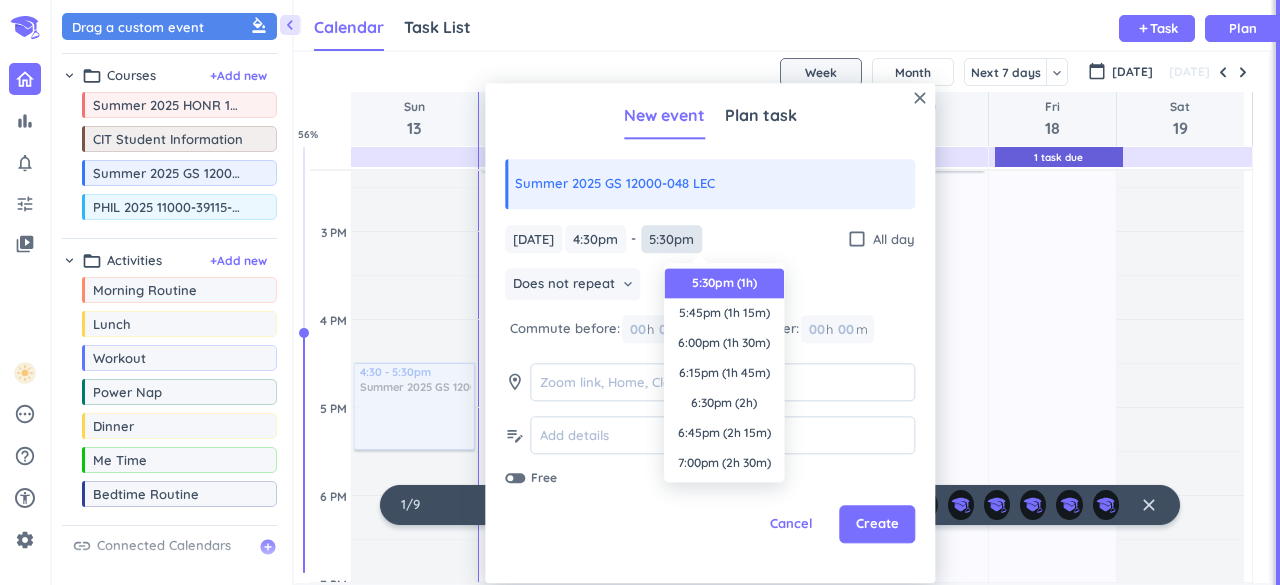 click on "5:30pm" at bounding box center (671, 239) 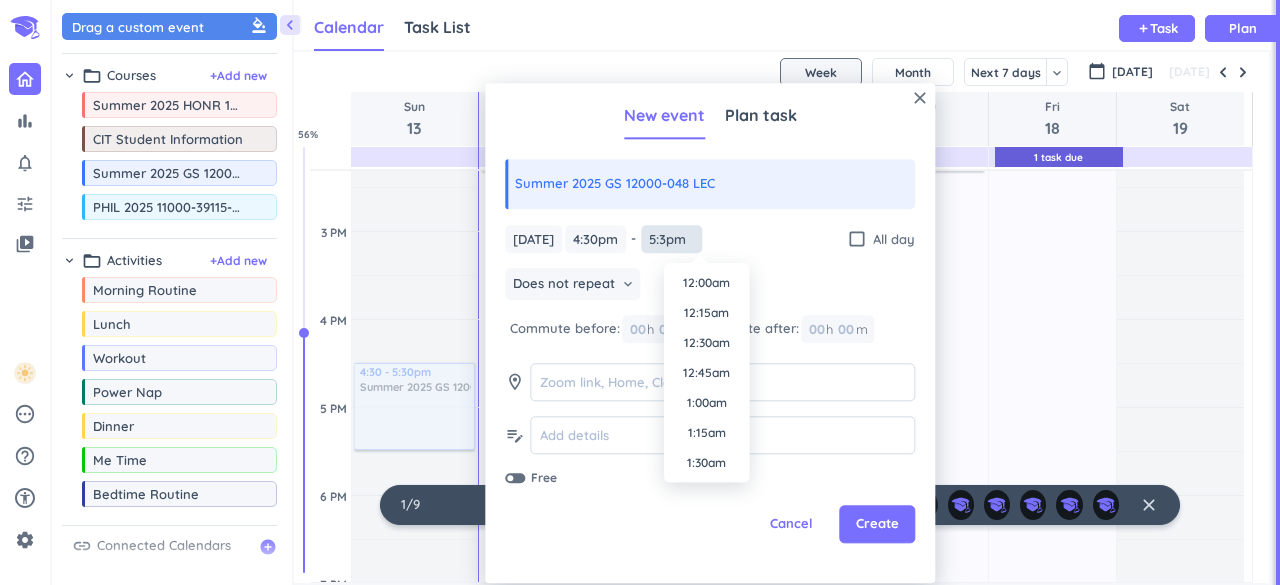 scroll, scrollTop: 1950, scrollLeft: 0, axis: vertical 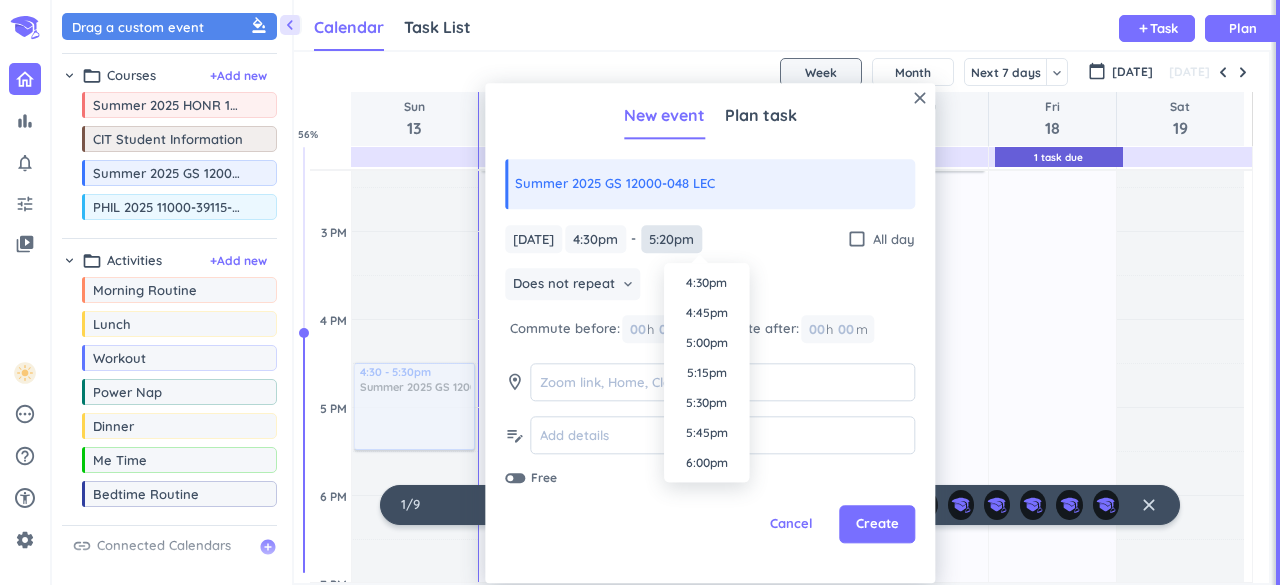 type on "5:20pm" 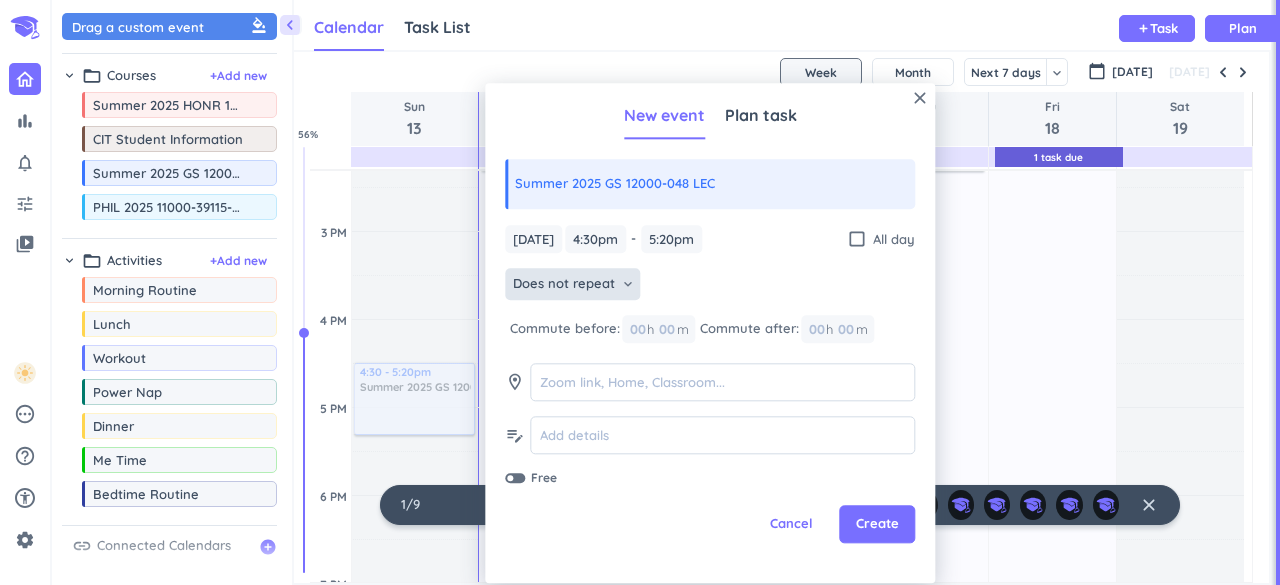 click on "Does not repeat" at bounding box center [564, 285] 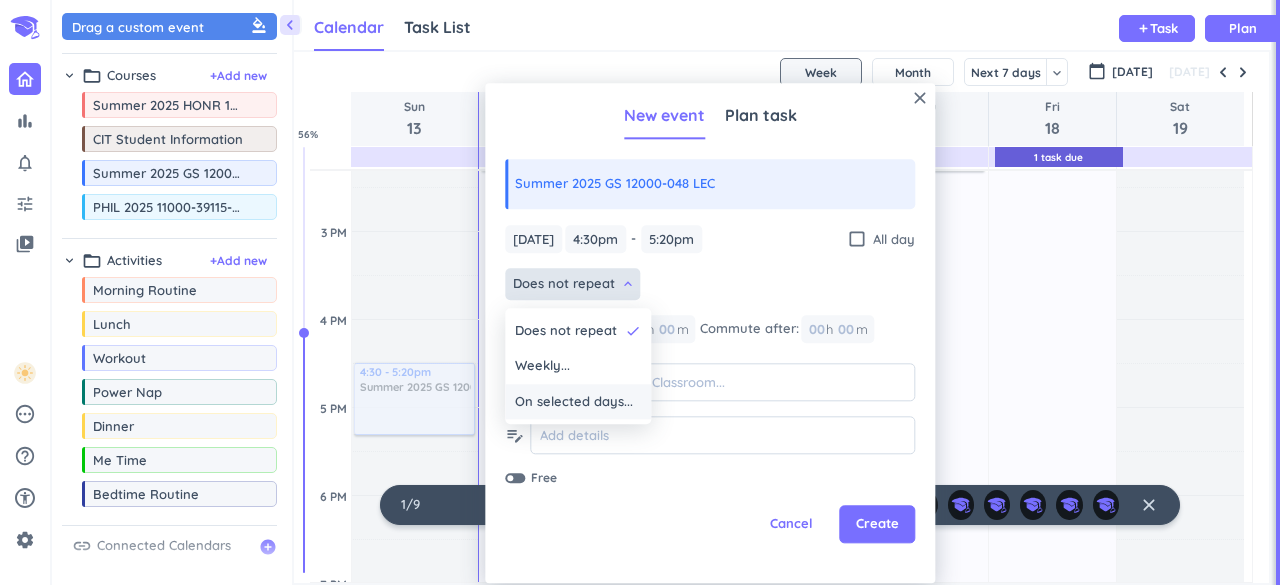 click on "On selected days..." at bounding box center (574, 402) 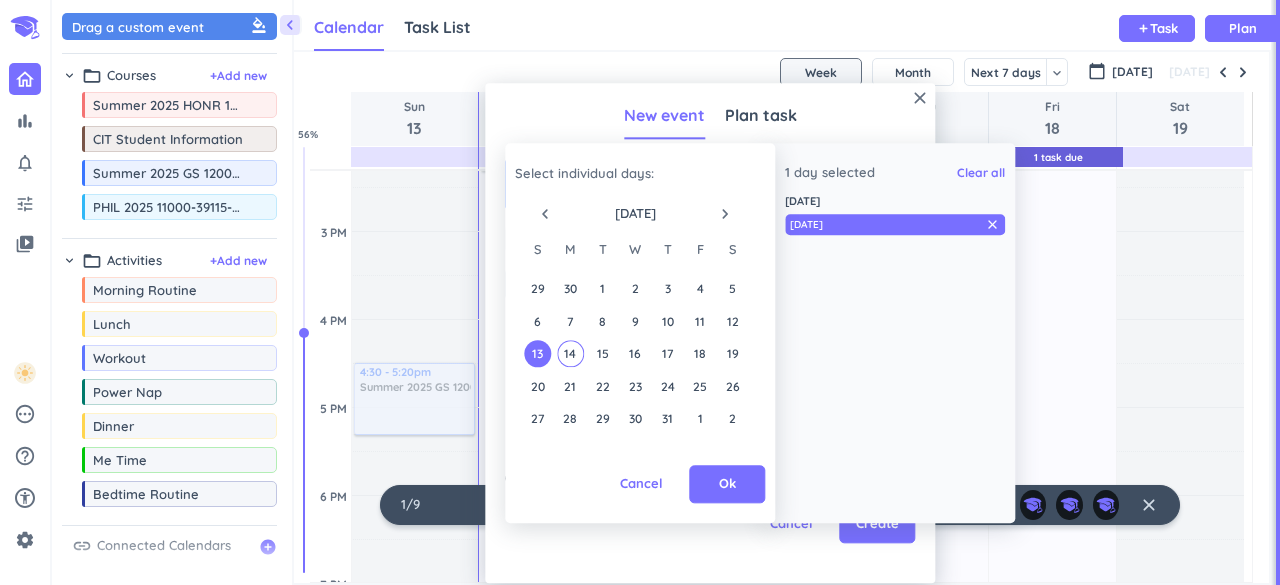 click on "13" at bounding box center (537, 353) 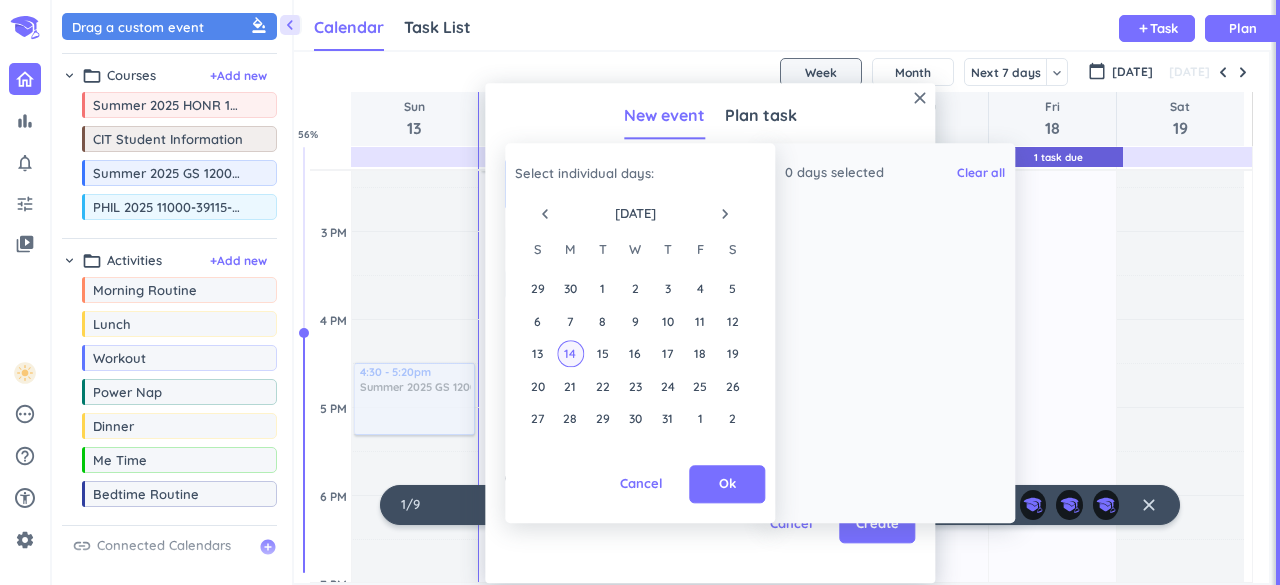 click on "14" at bounding box center (570, 353) 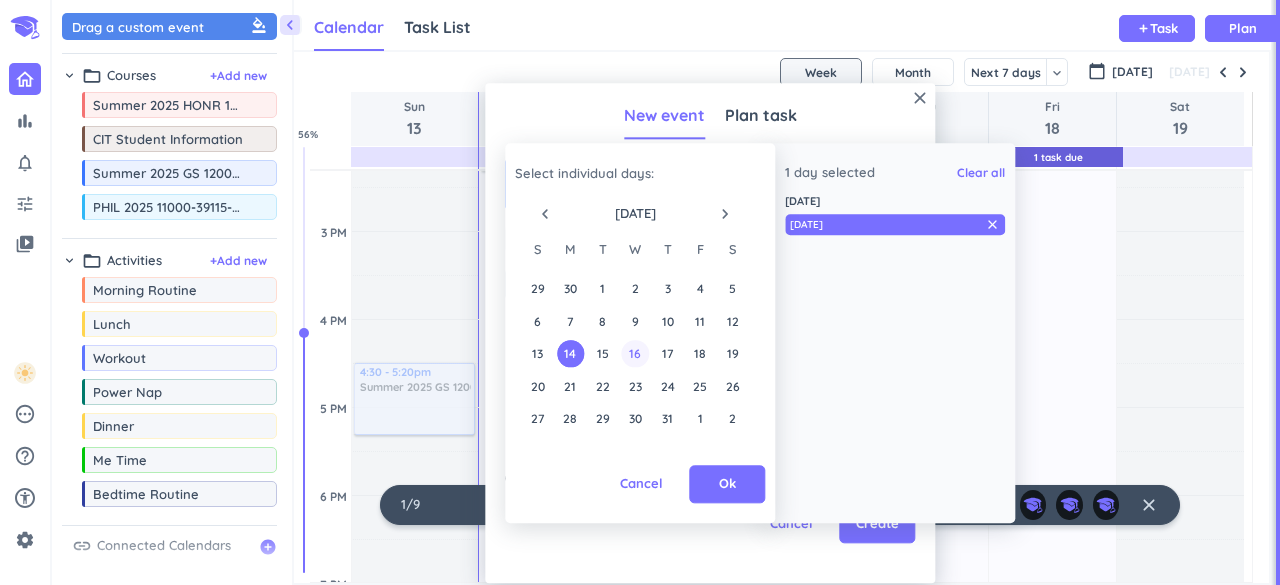click on "16" at bounding box center (635, 353) 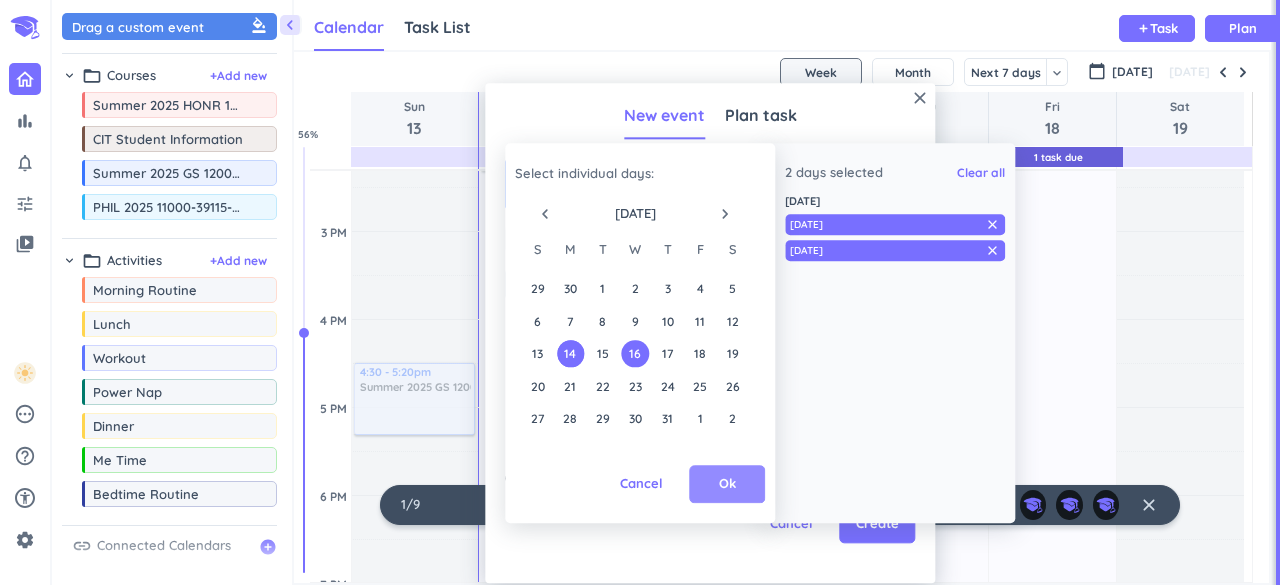 click on "Ok" at bounding box center [727, 485] 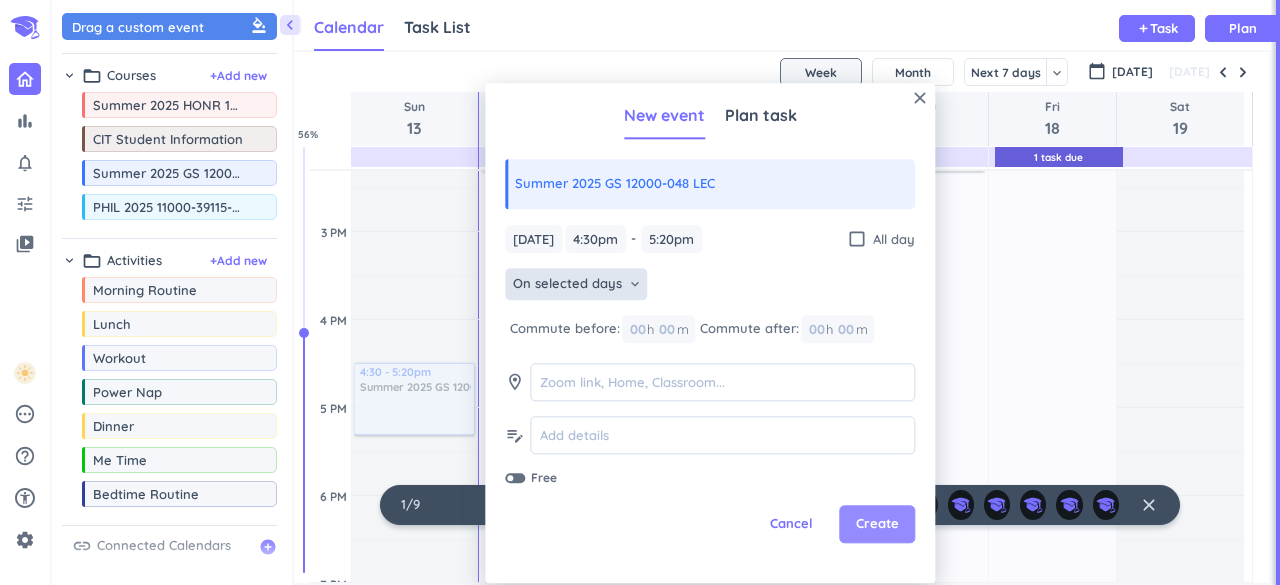 click on "Create" at bounding box center [877, 525] 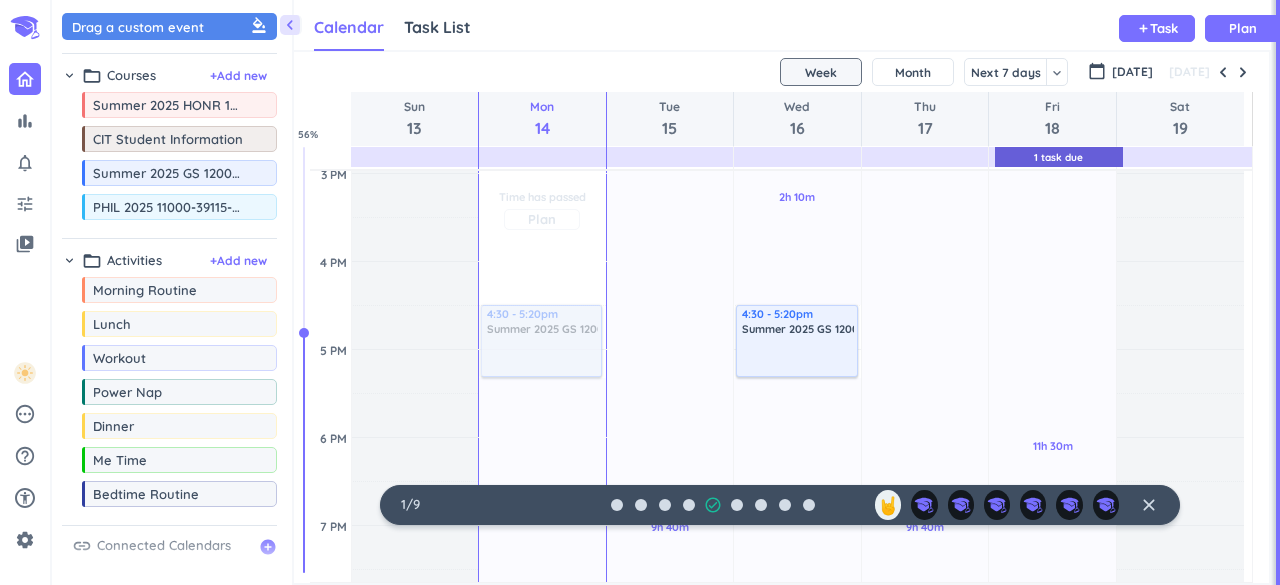 scroll, scrollTop: 968, scrollLeft: 0, axis: vertical 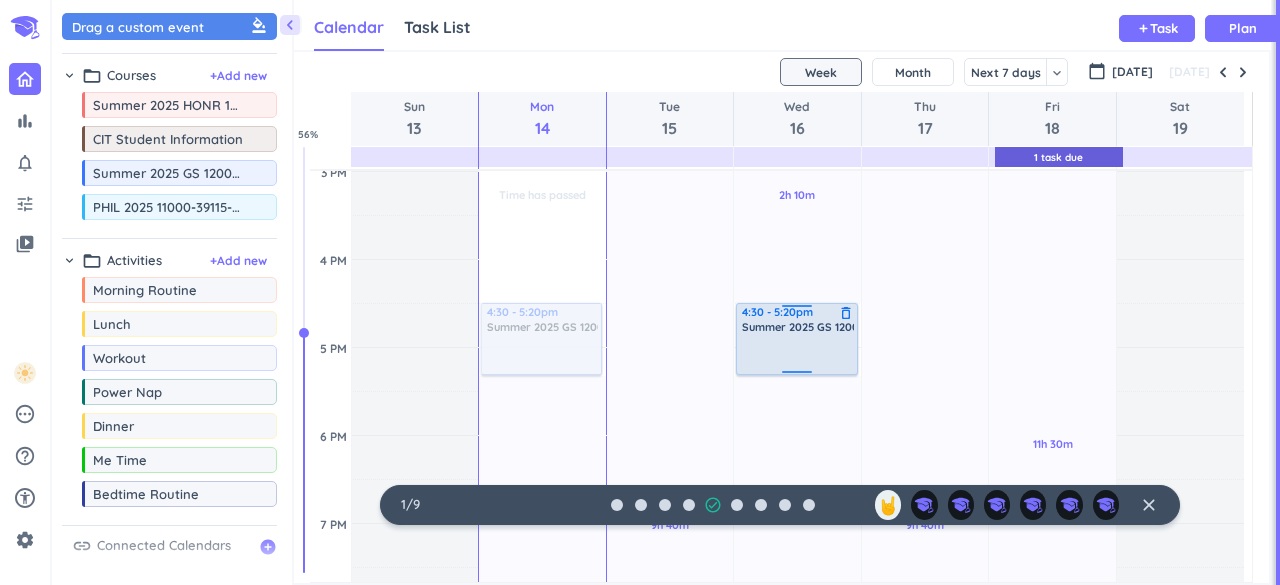 click at bounding box center [797, 353] 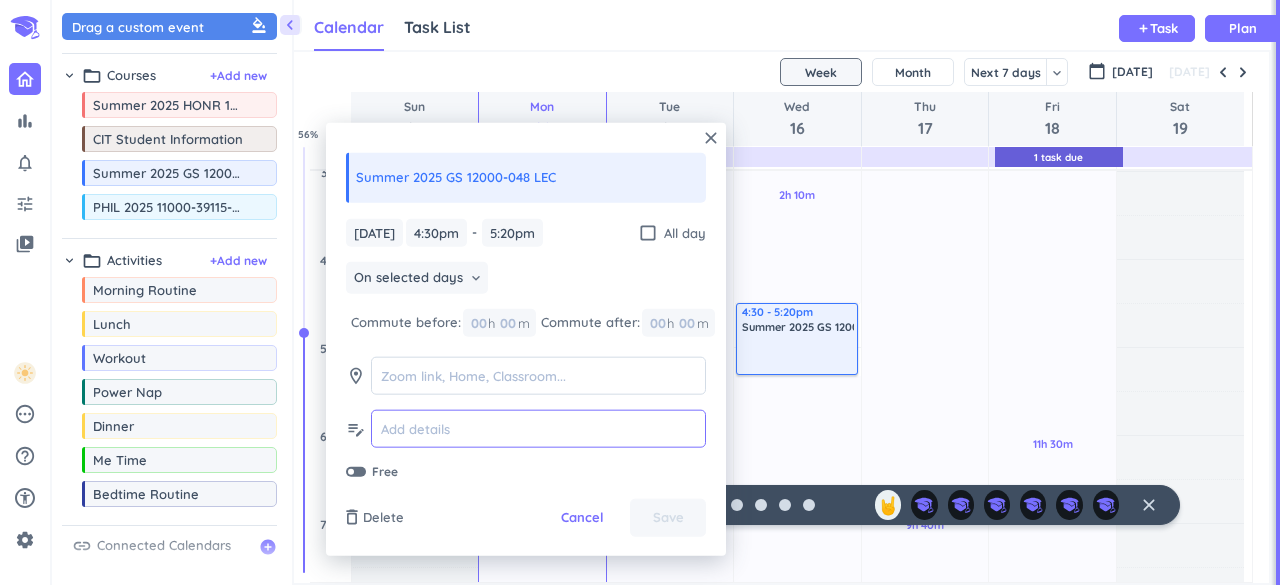 click at bounding box center [538, 429] 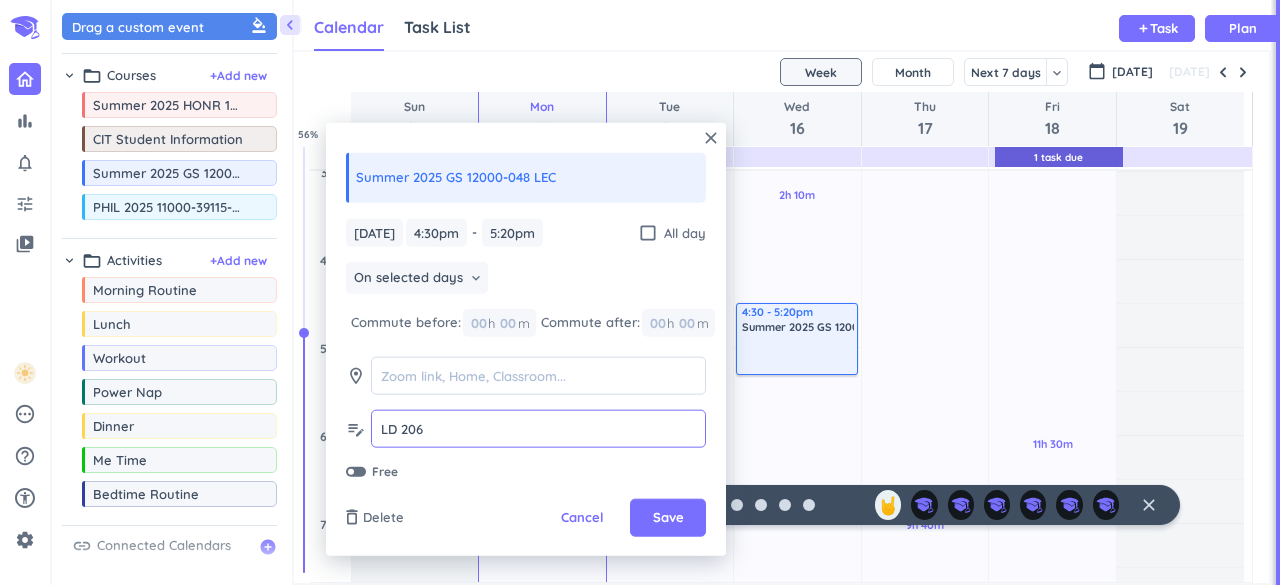 type on "LD 206" 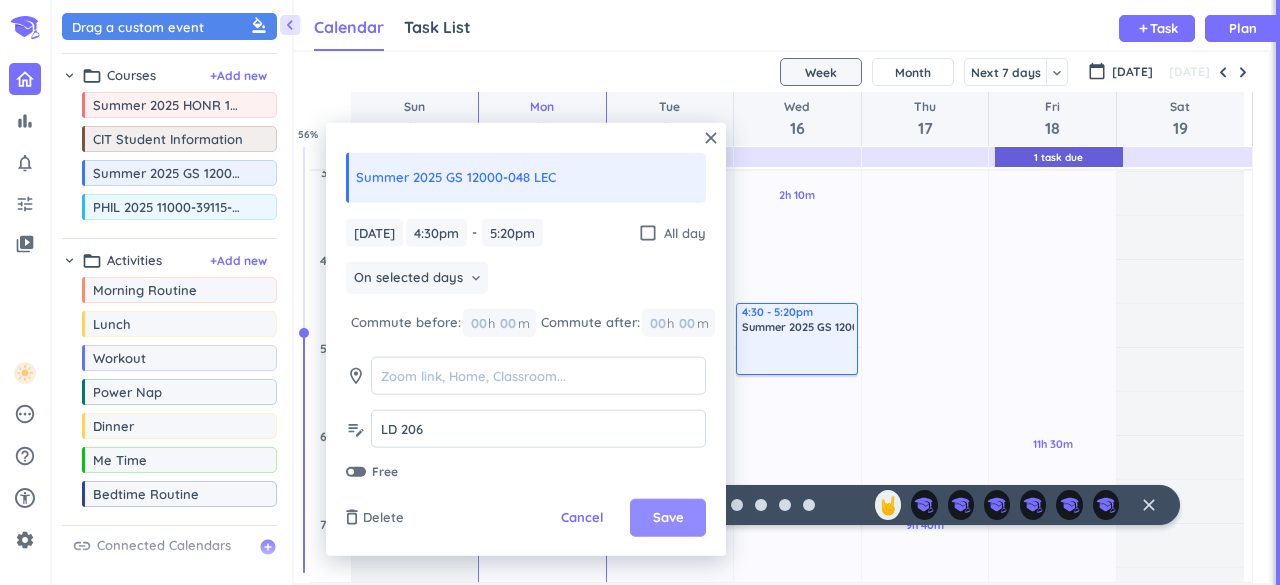 click on "Save" at bounding box center (668, 518) 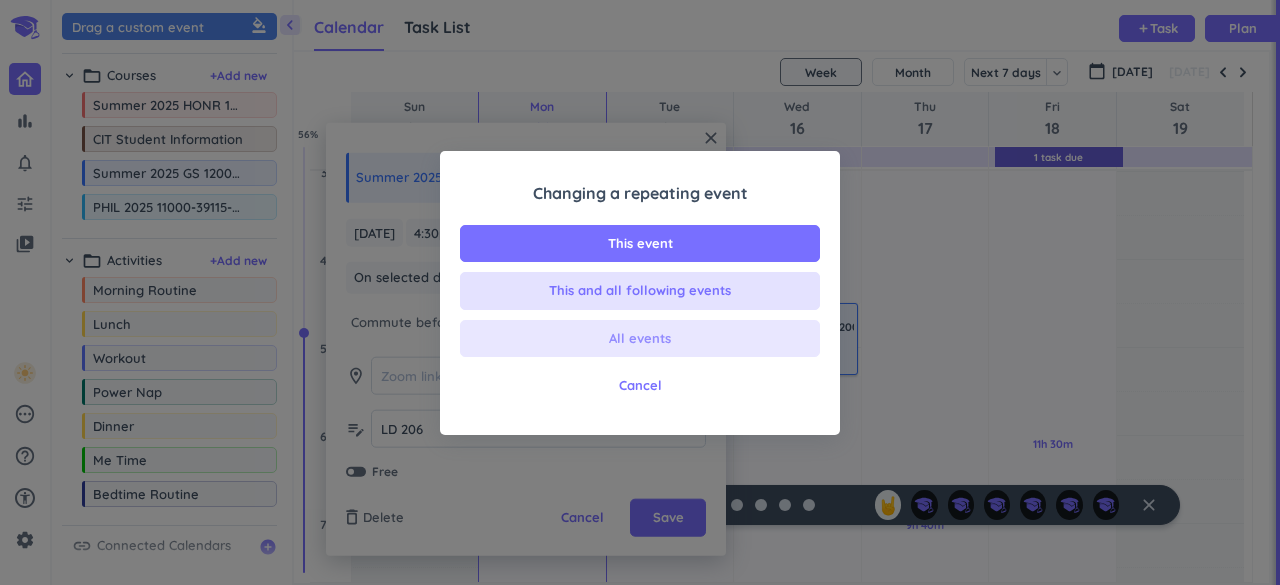 click on "All events" at bounding box center [640, 339] 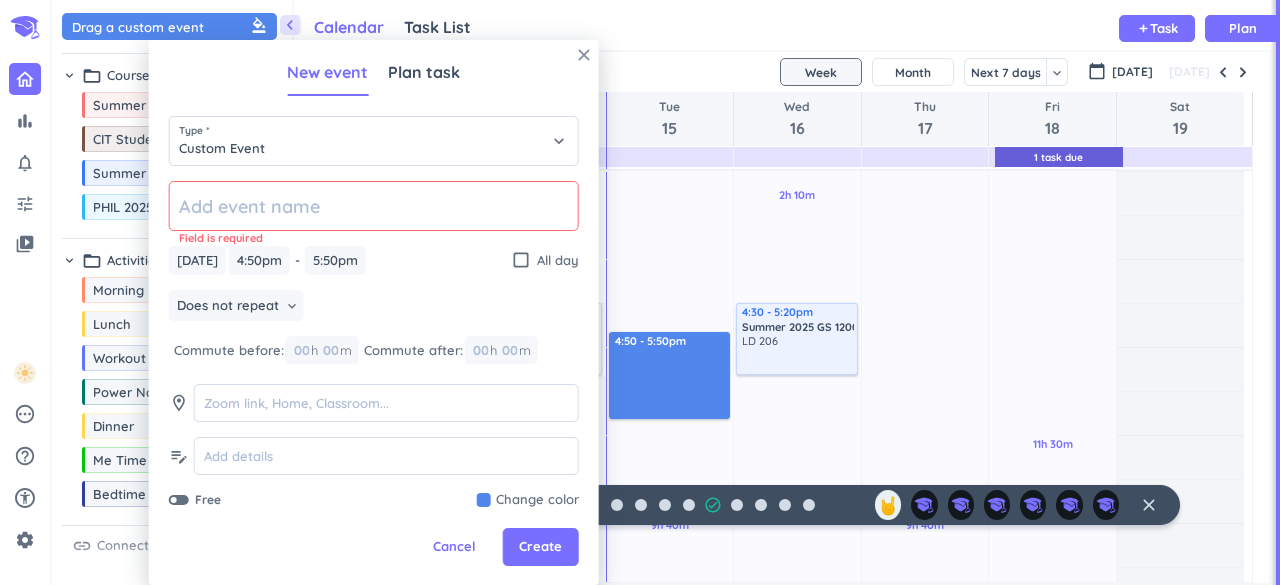click on "close" at bounding box center [584, 55] 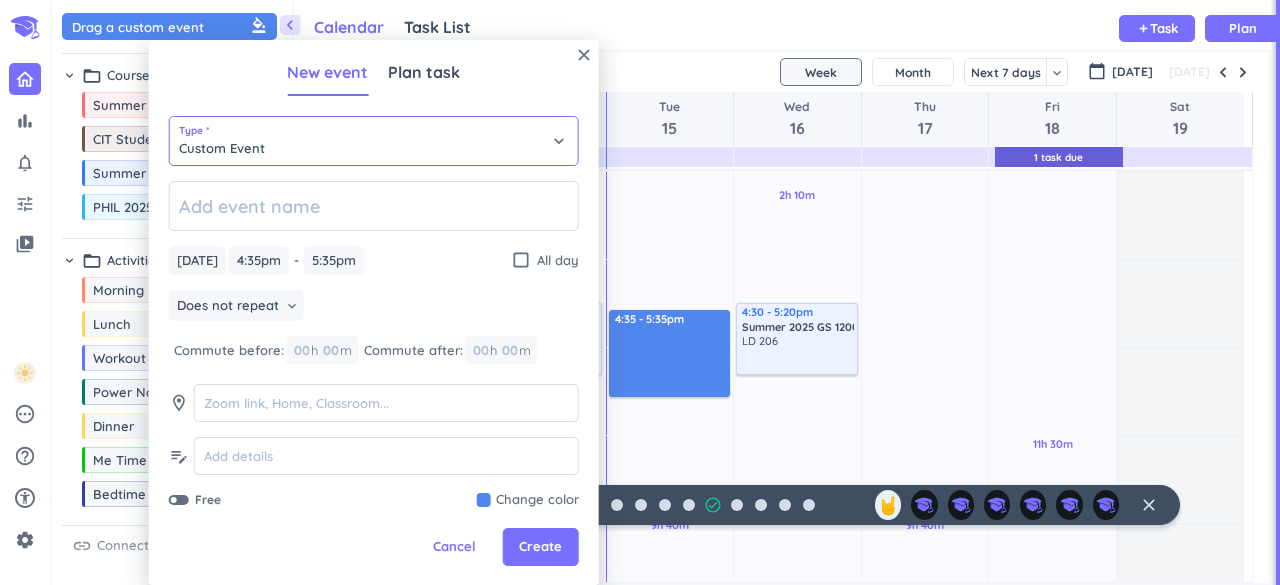 click on "Custom Event" at bounding box center (374, 141) 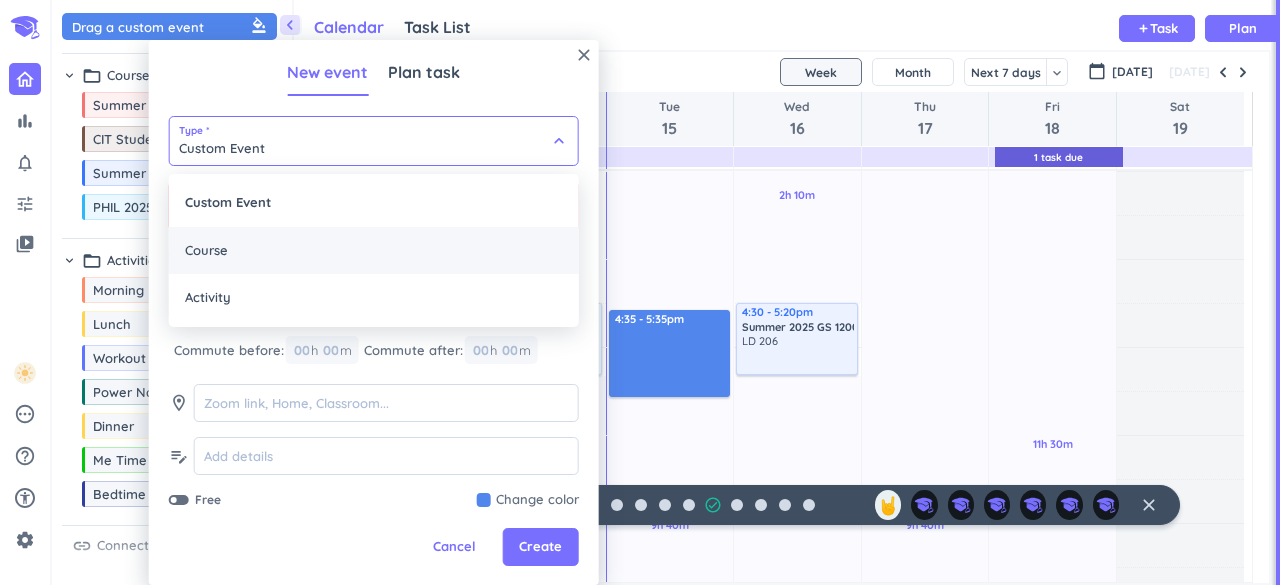 click on "Course" at bounding box center [374, 251] 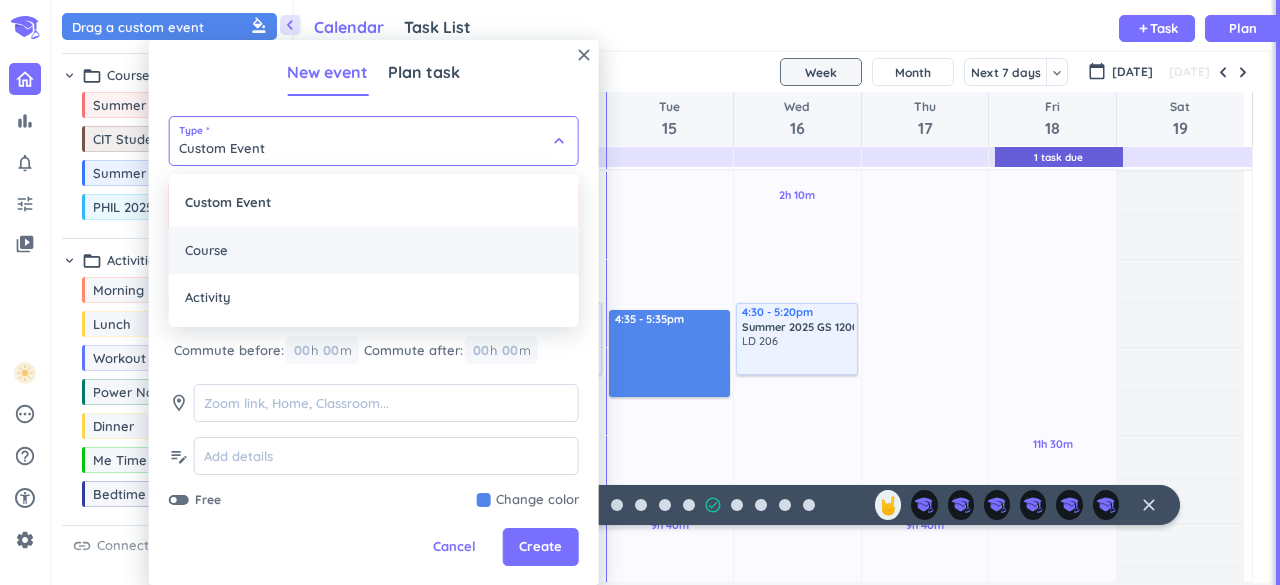 type on "Course" 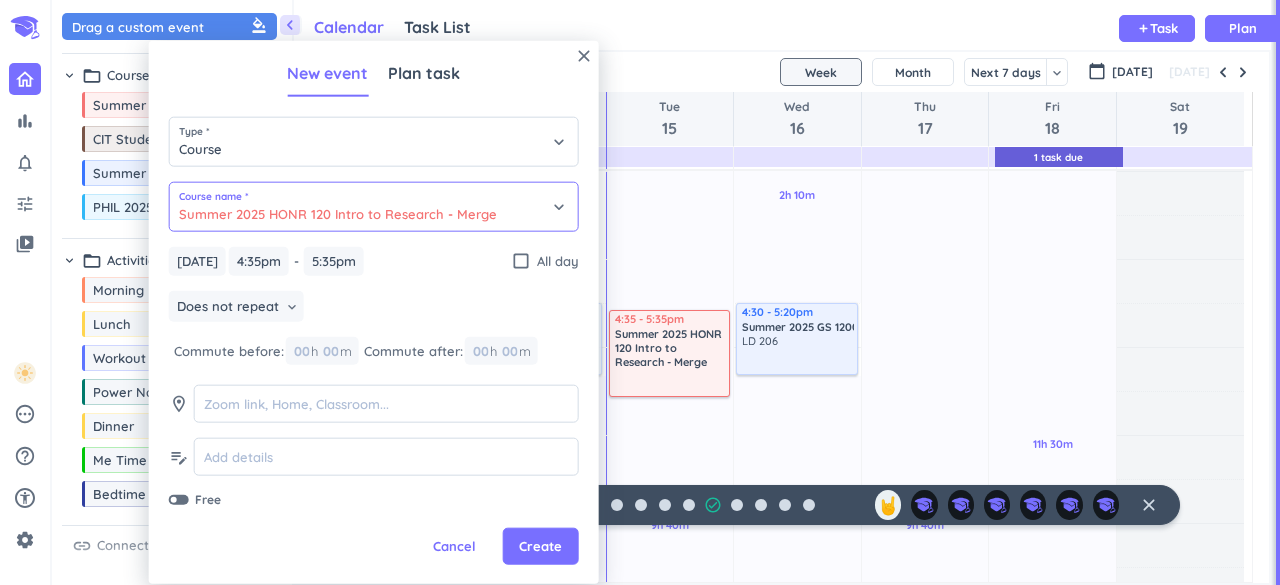 click on "Summer 2025 HONR 120 Intro to Research - Merge" at bounding box center [374, 207] 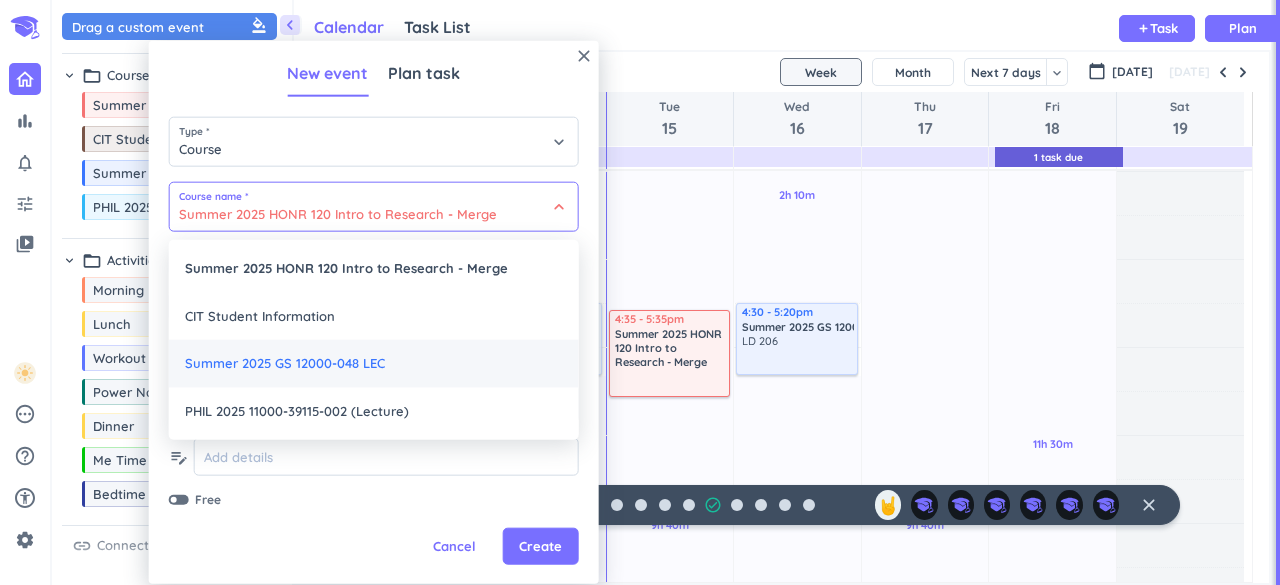 click on "Summer 2025 GS 12000-048 LEC" at bounding box center (374, 364) 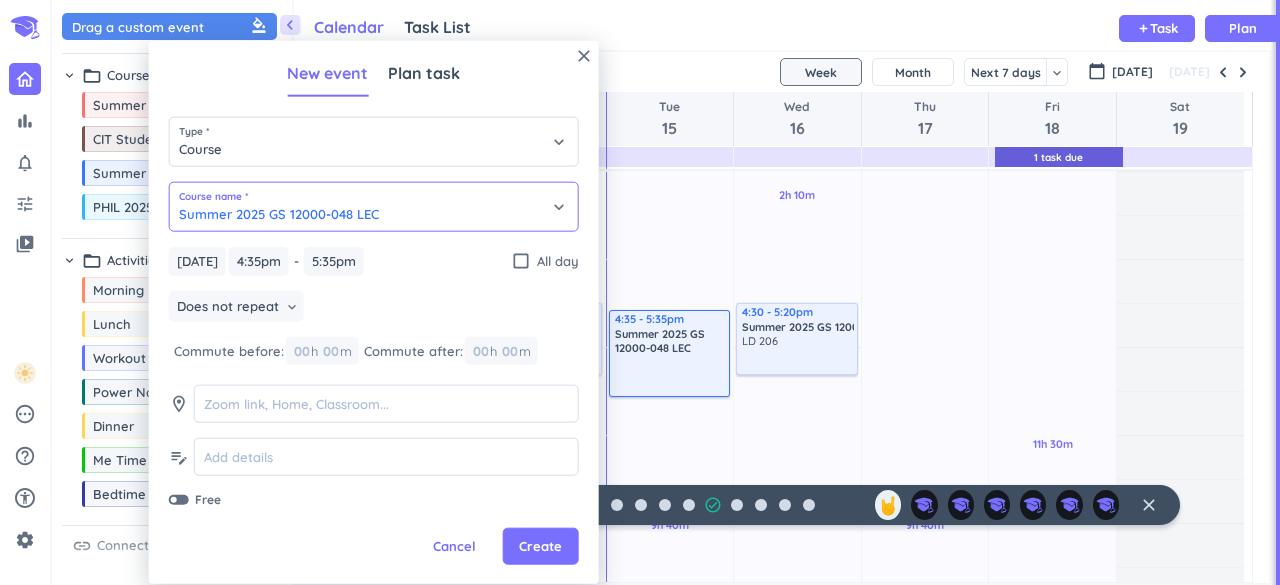 click on "Summer 2025 GS 12000-048 LEC" at bounding box center [374, 207] 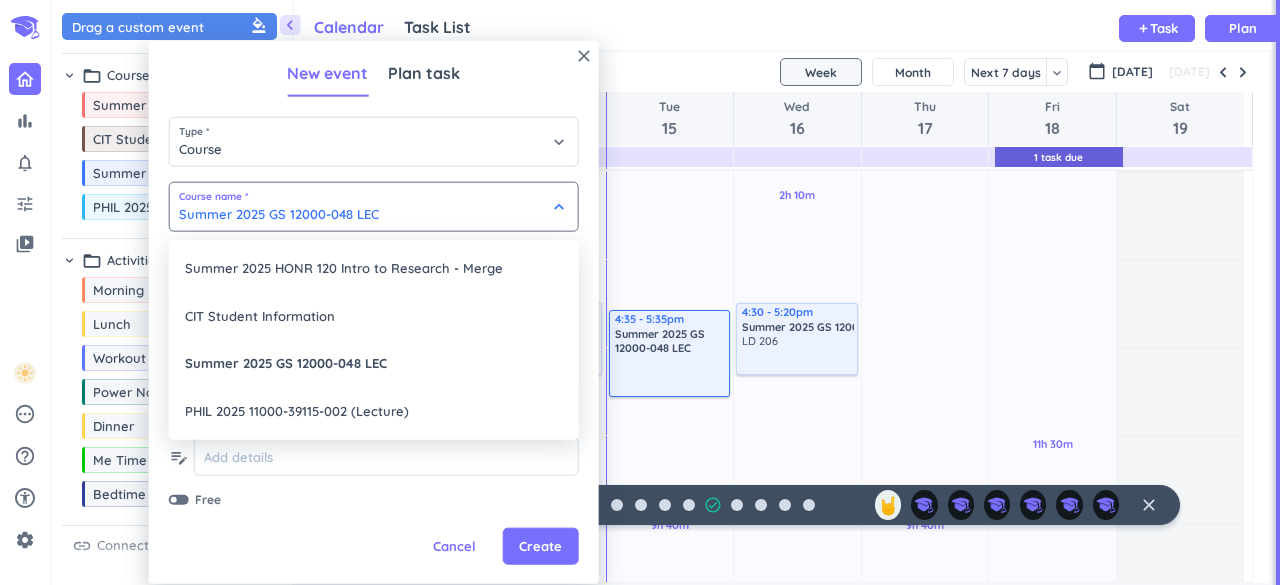 click at bounding box center (374, 312) 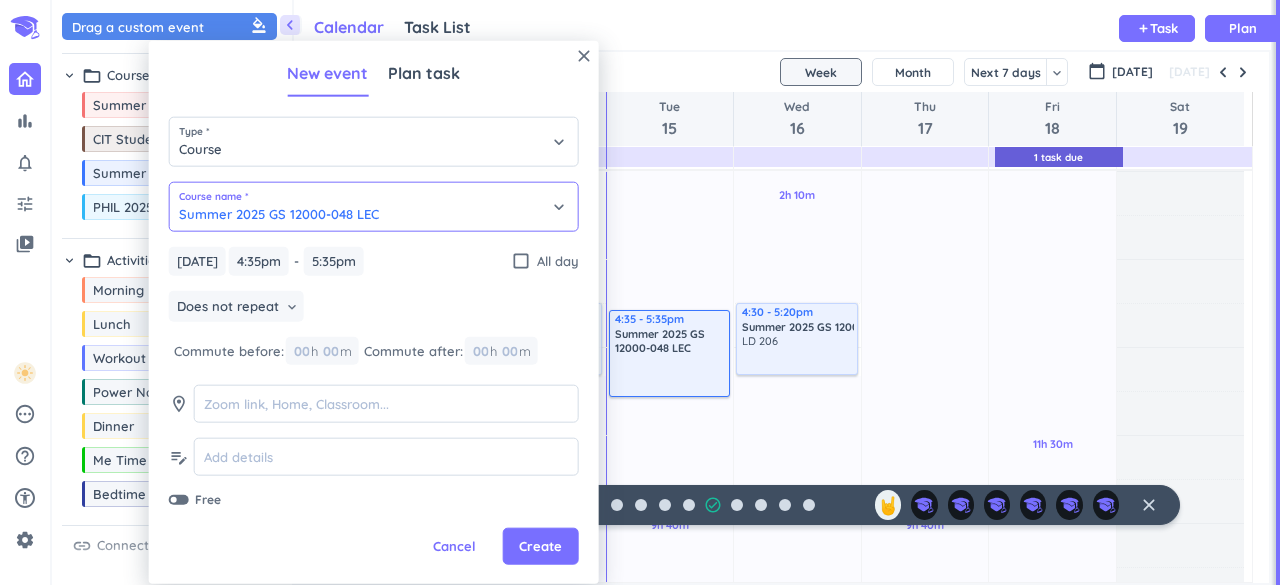 click on "Summer 2025 GS 12000-048 LEC" at bounding box center (374, 207) 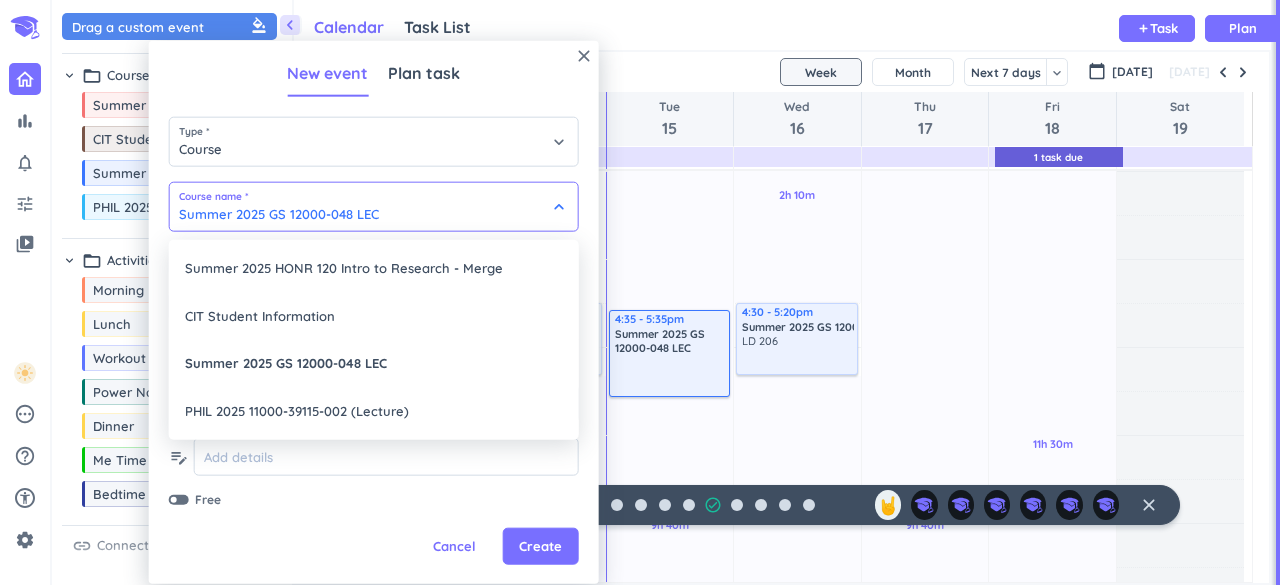 click at bounding box center [374, 312] 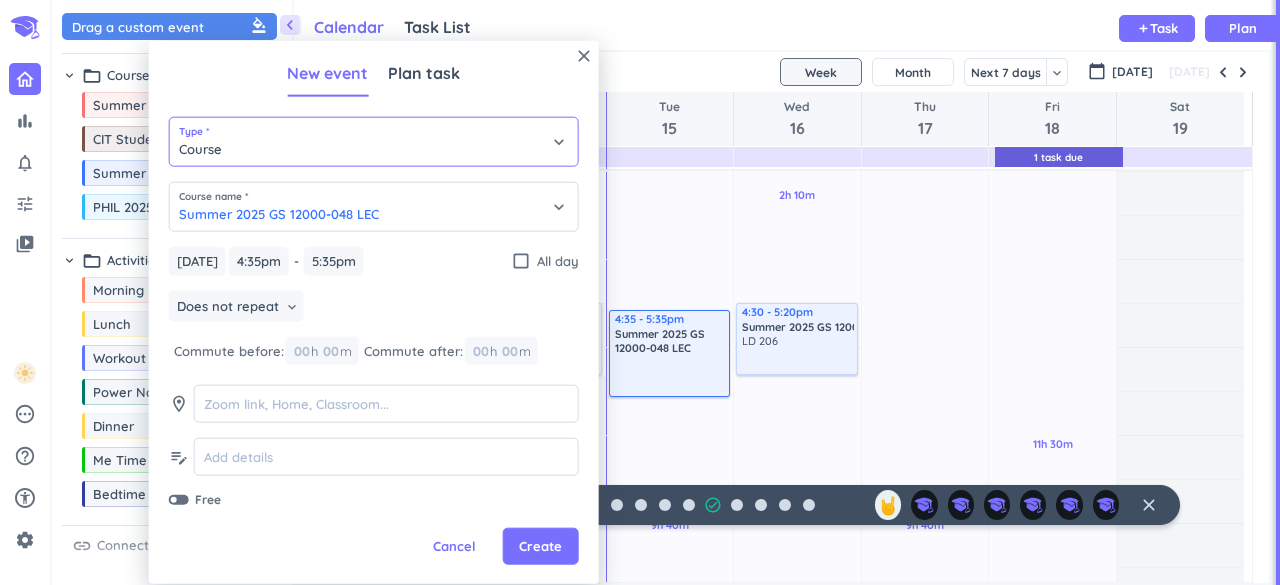 click on "Course" at bounding box center [374, 142] 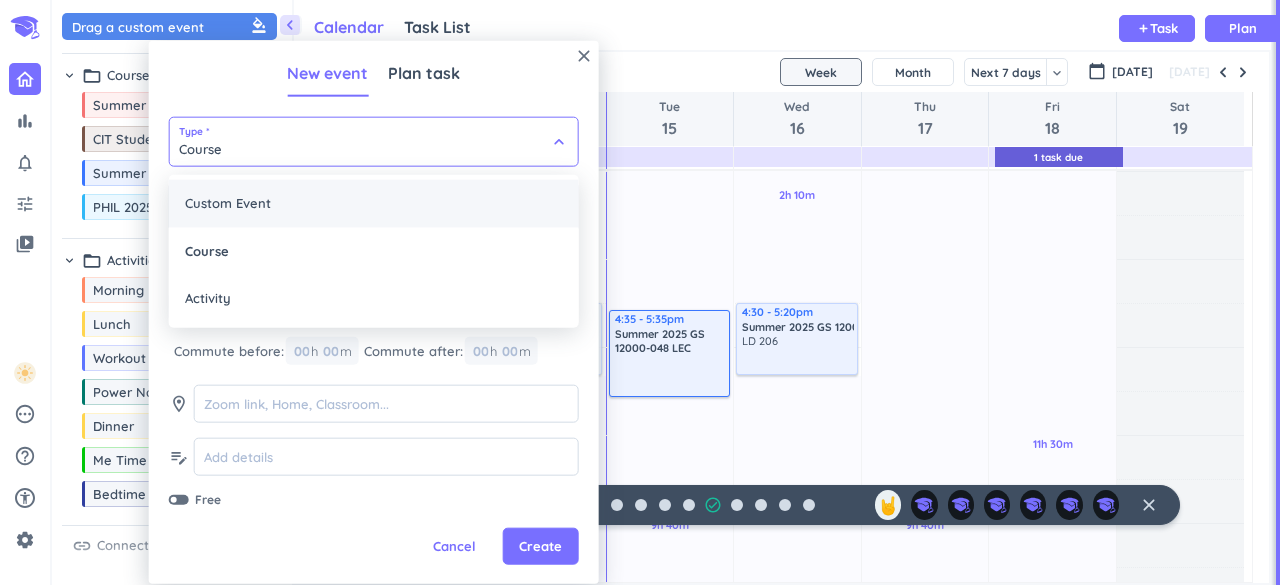 click on "Custom Event" at bounding box center [374, 204] 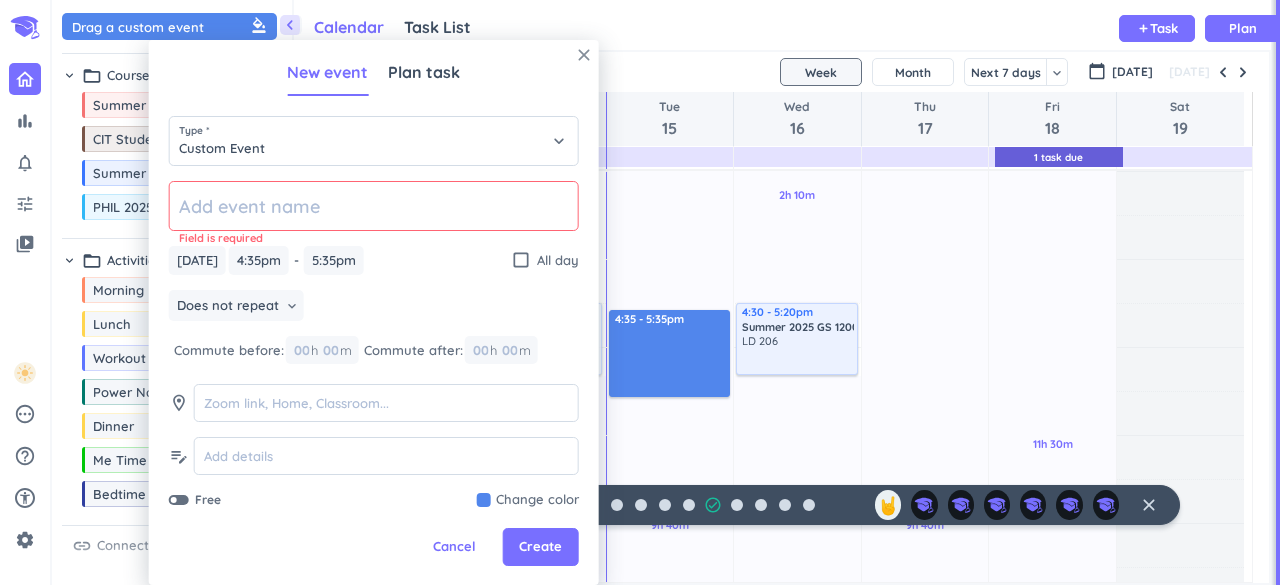 click on "close" at bounding box center [584, 55] 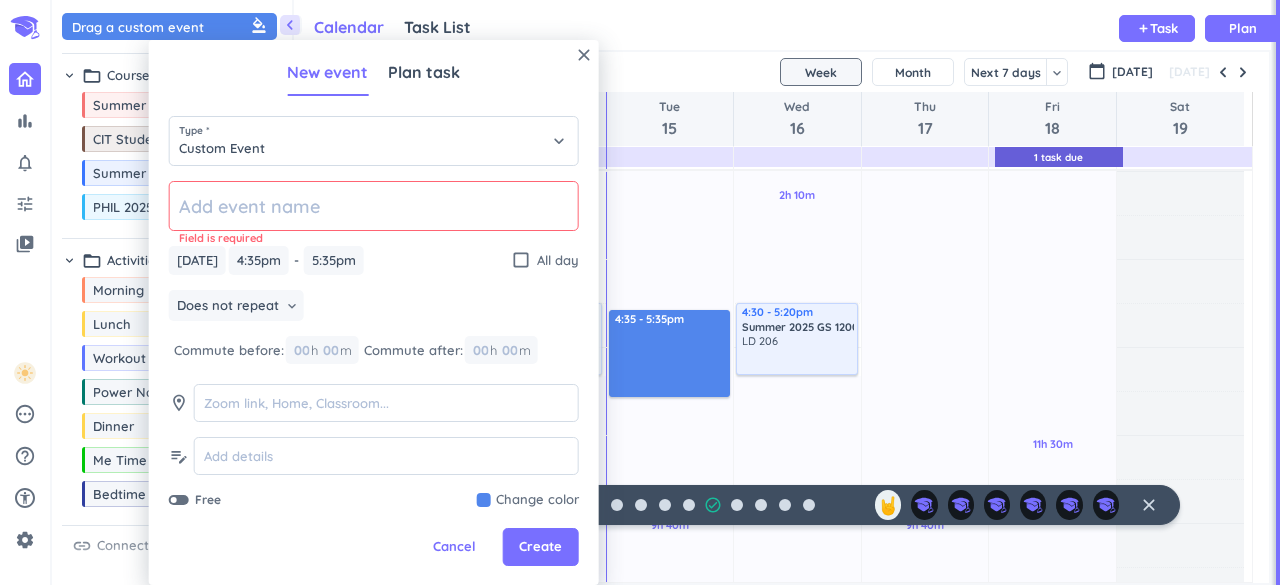 click on "close New event Plan task Type * Custom Event keyboard_arrow_down Field is required [DATE] [DATE]   4:35pm 4:35pm - 5:35pm 5:35pm check_box_outline_blank All day Does not repeat keyboard_arrow_down Commute before: 00 h 00 m Commute after: 00 h 00 m room edit_note Free Change color Cancel Create" at bounding box center (374, 312) 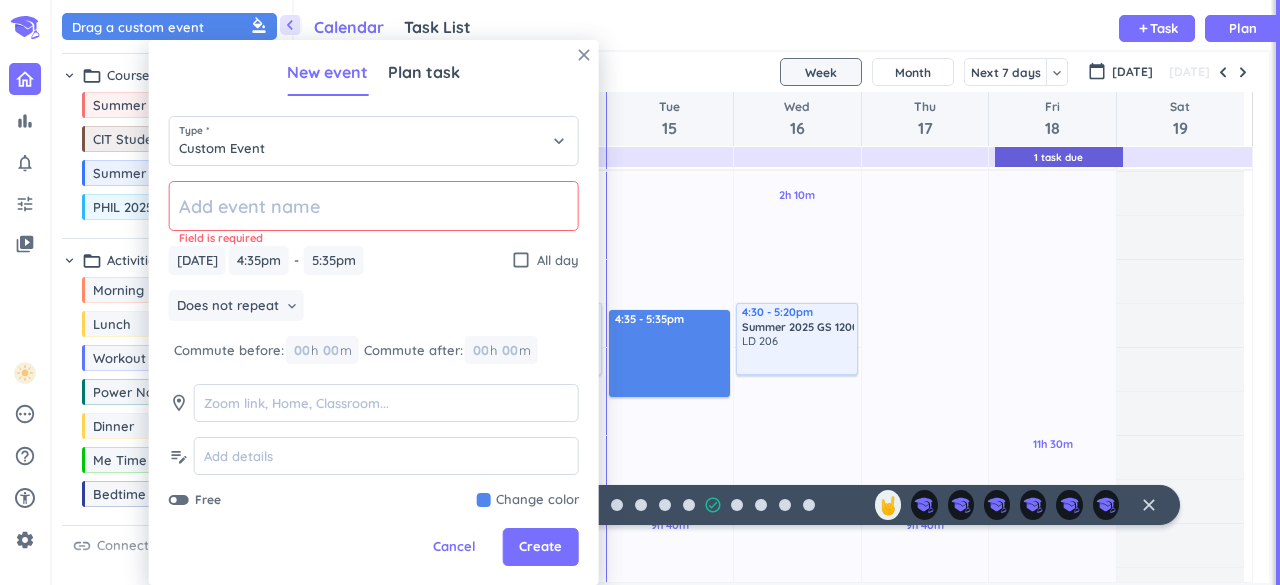 click on "close" at bounding box center [584, 55] 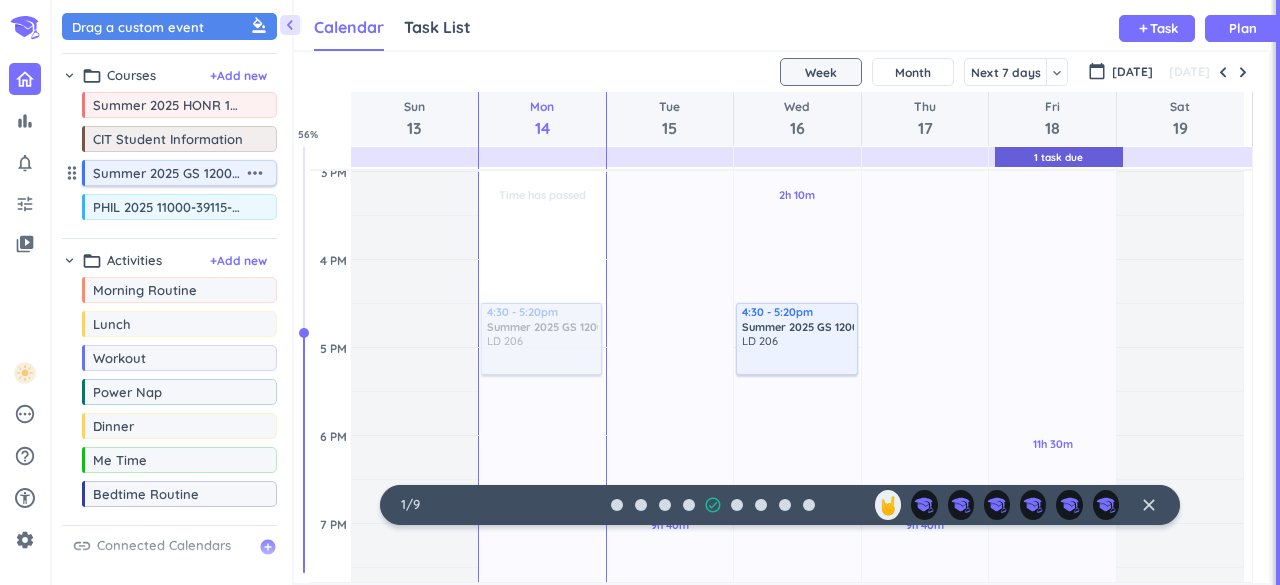 click on "more_horiz" at bounding box center (255, 173) 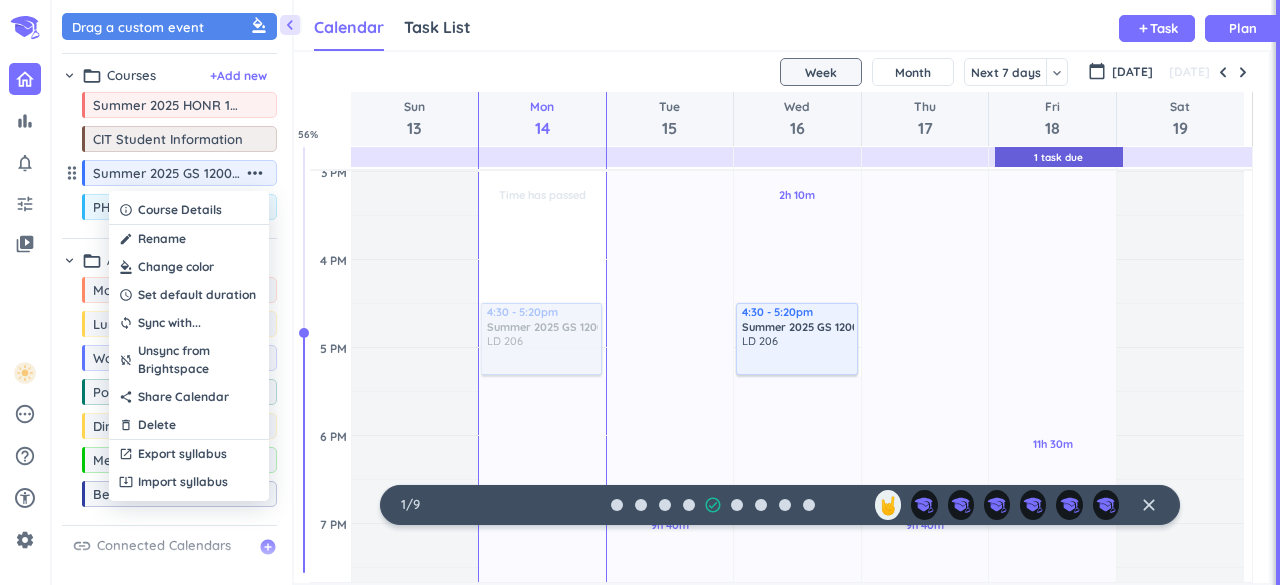 click at bounding box center (640, 292) 